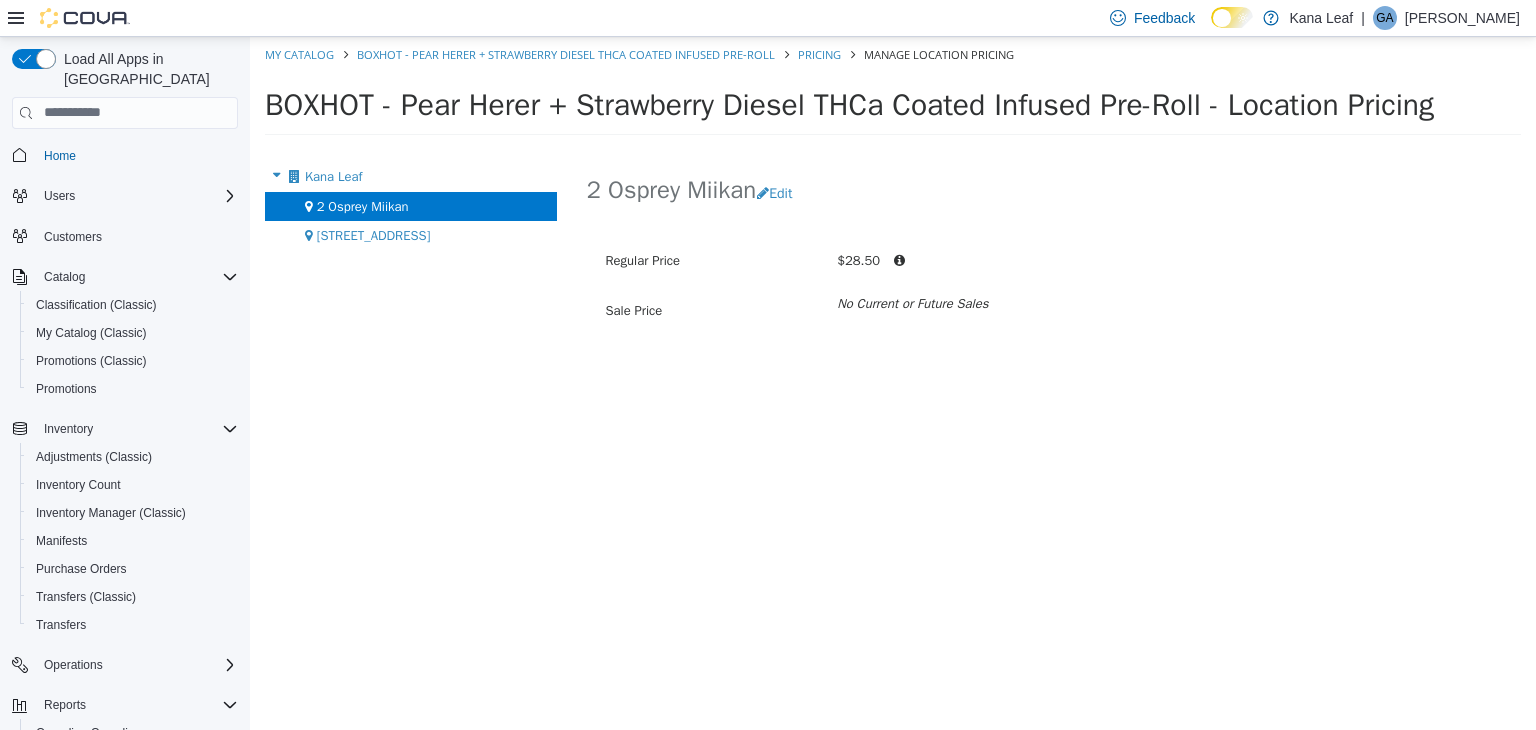 scroll, scrollTop: 0, scrollLeft: 0, axis: both 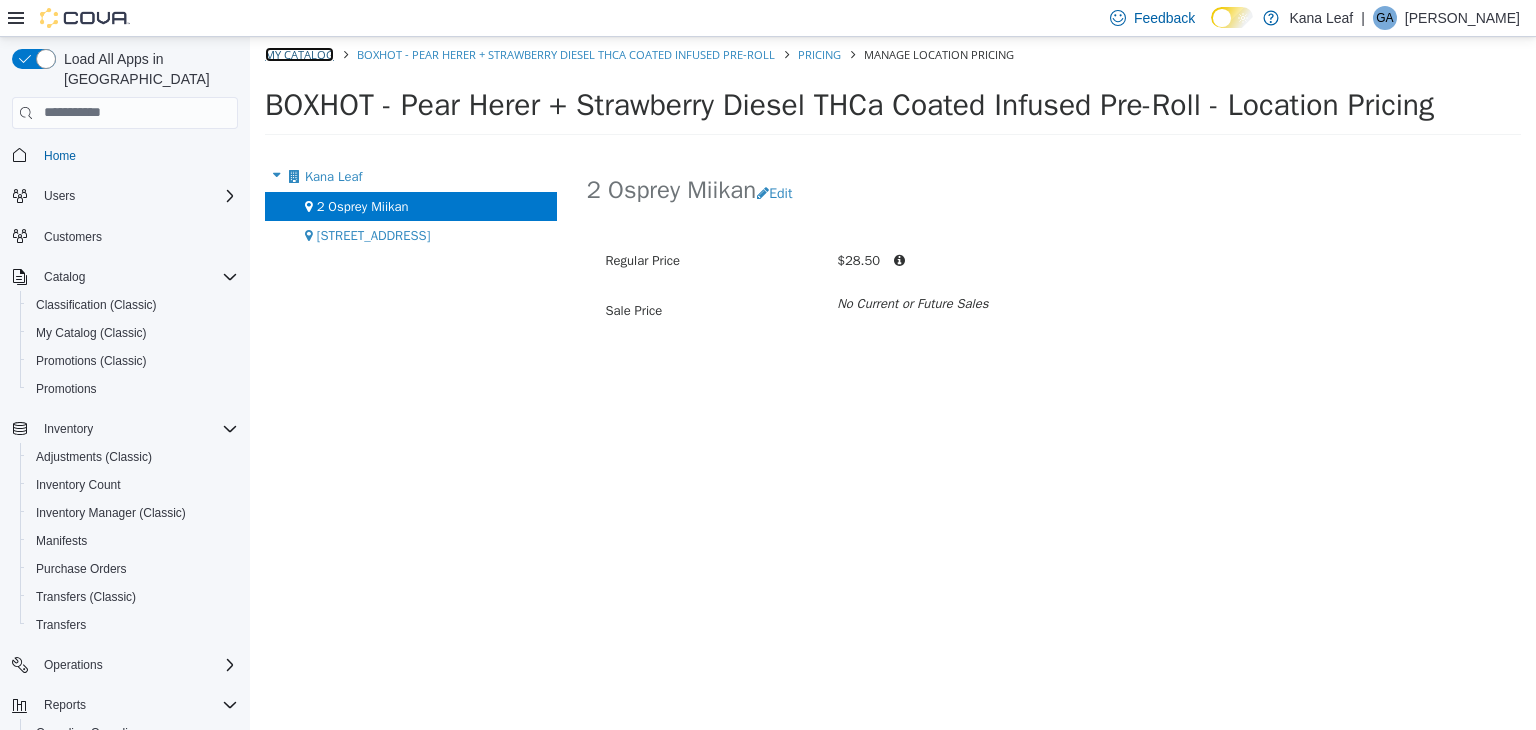 click on "My Catalog" at bounding box center [299, 53] 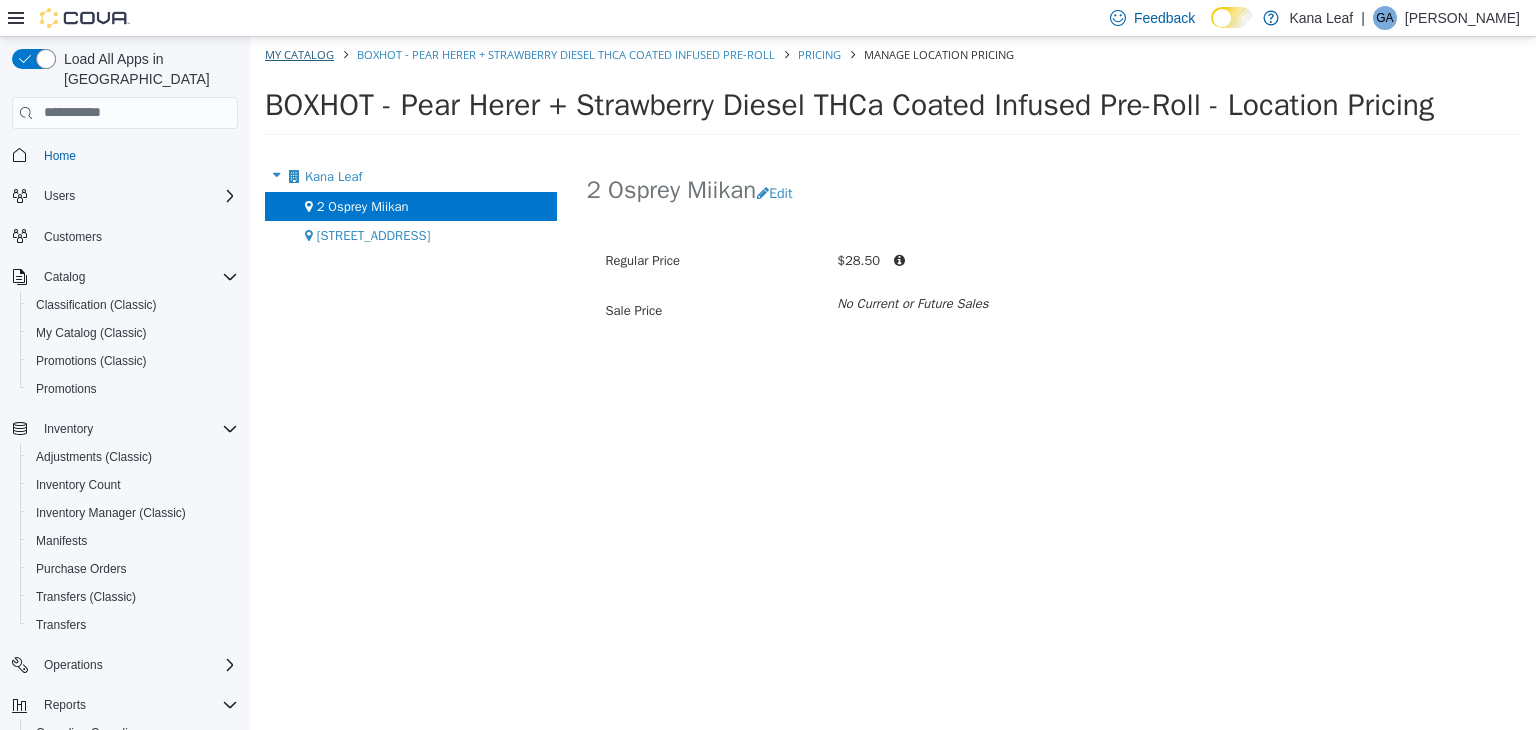 select on "**********" 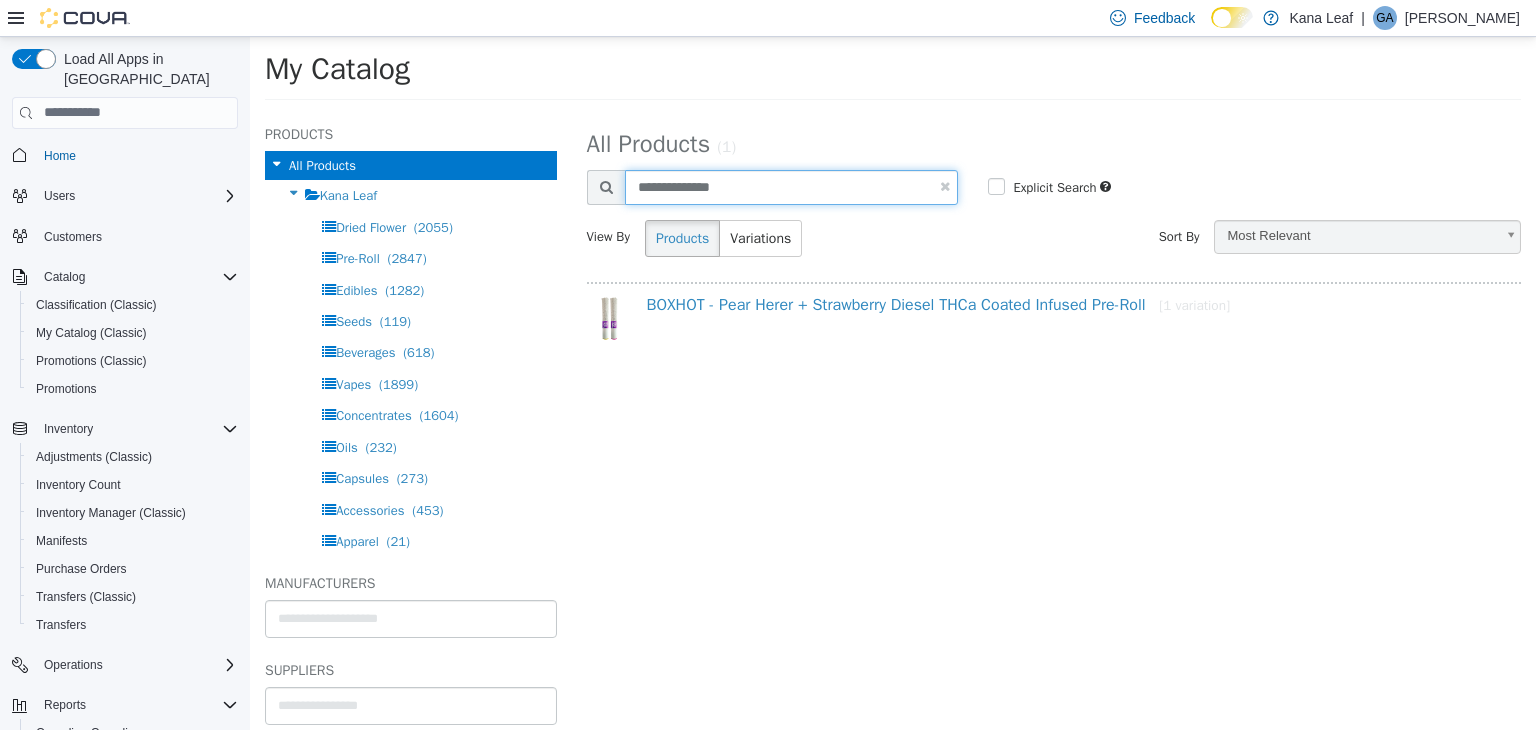 drag, startPoint x: 784, startPoint y: 178, endPoint x: 600, endPoint y: 153, distance: 185.6906 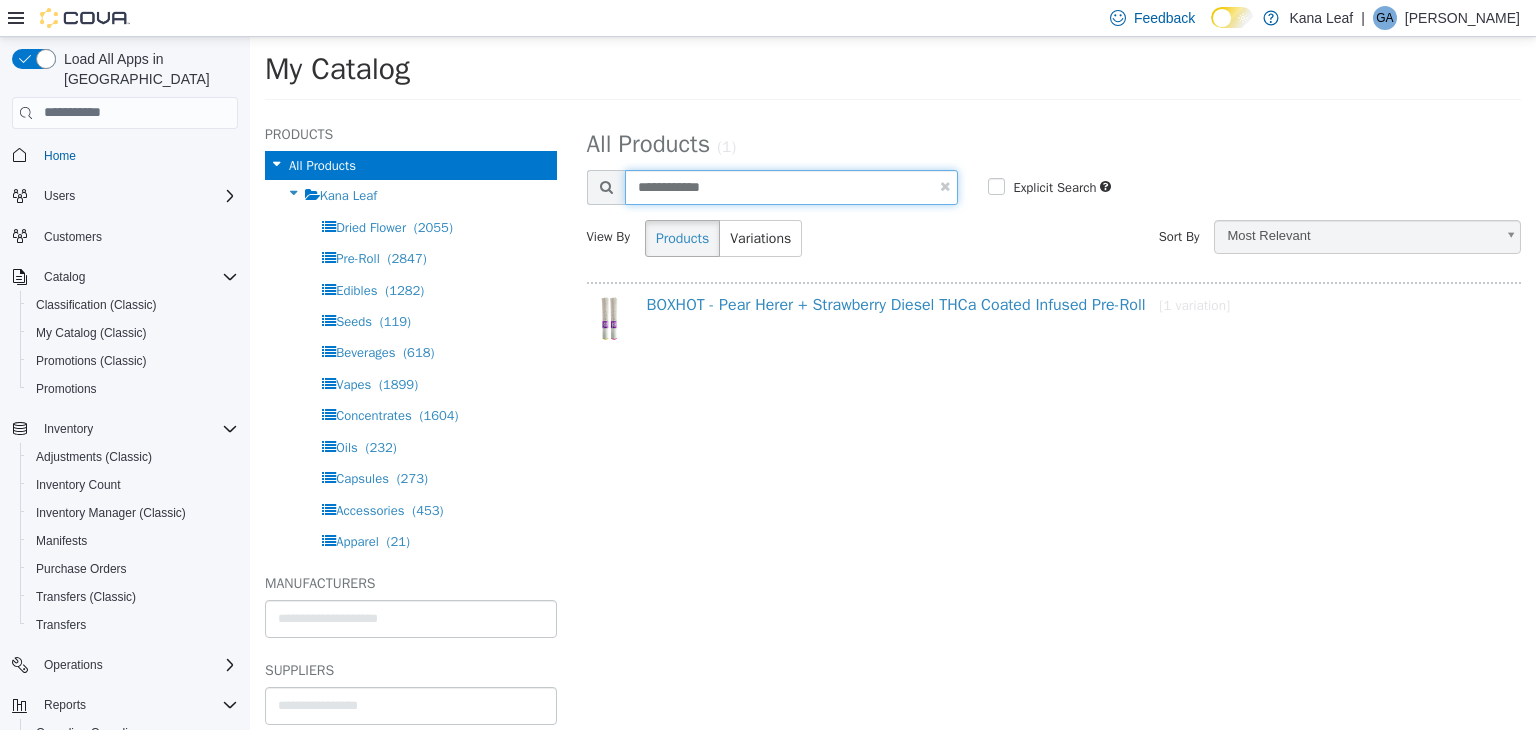 type on "**********" 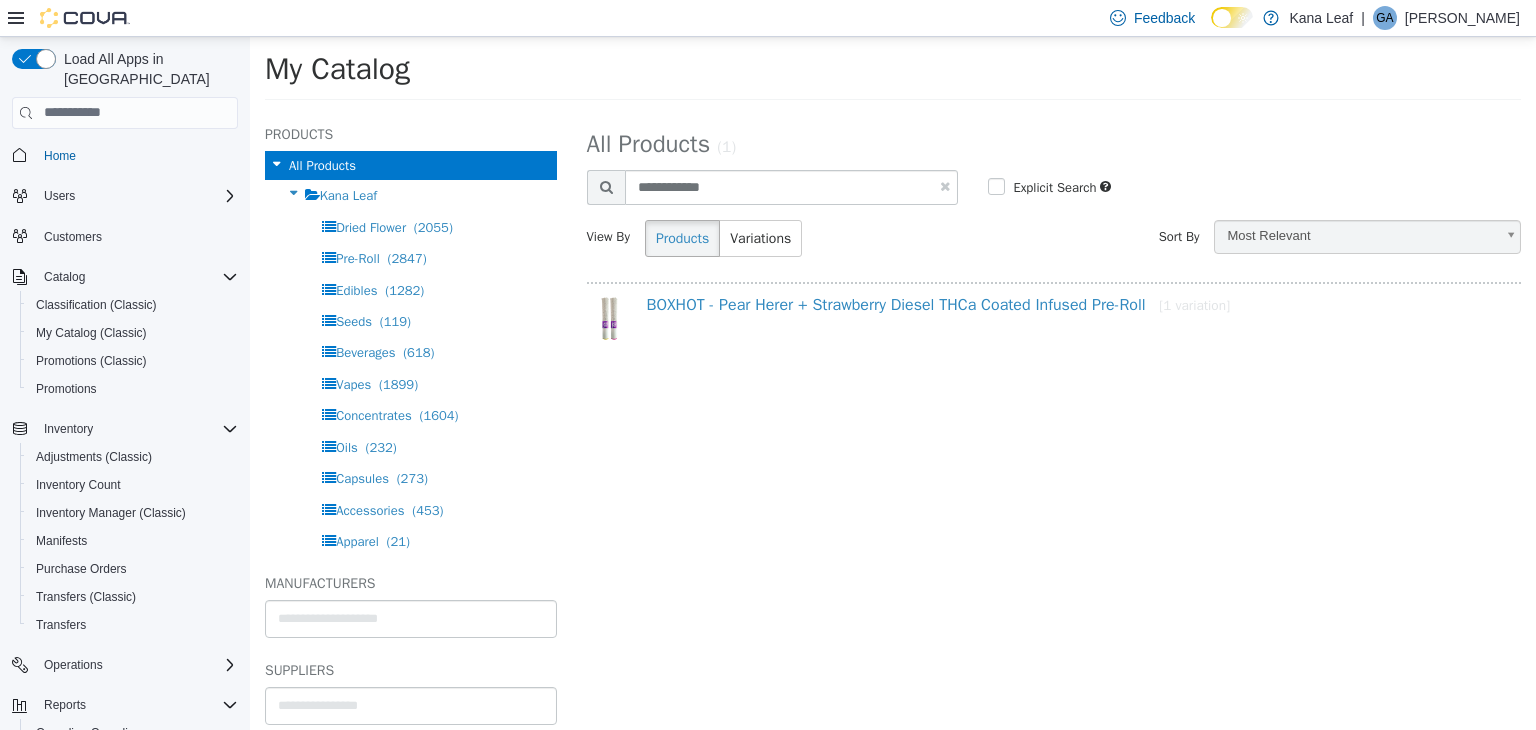 select on "**********" 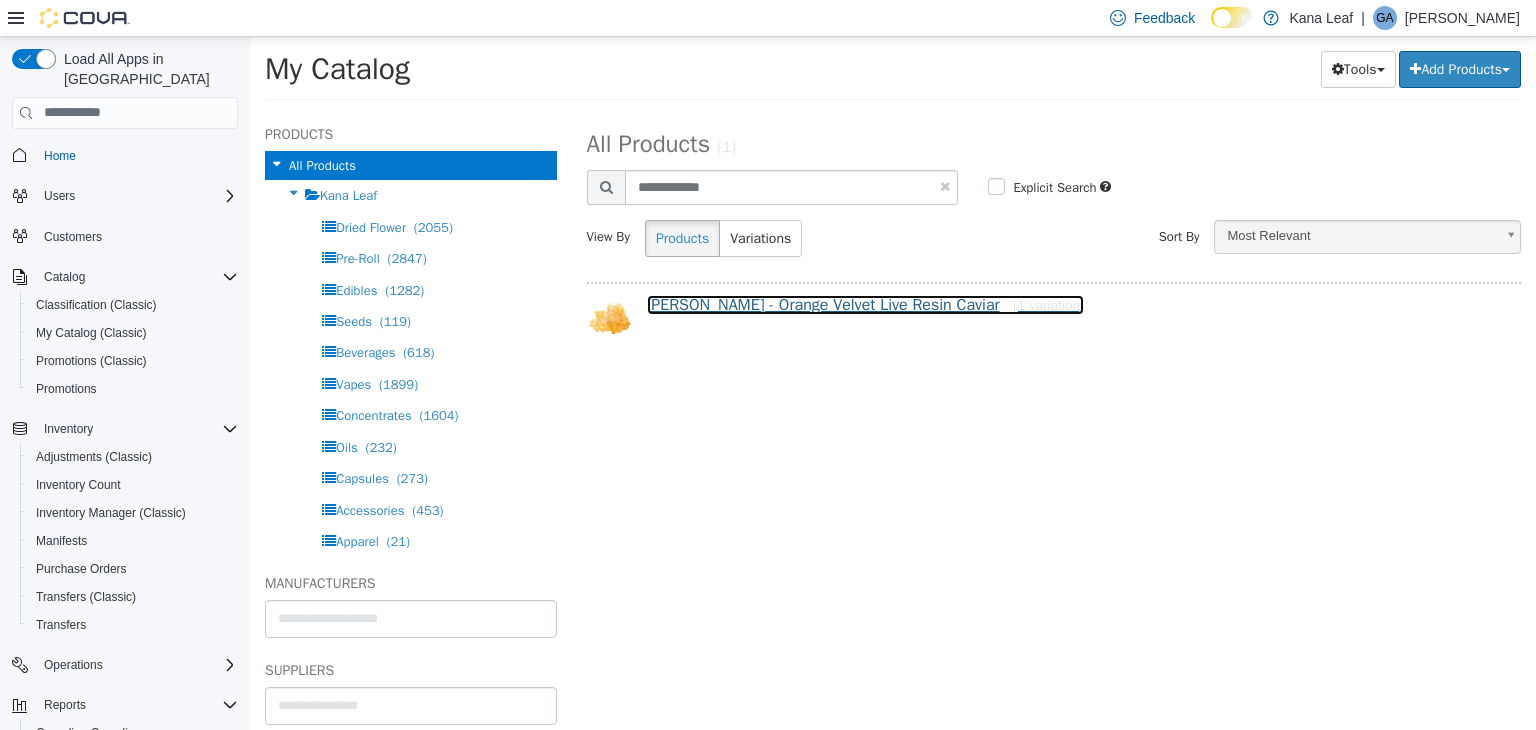 click on "[PERSON_NAME] - Orange Velvet Live Resin Caviar
[1 variation]" at bounding box center [866, 304] 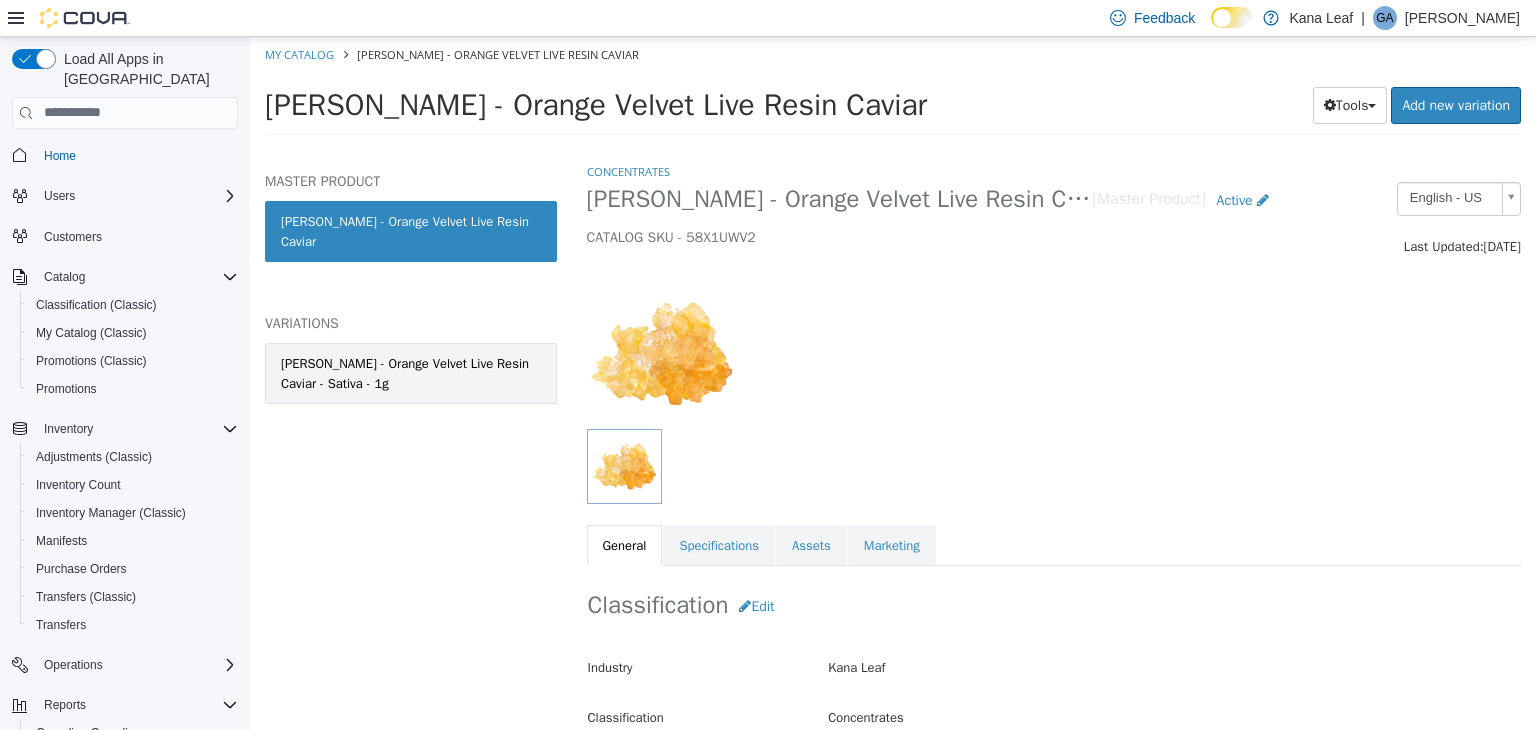 click on "[PERSON_NAME] - Orange Velvet Live Resin Caviar - Sativa - 1g" at bounding box center (411, 372) 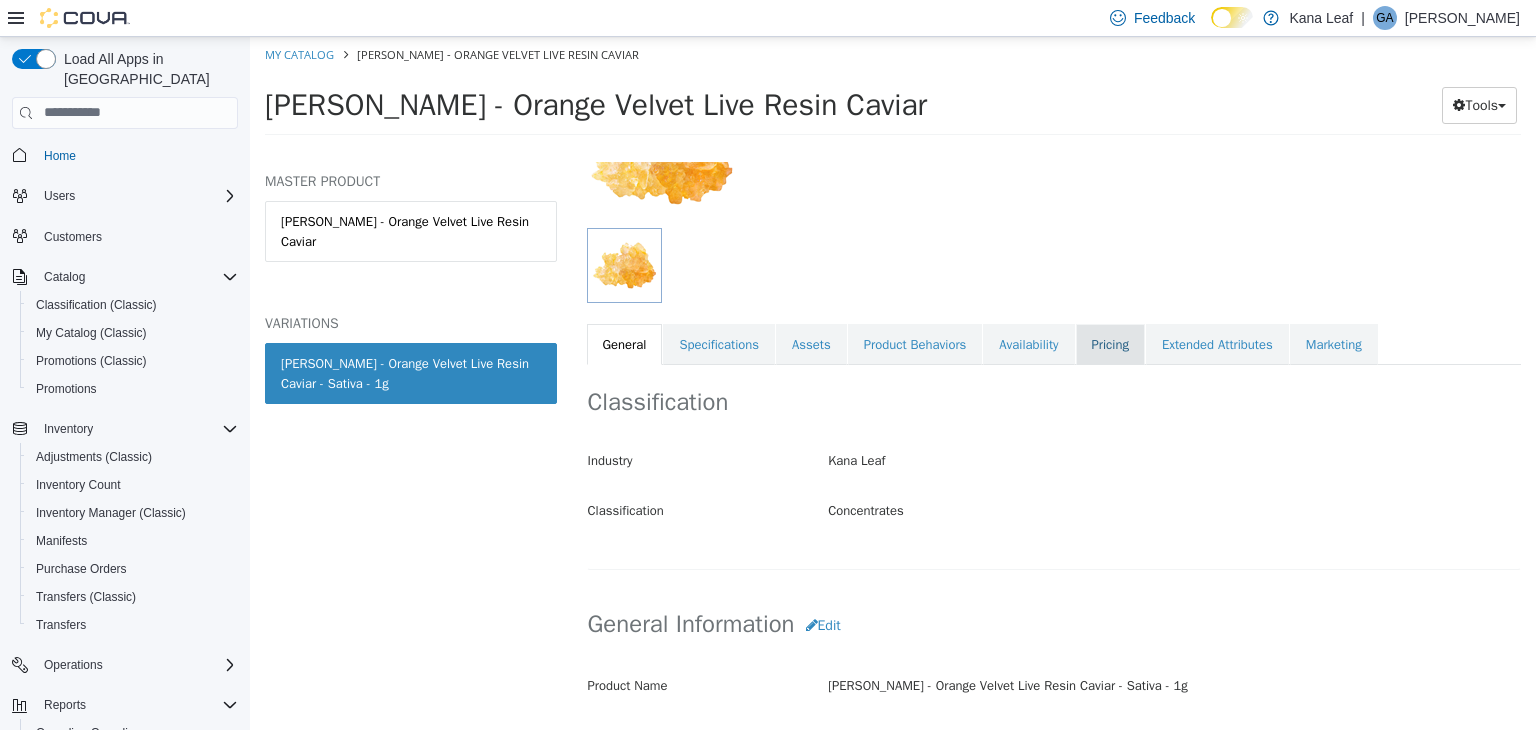 click on "Pricing" at bounding box center (1110, 344) 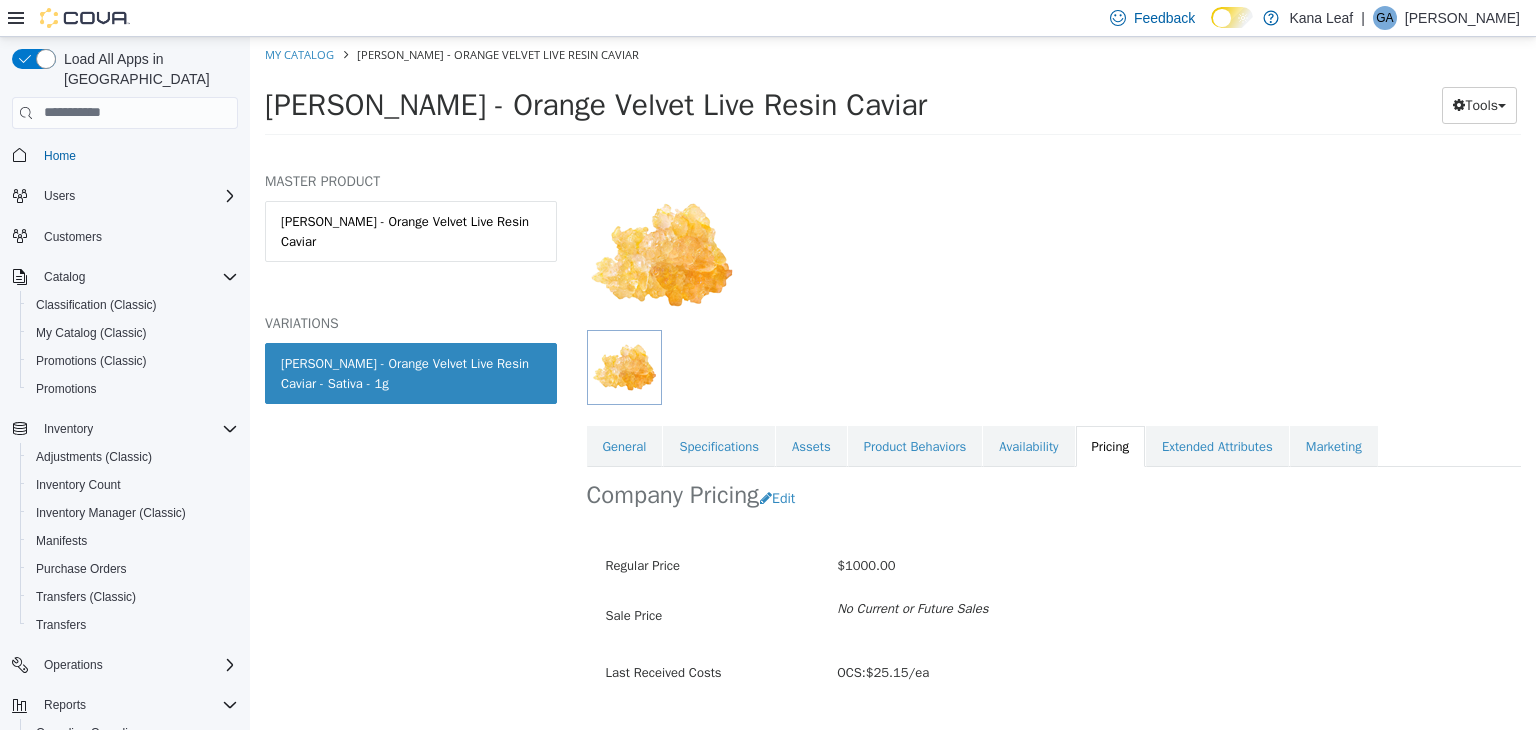 scroll, scrollTop: 147, scrollLeft: 0, axis: vertical 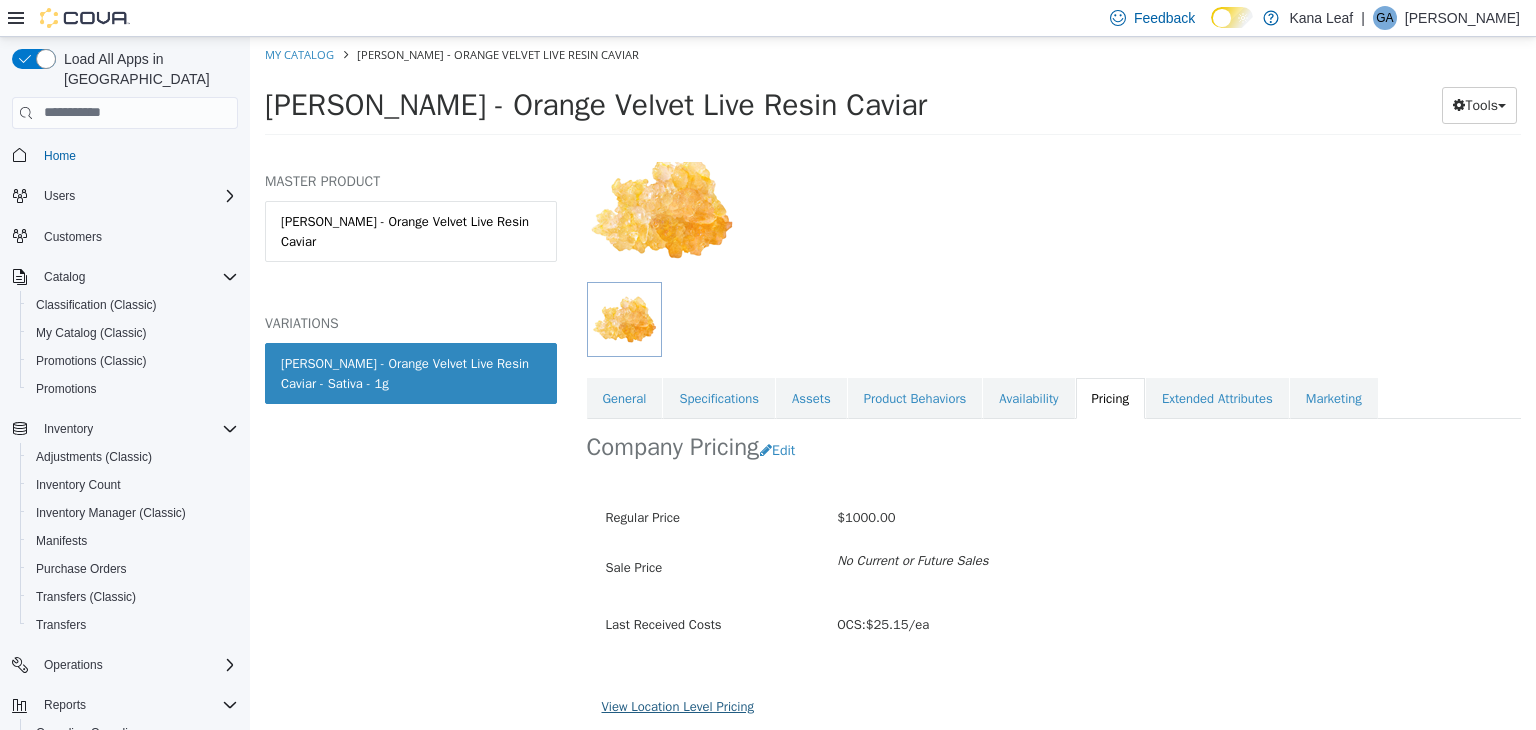 click on "View Location Level Pricing" at bounding box center [678, 705] 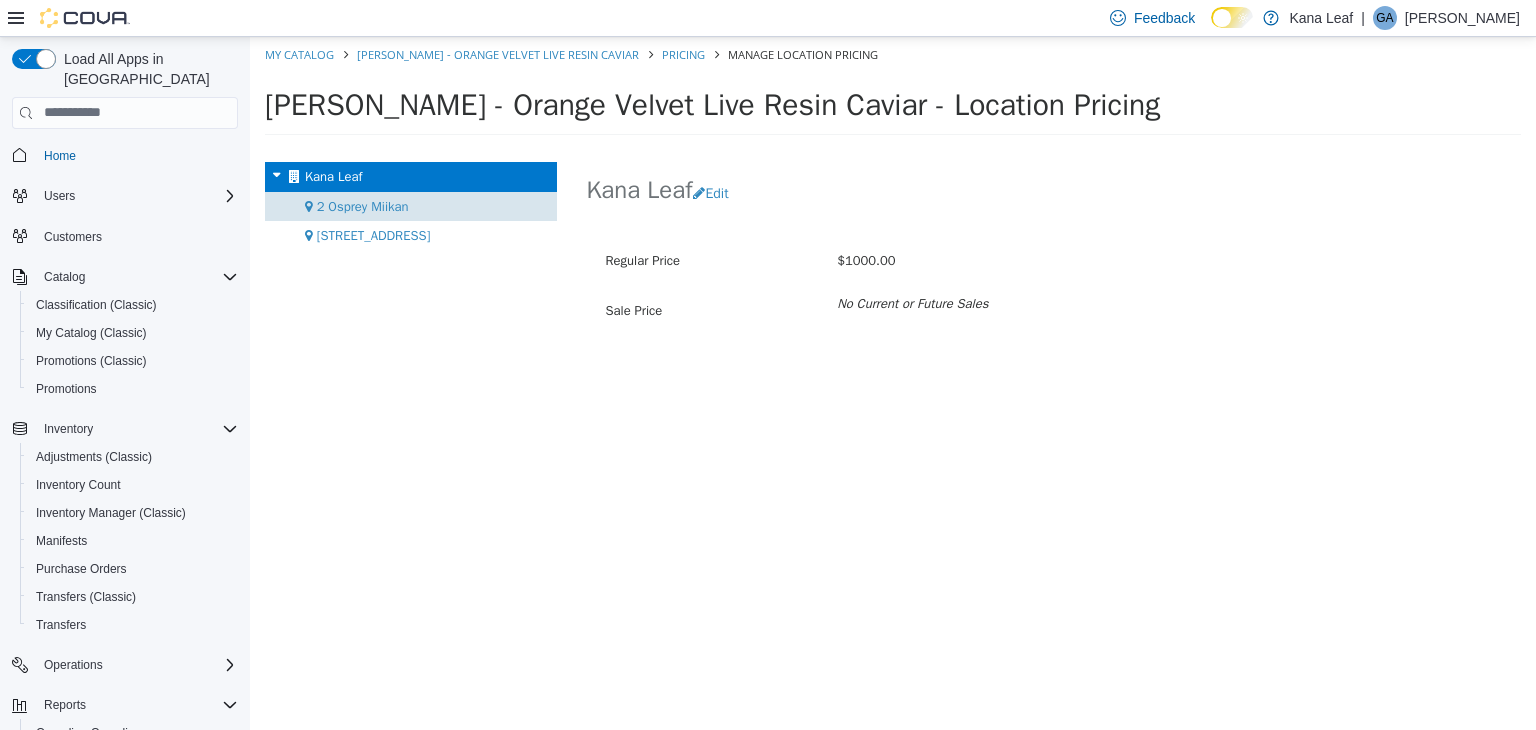 click on "2 Osprey Miikan" at bounding box center (363, 205) 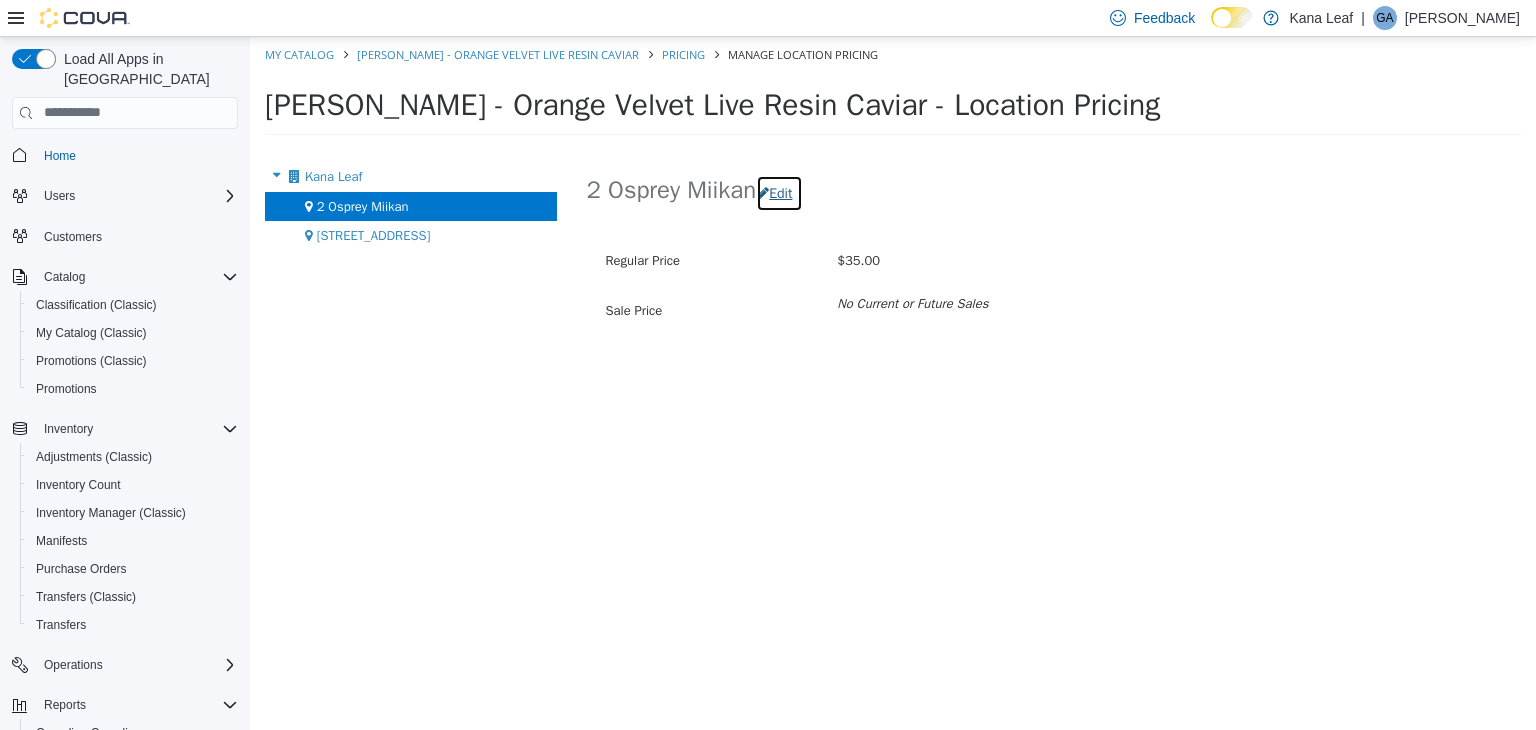 click on "Edit" at bounding box center [779, 192] 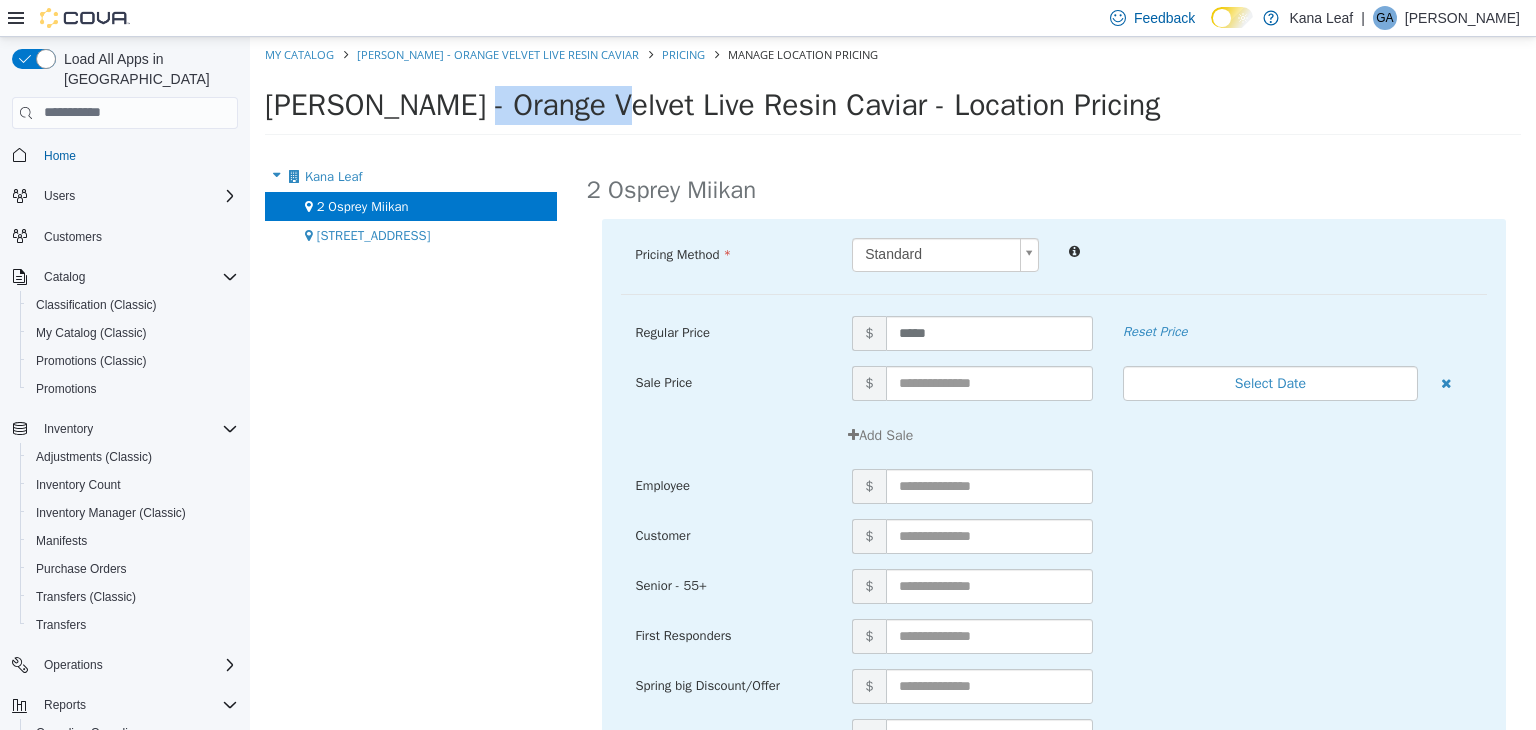 drag, startPoint x: 404, startPoint y: 109, endPoint x: 269, endPoint y: 115, distance: 135.13327 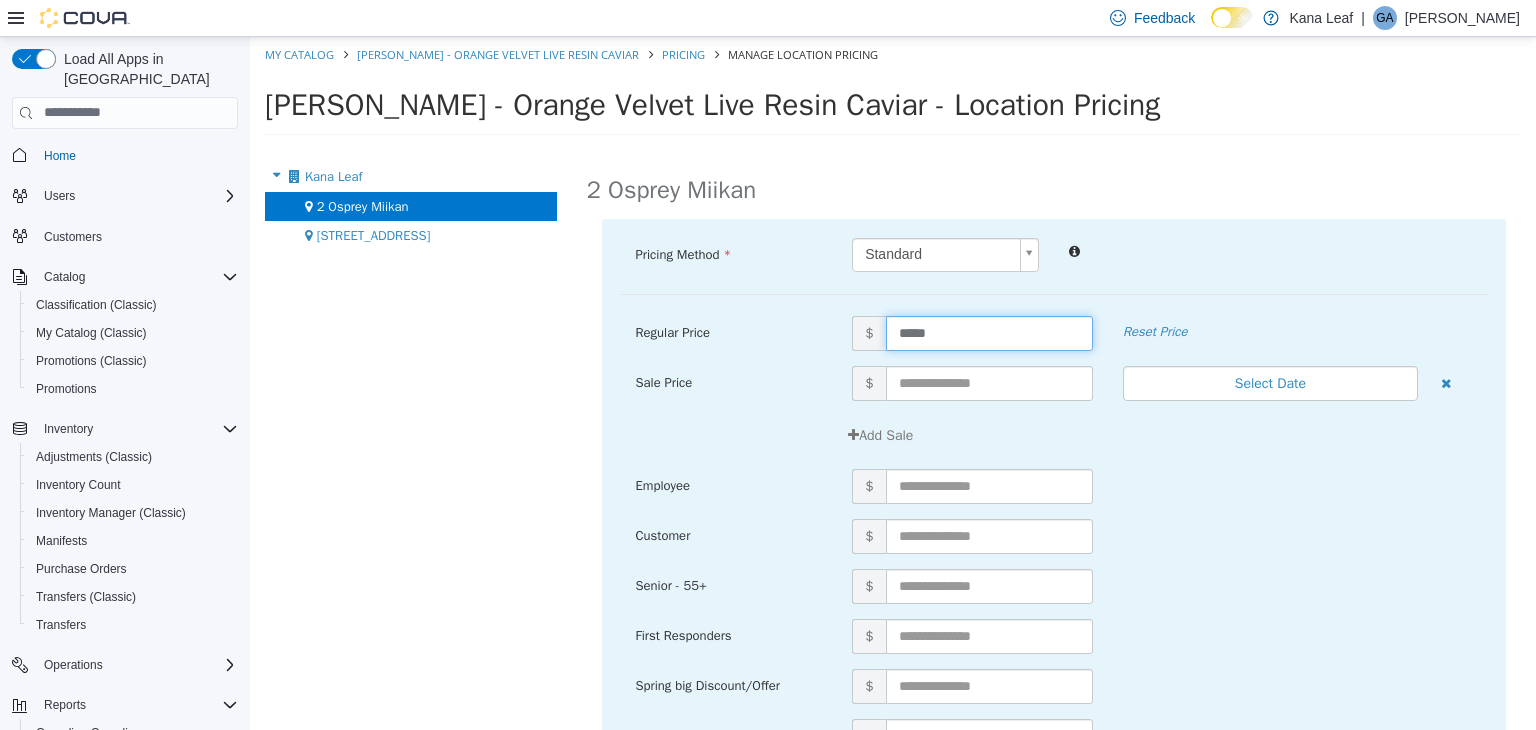 click on "*****" at bounding box center [989, 332] 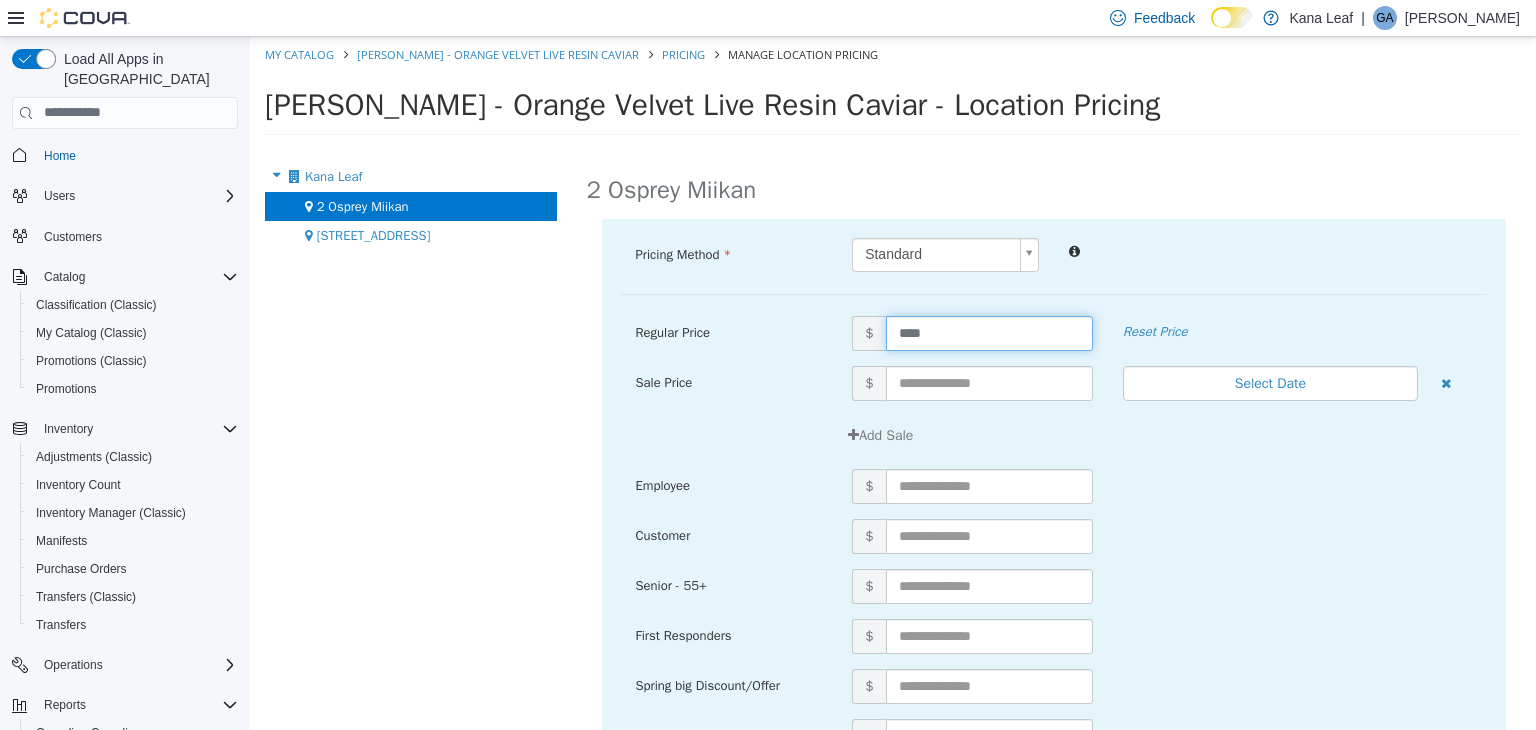 type on "*****" 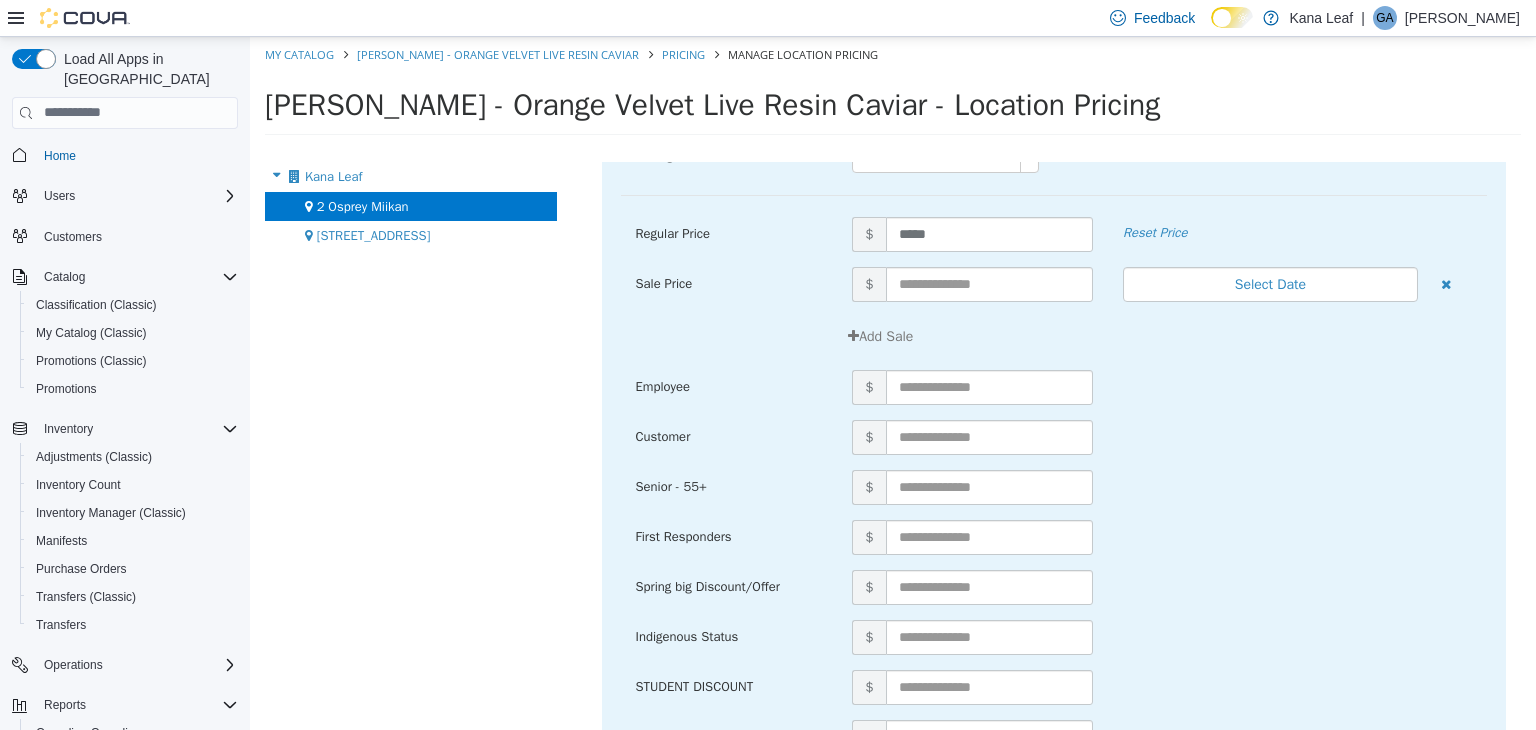 scroll, scrollTop: 14, scrollLeft: 0, axis: vertical 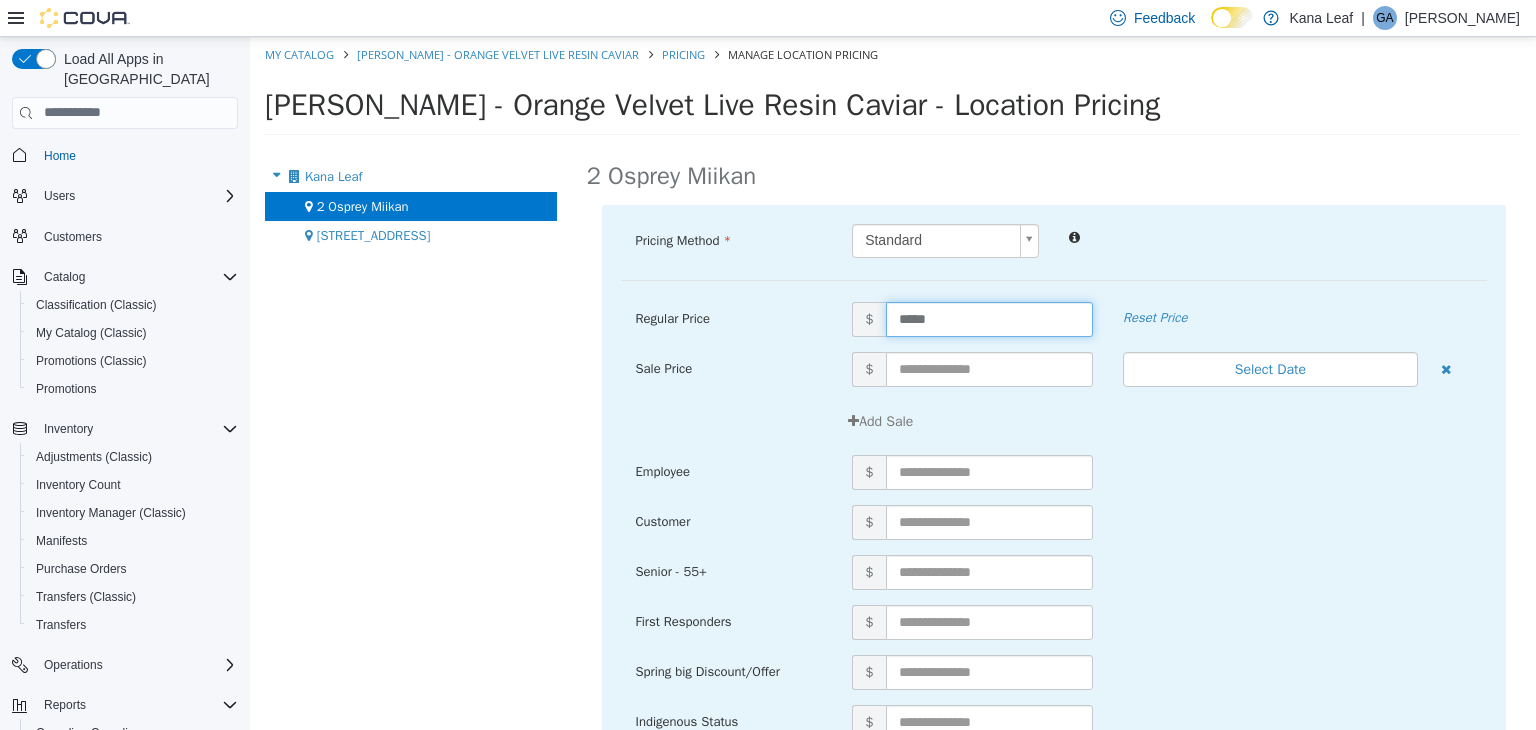 click on "*****" at bounding box center (989, 318) 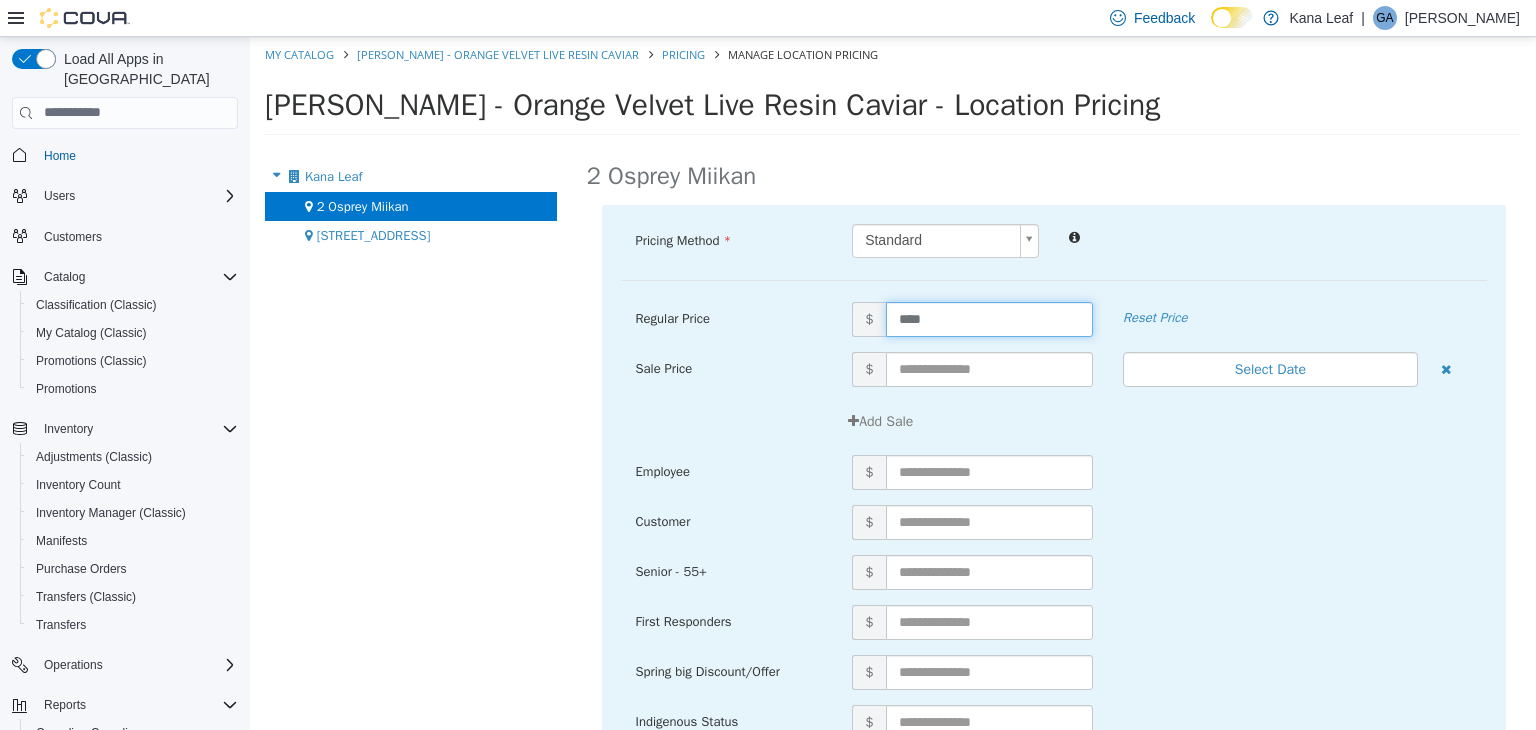 type on "*****" 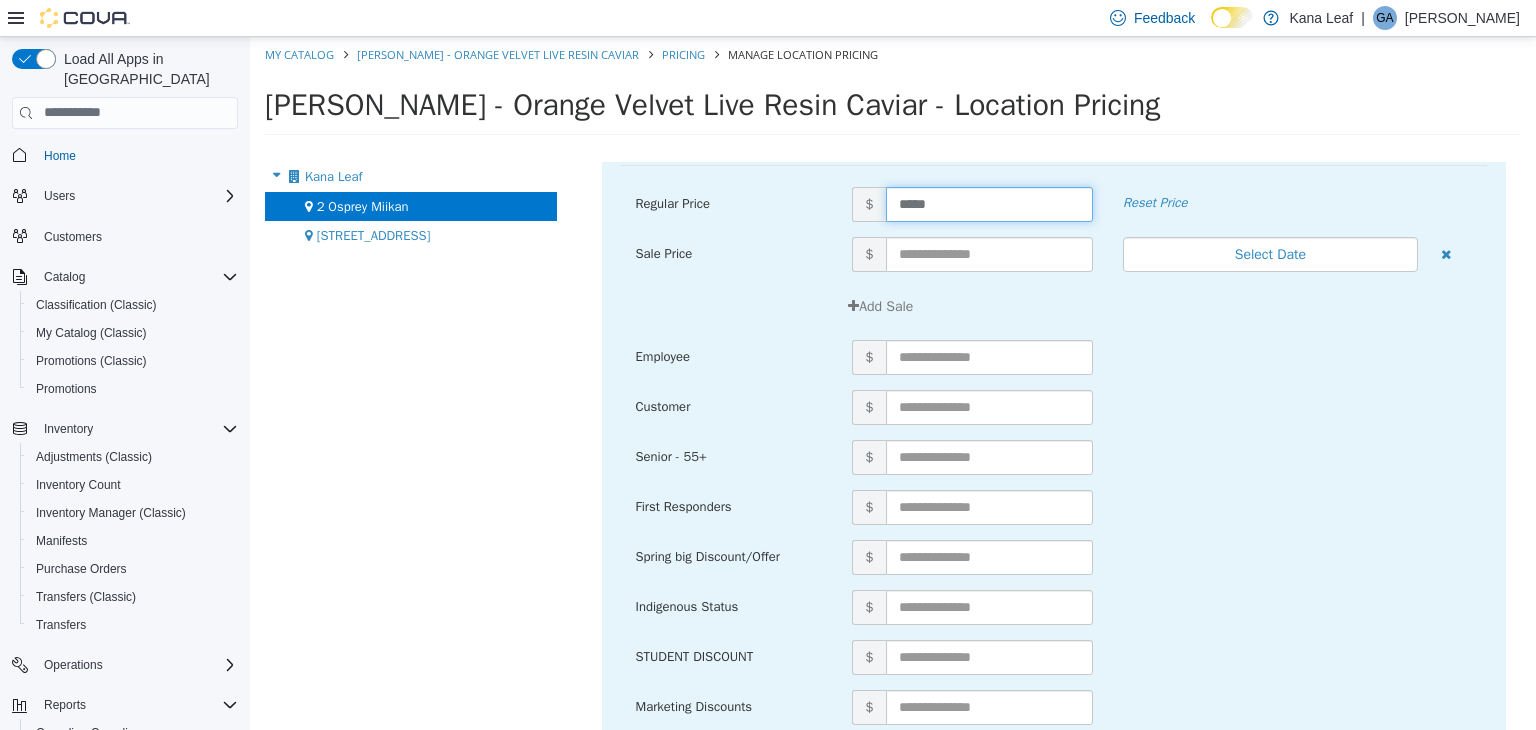scroll, scrollTop: 214, scrollLeft: 0, axis: vertical 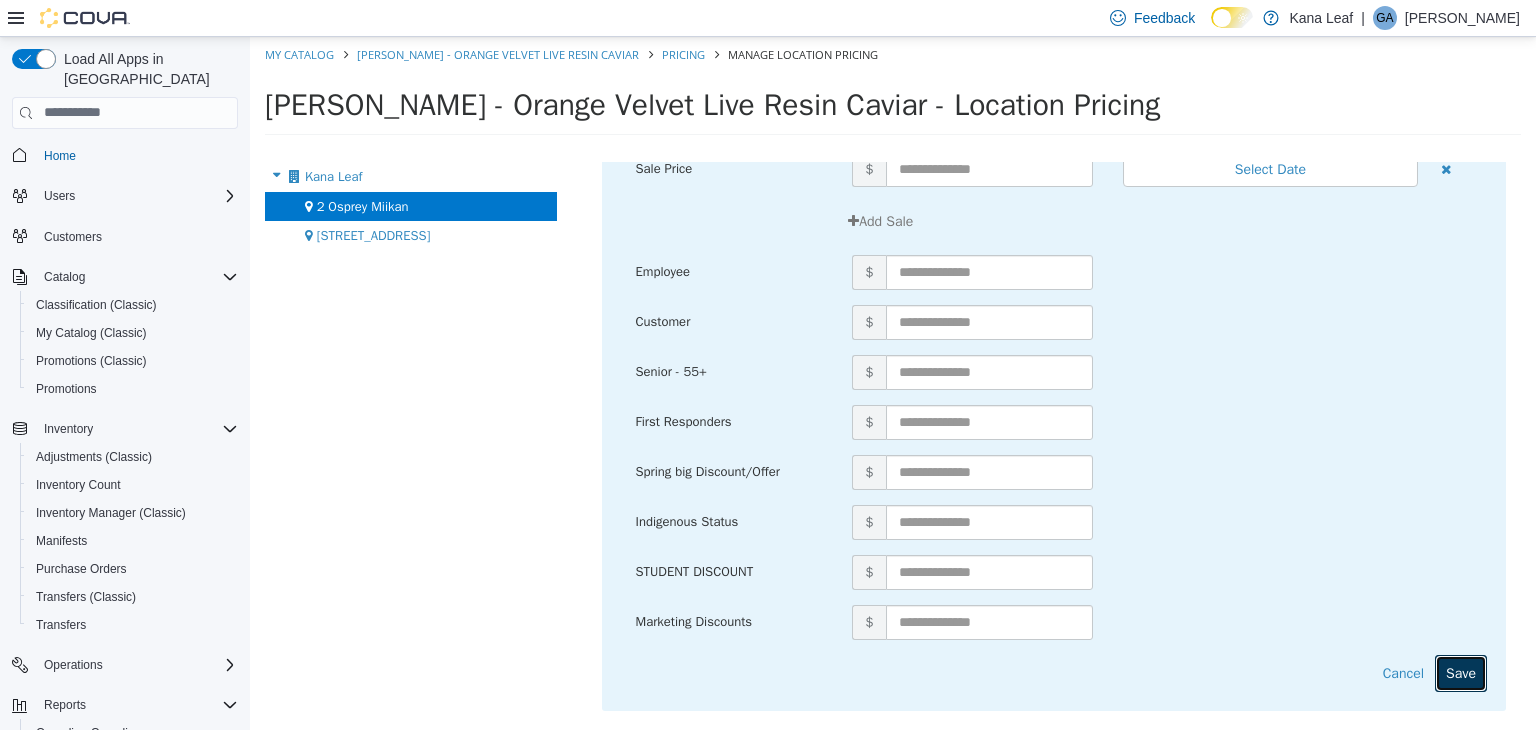 click on "Save" at bounding box center [1461, 672] 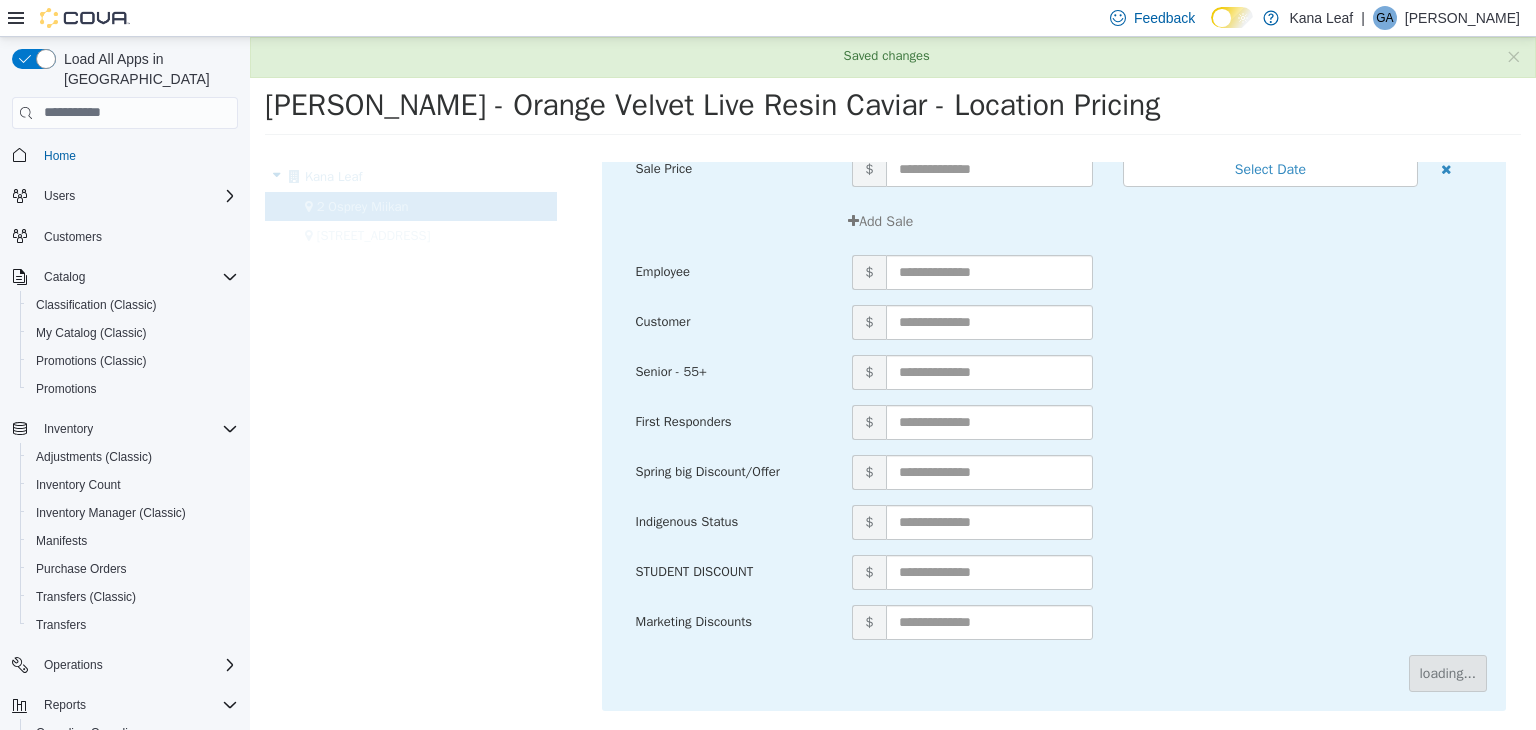 scroll, scrollTop: 0, scrollLeft: 0, axis: both 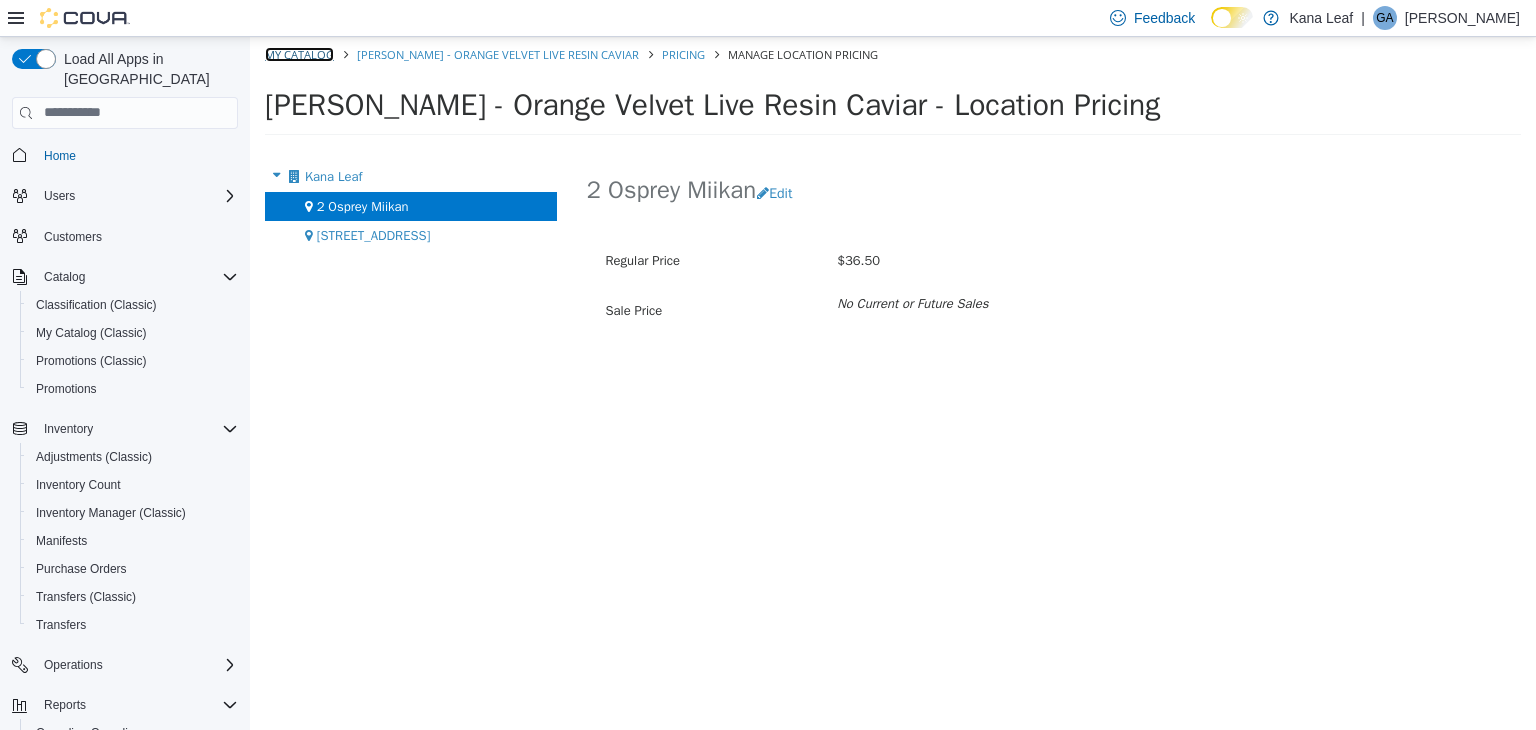 click on "My Catalog" at bounding box center (299, 53) 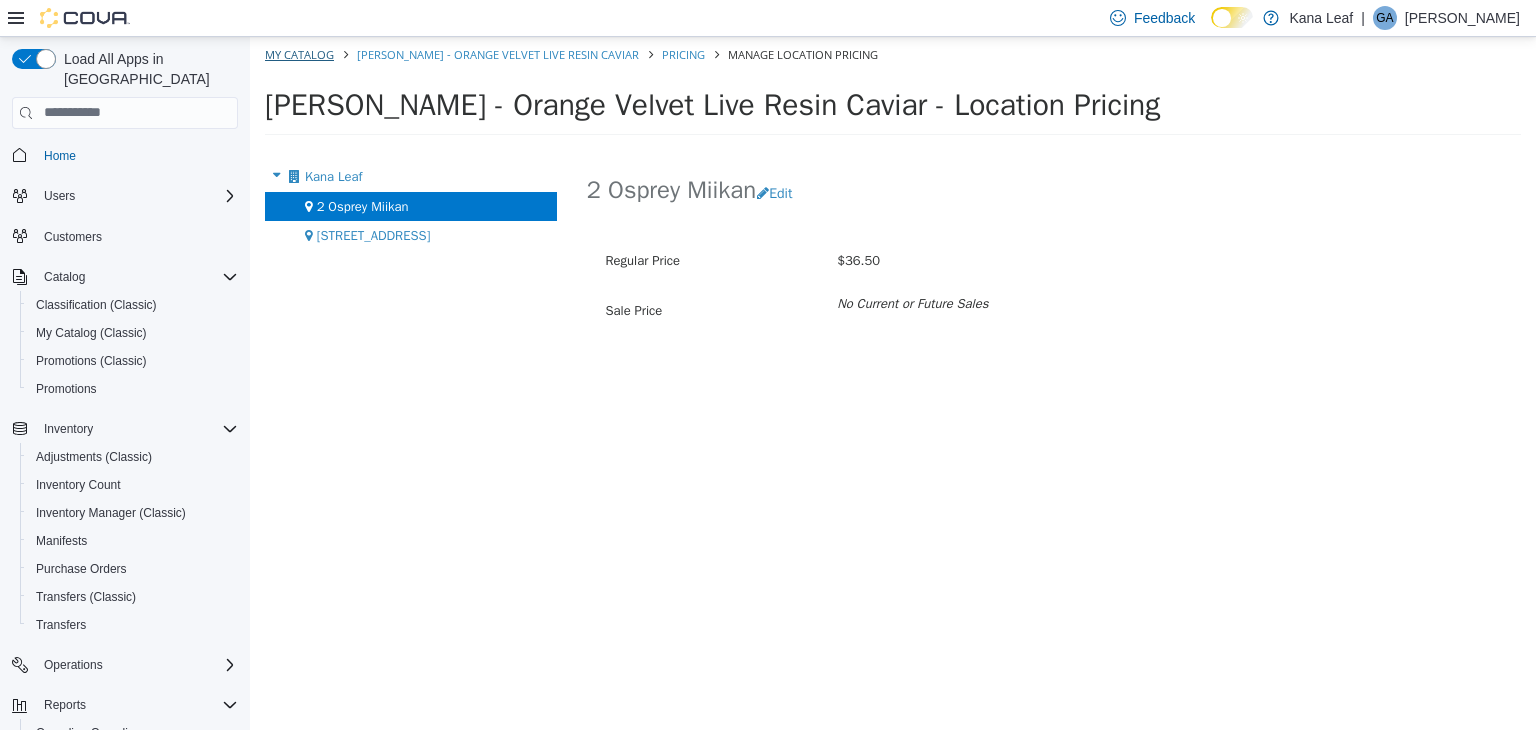 select on "**********" 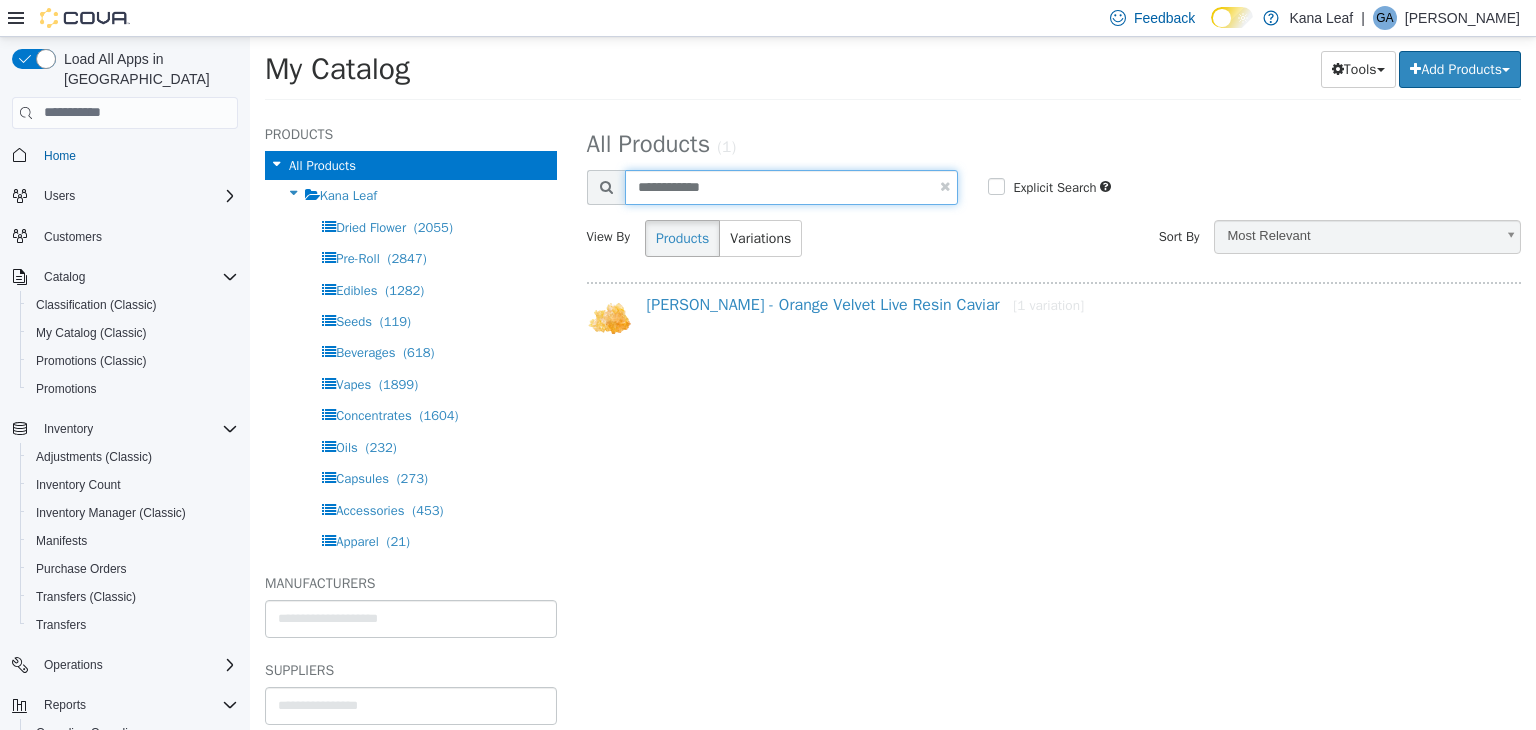 drag, startPoint x: 652, startPoint y: 202, endPoint x: 637, endPoint y: 202, distance: 15 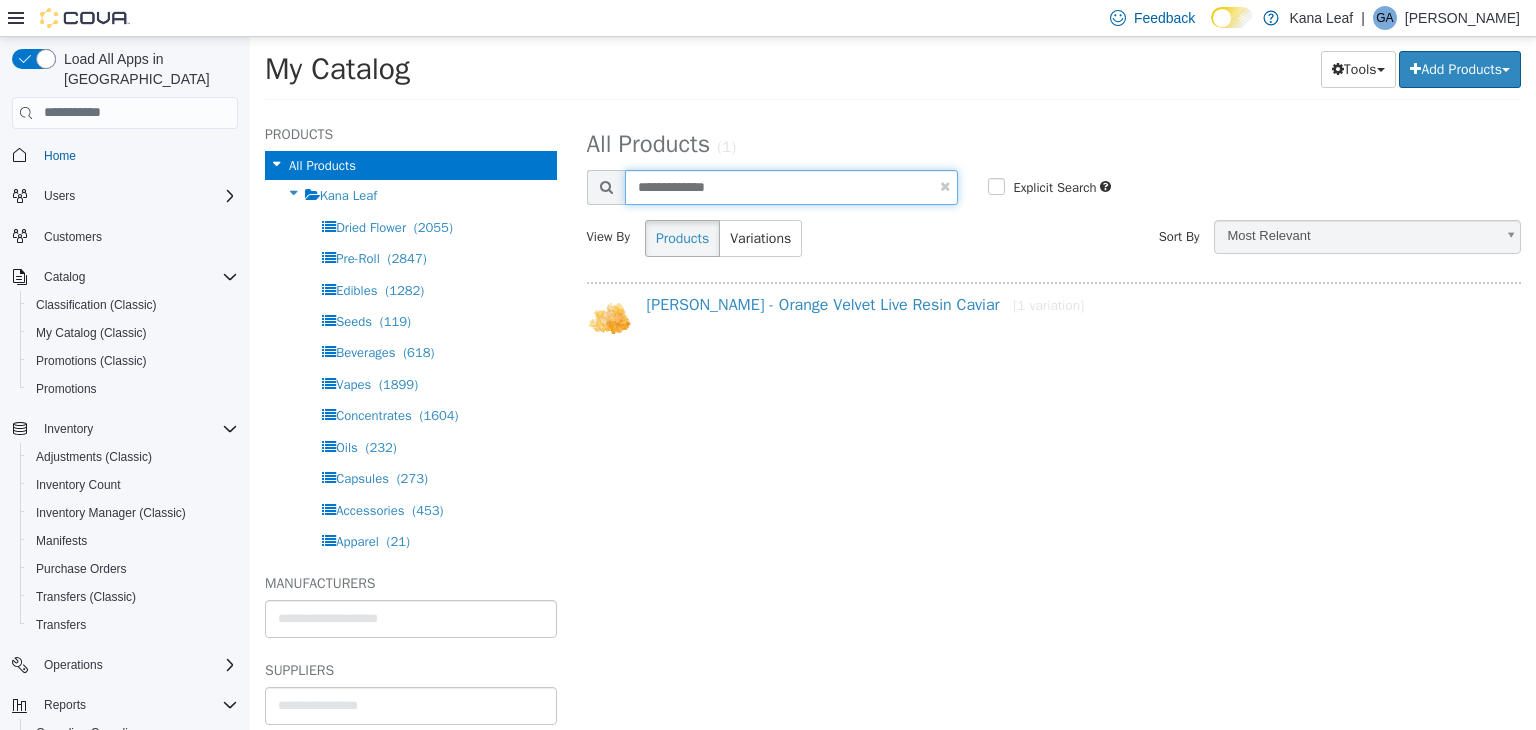 type on "**********" 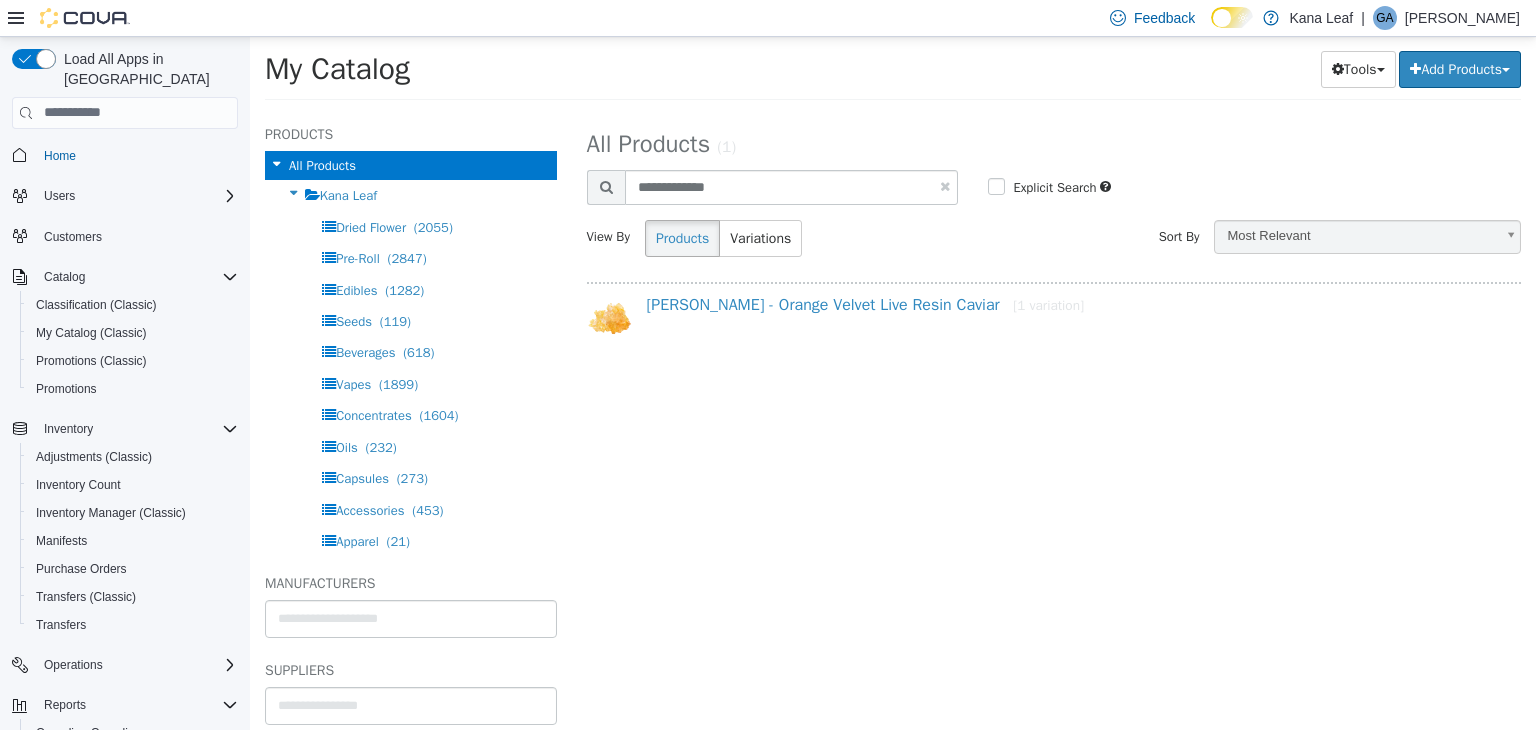 select on "**********" 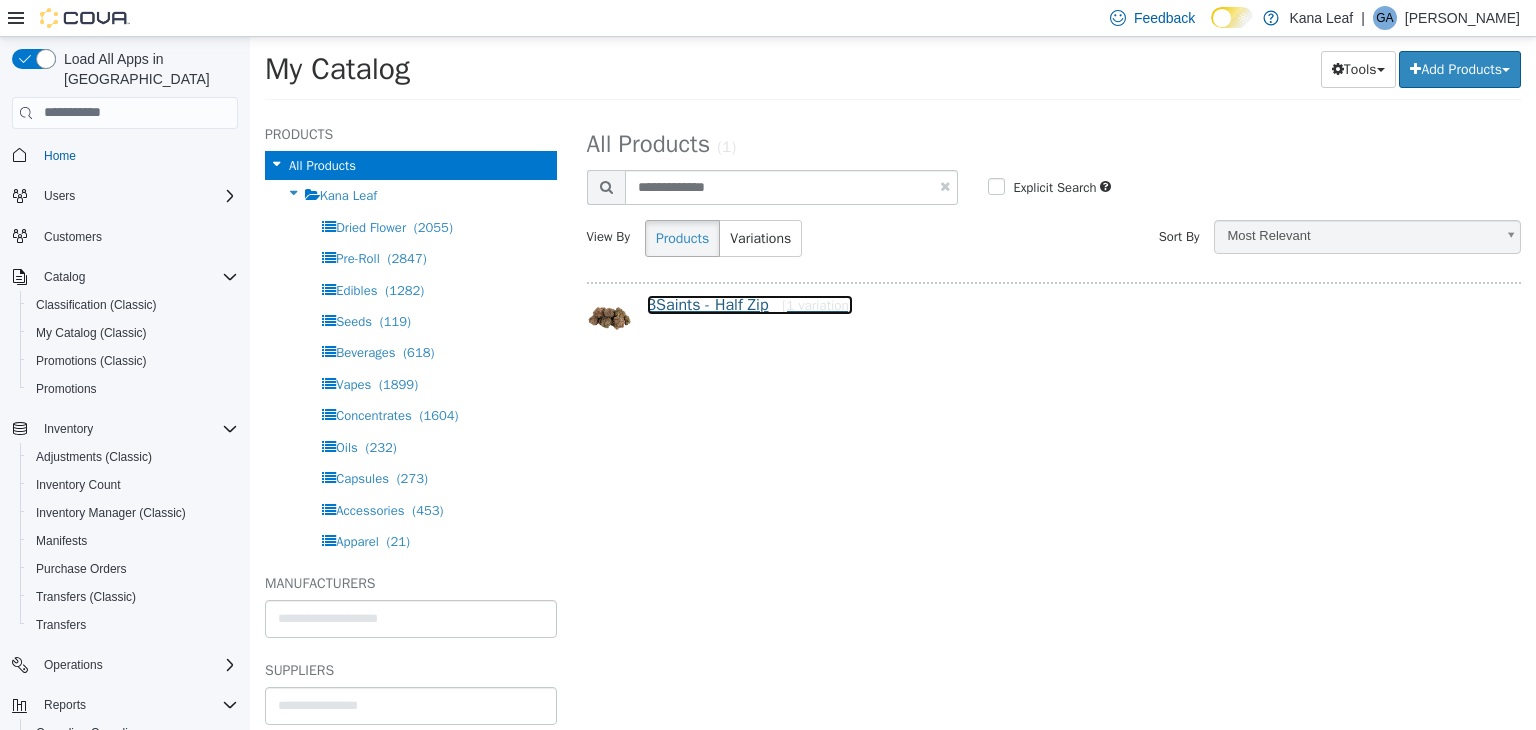 click on "3Saints - Half Zip
[1 variation]" at bounding box center [750, 304] 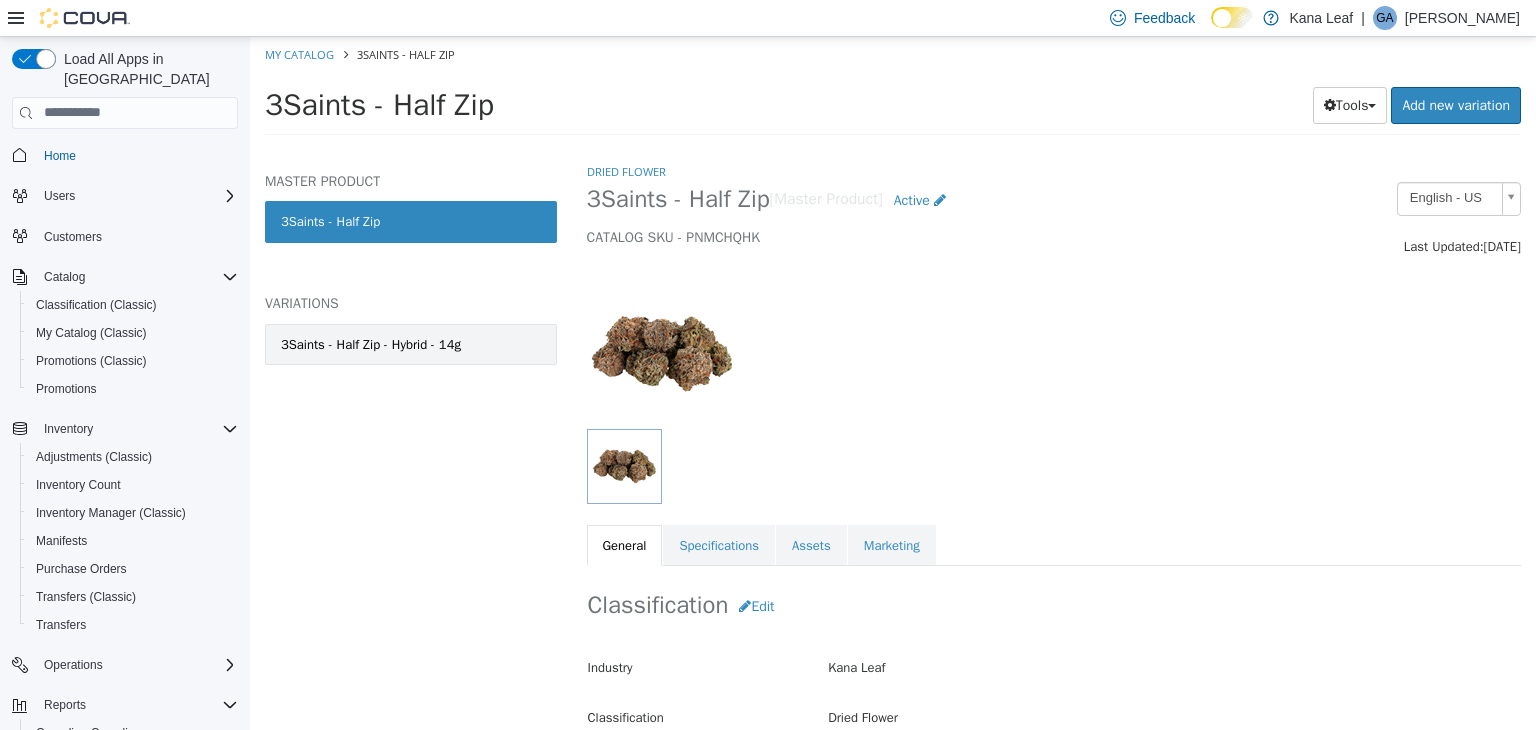 click on "3Saints - Half Zip - Hybrid - 14g" at bounding box center [411, 344] 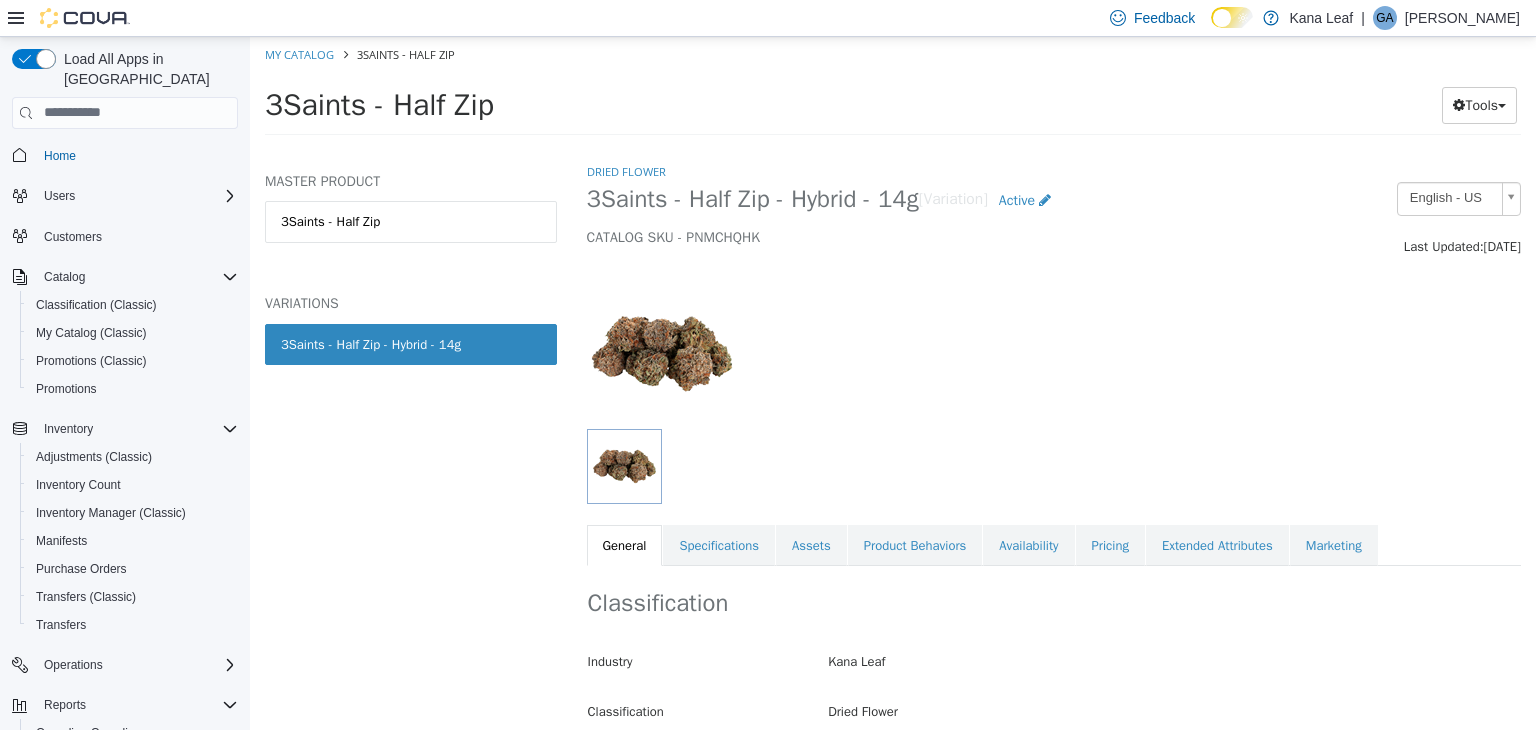 click on "Classification Industry
Kana Leaf
Classification
Dried Flower
Cancel Save Changes" at bounding box center (1054, 667) 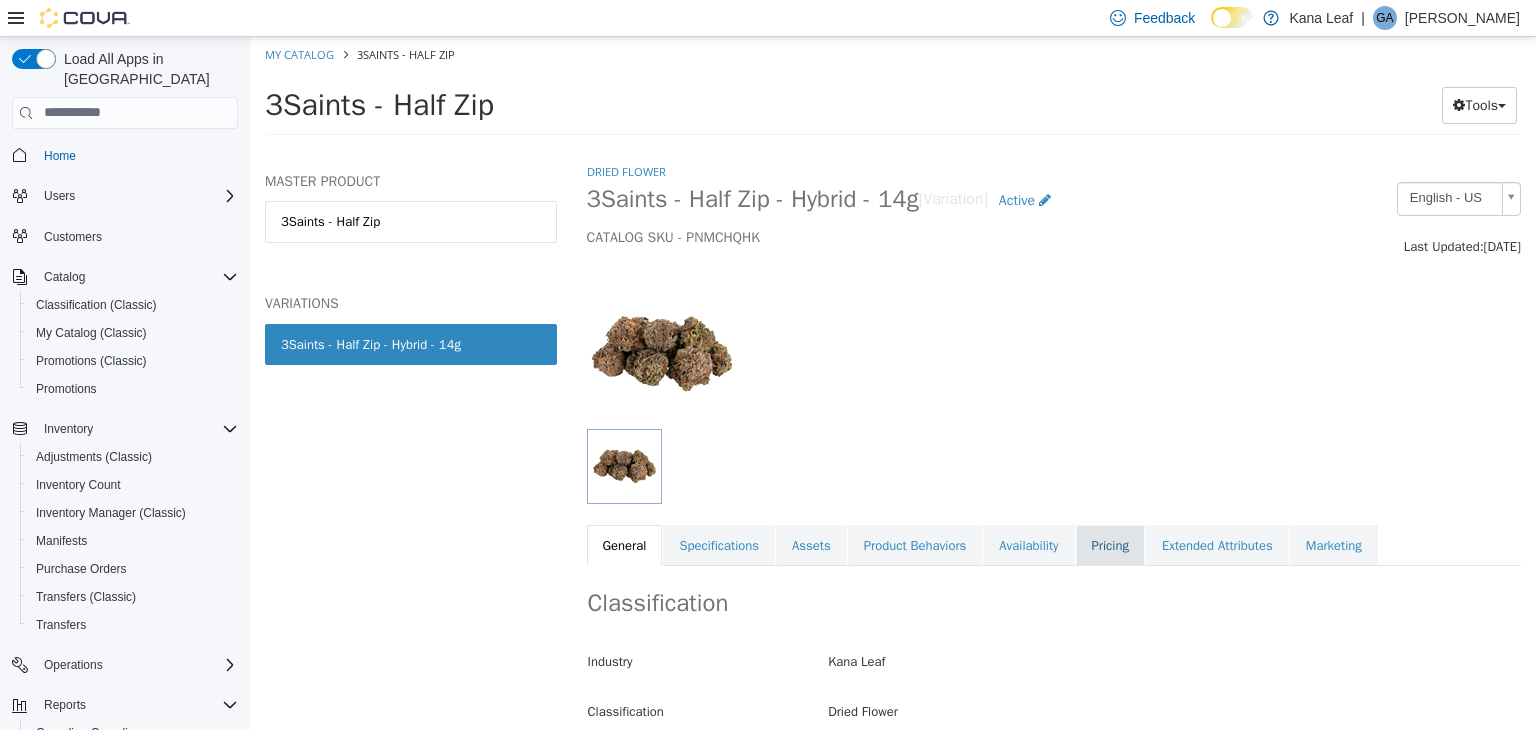 click on "Pricing" at bounding box center (1110, 545) 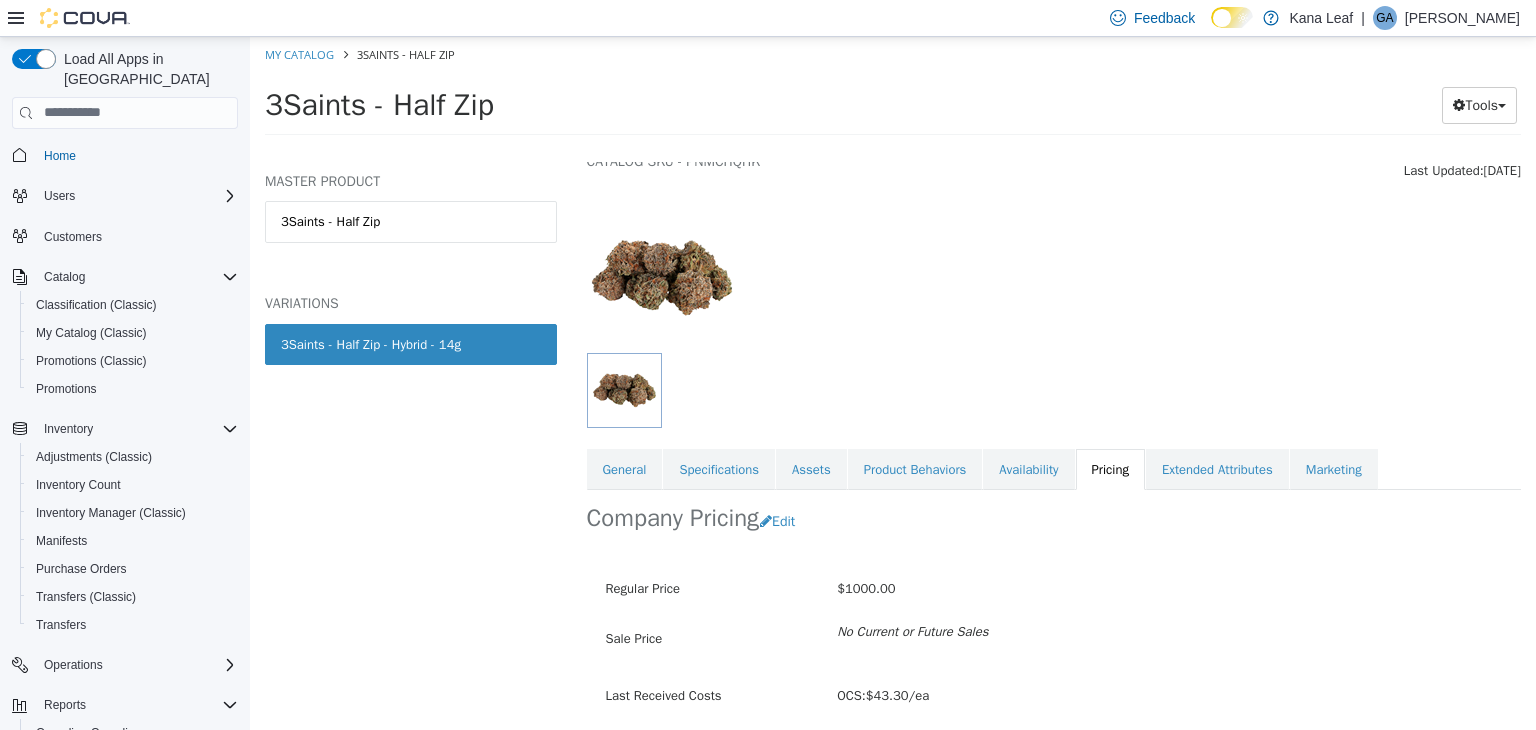 scroll, scrollTop: 147, scrollLeft: 0, axis: vertical 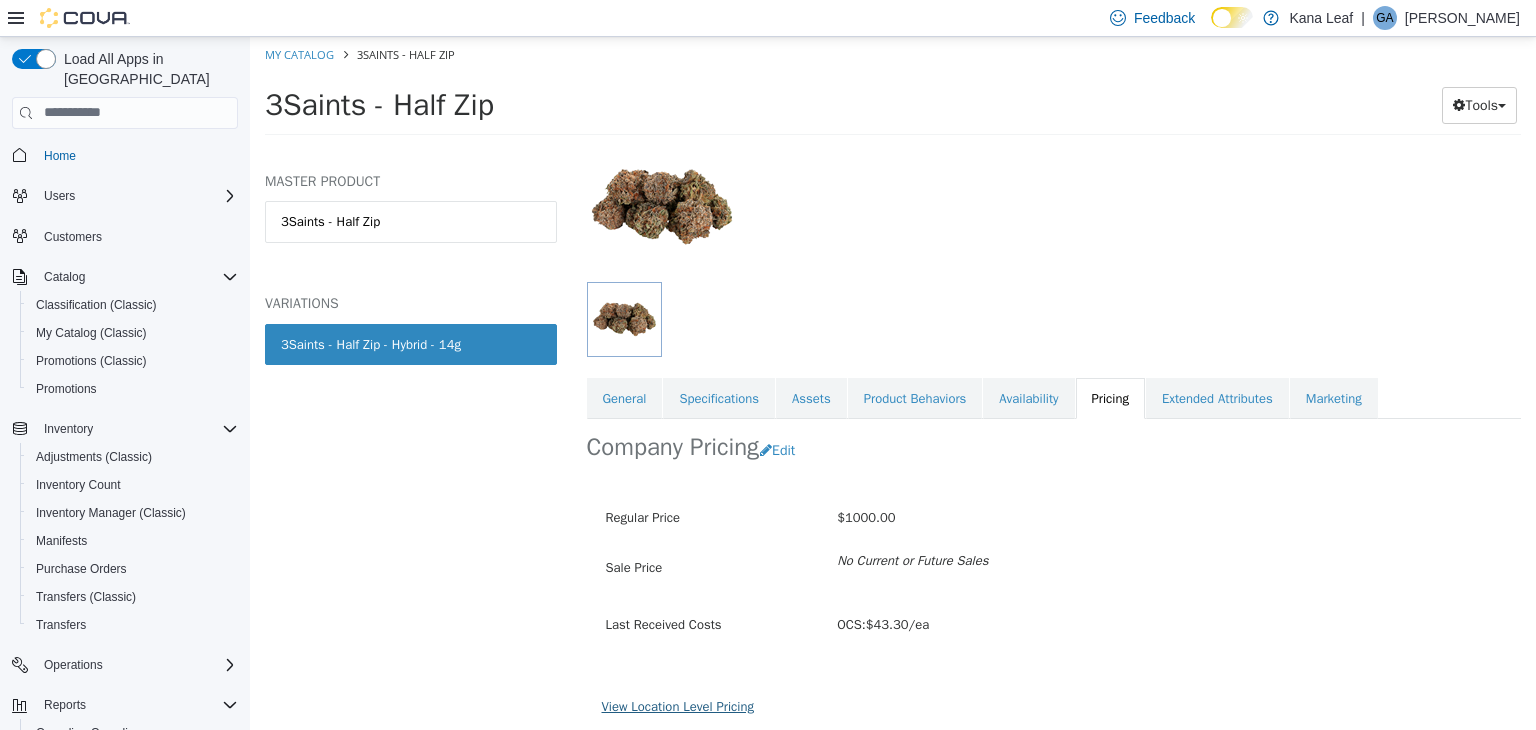 click on "View Location Level Pricing" at bounding box center [678, 705] 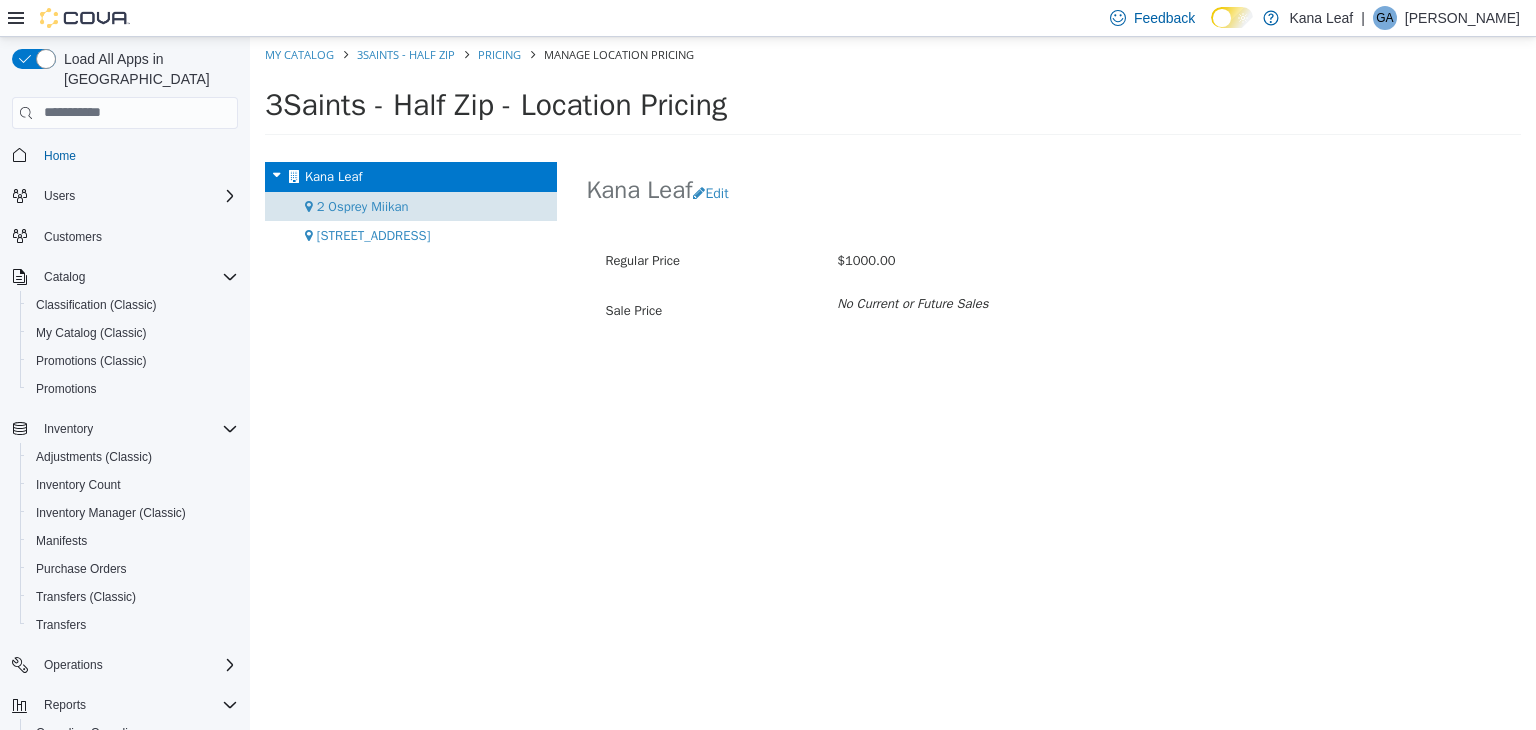 click on "2 Osprey Miikan" at bounding box center [363, 205] 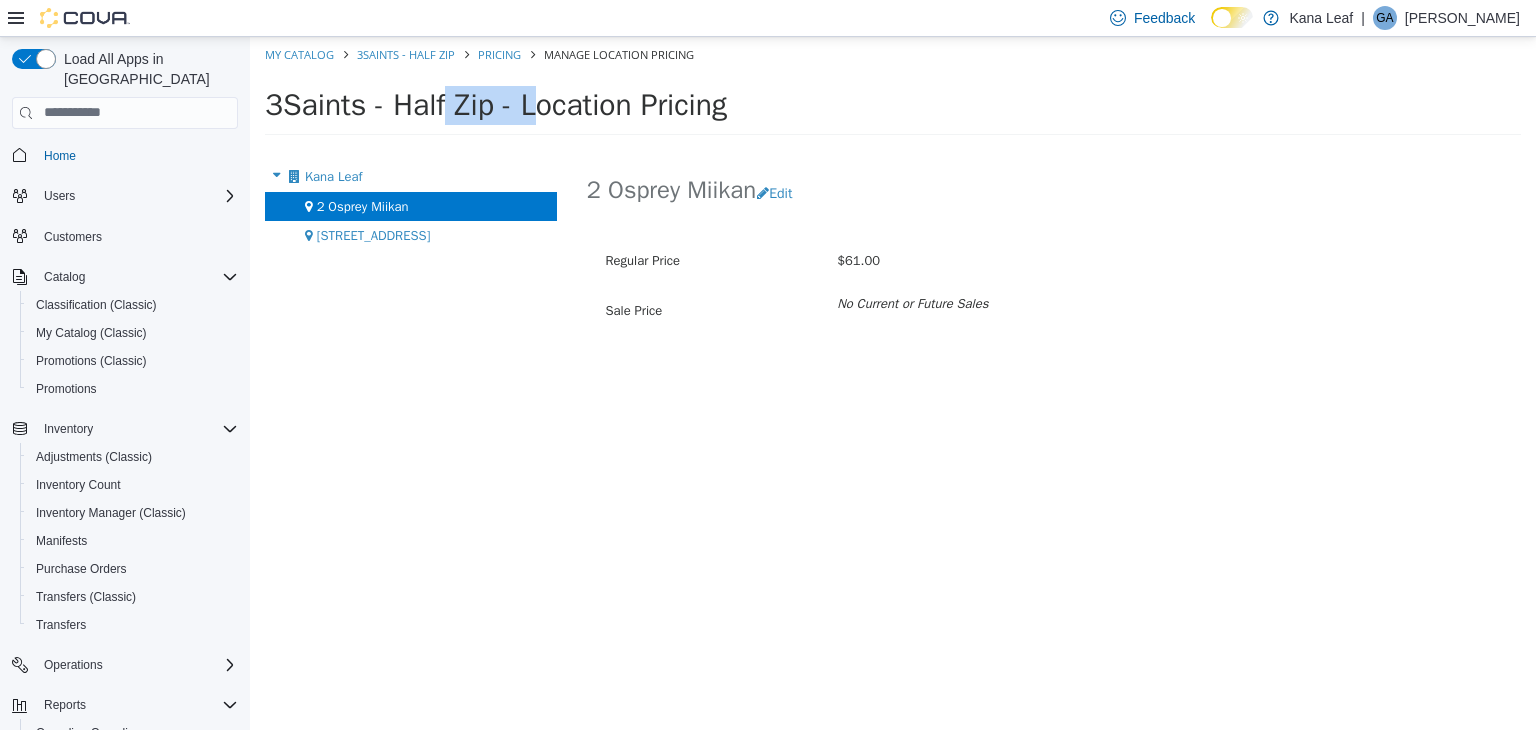 drag, startPoint x: 364, startPoint y: 106, endPoint x: 251, endPoint y: 91, distance: 113.99123 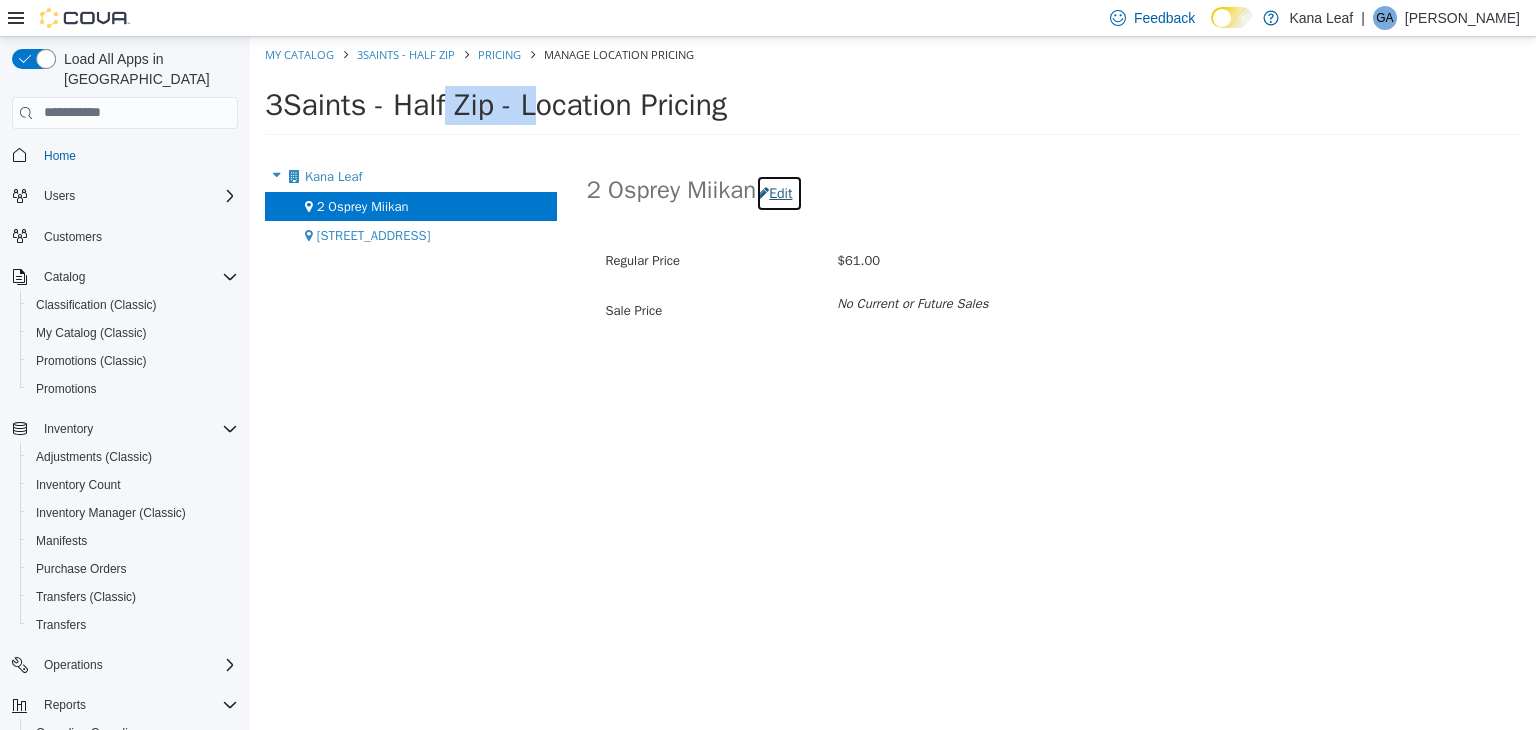 click on "Edit" at bounding box center (779, 192) 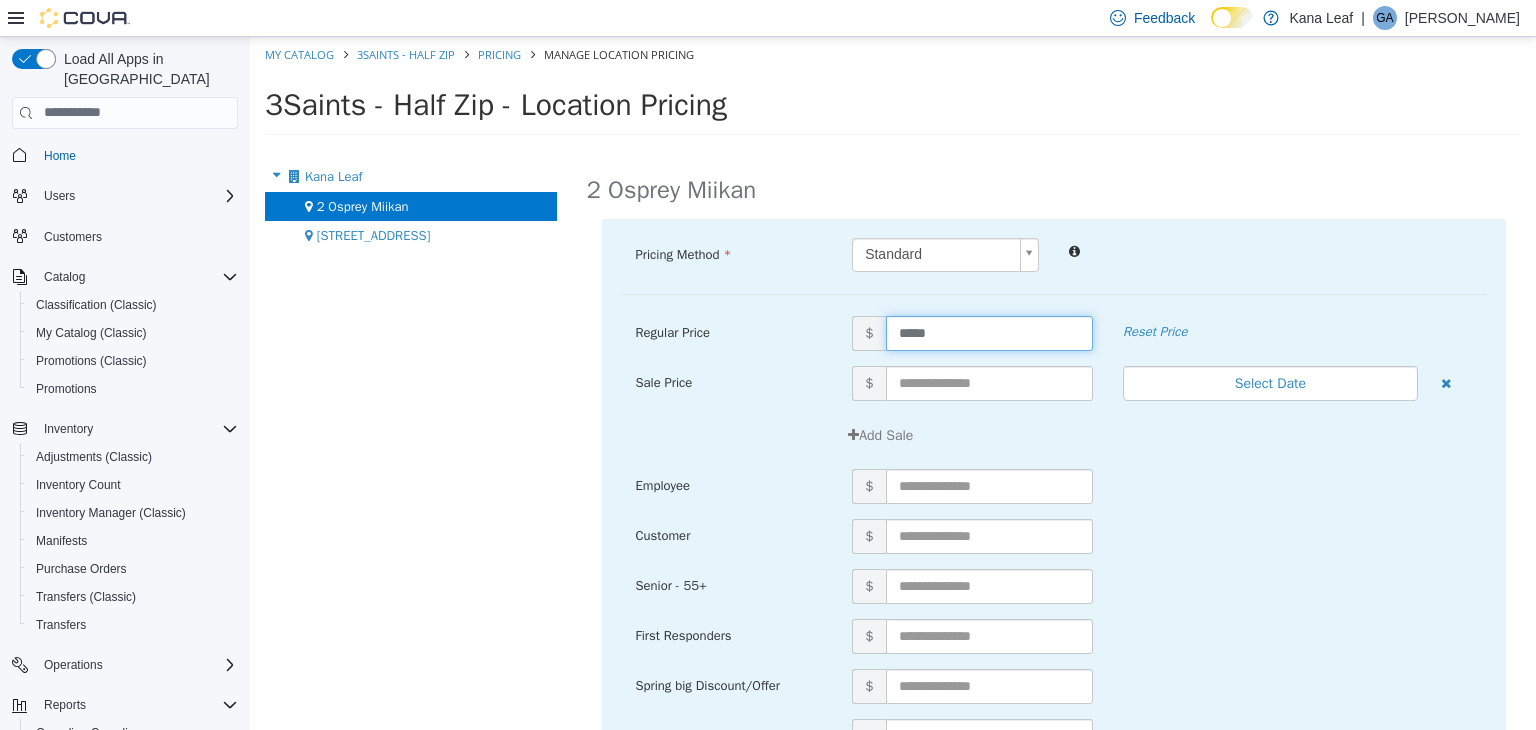 click on "*****" at bounding box center (989, 332) 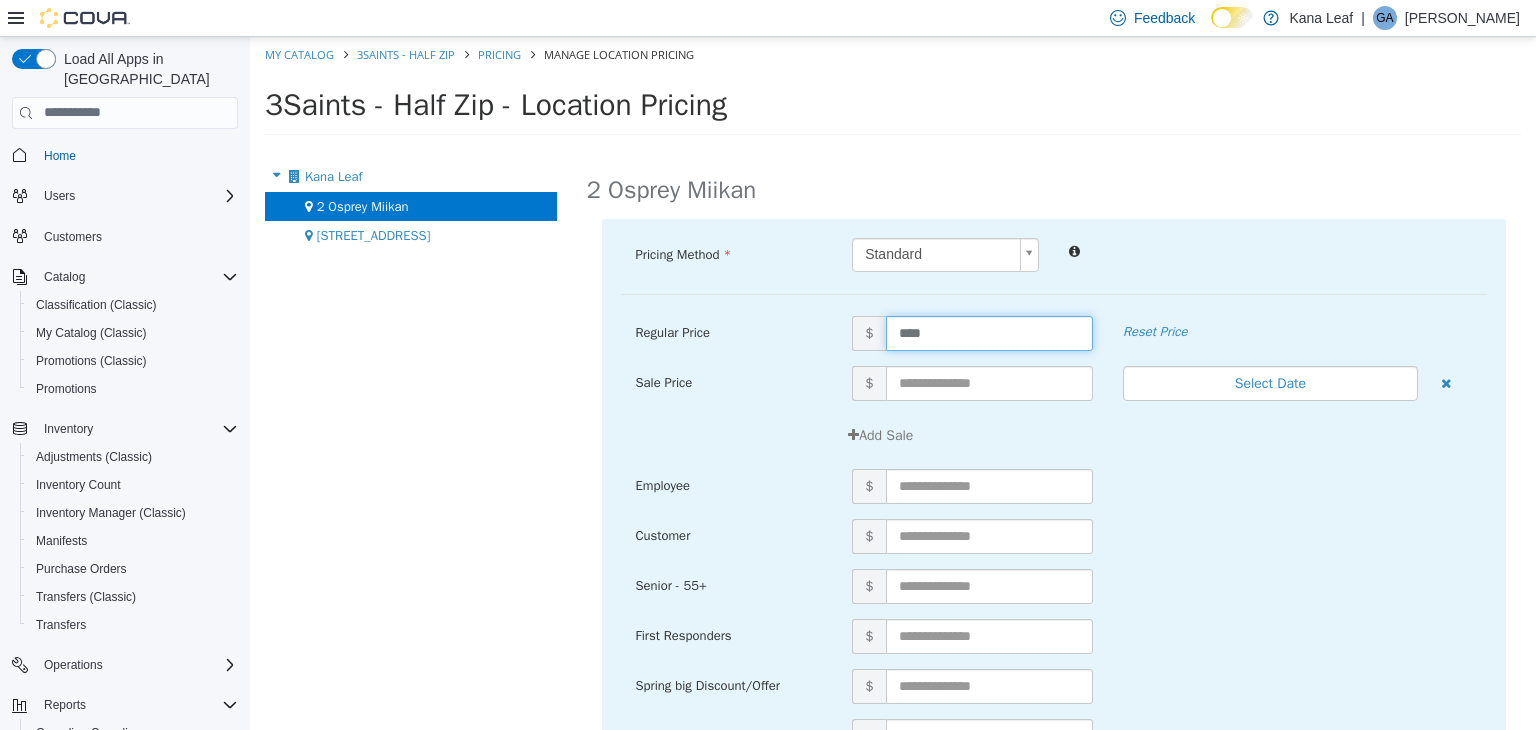 type on "*****" 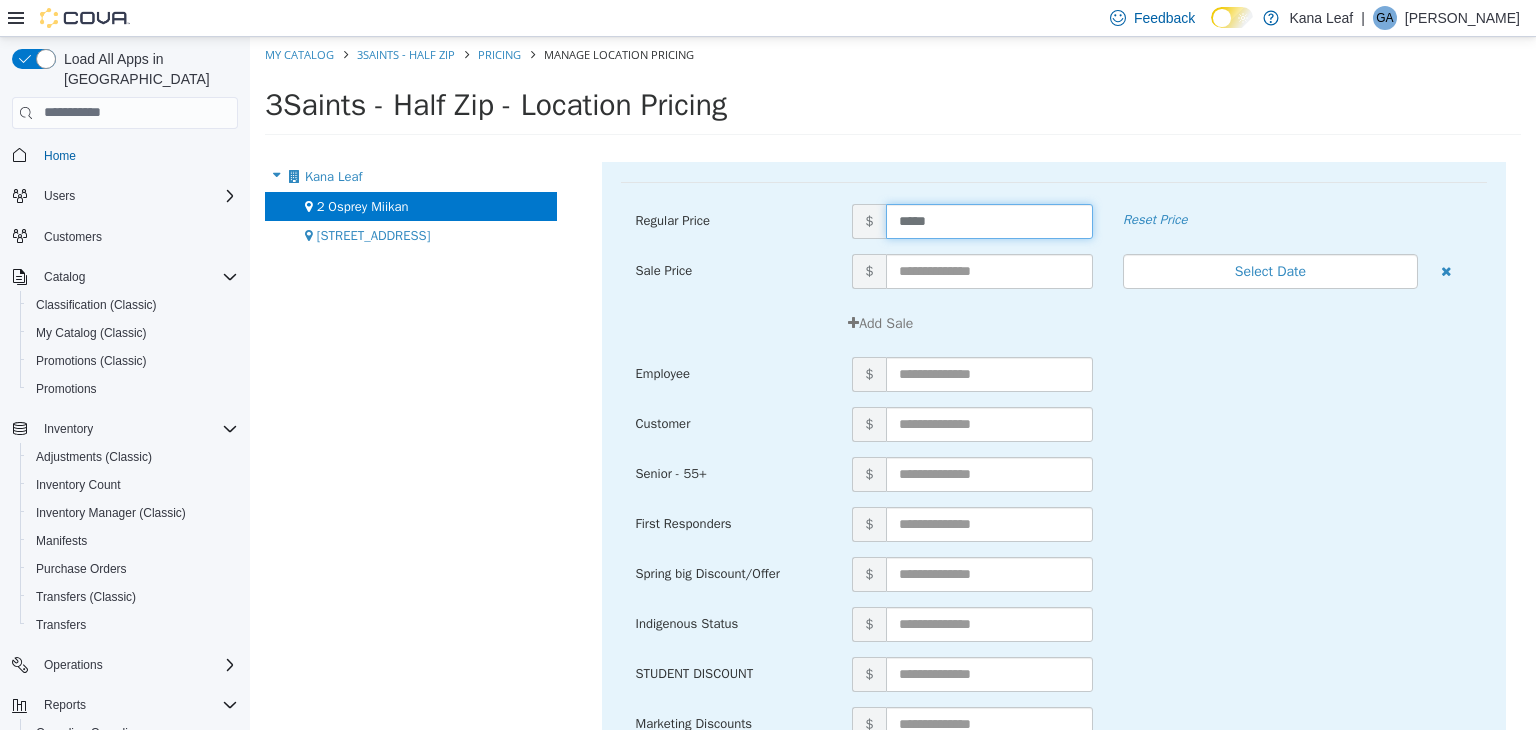 scroll, scrollTop: 214, scrollLeft: 0, axis: vertical 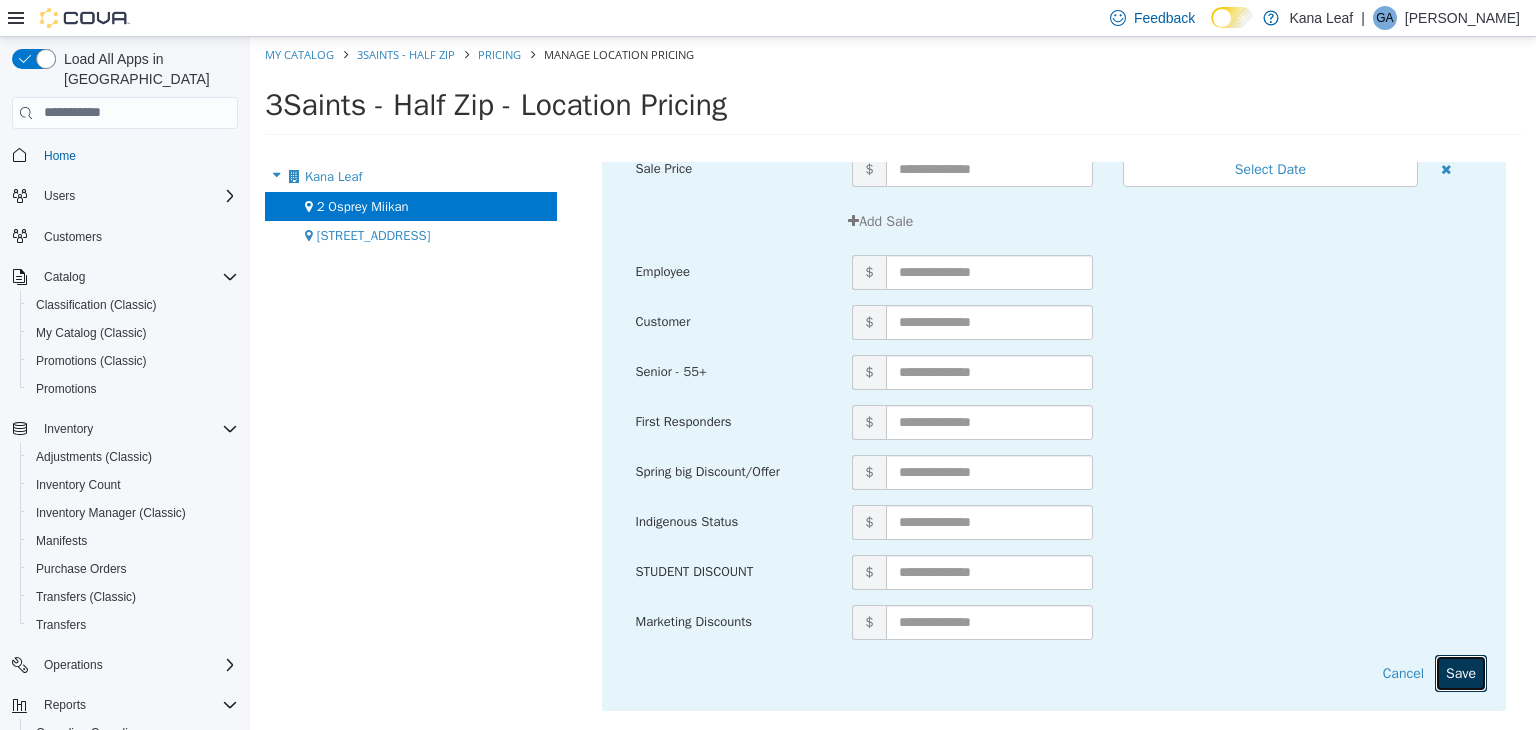 click on "Save" at bounding box center [1461, 672] 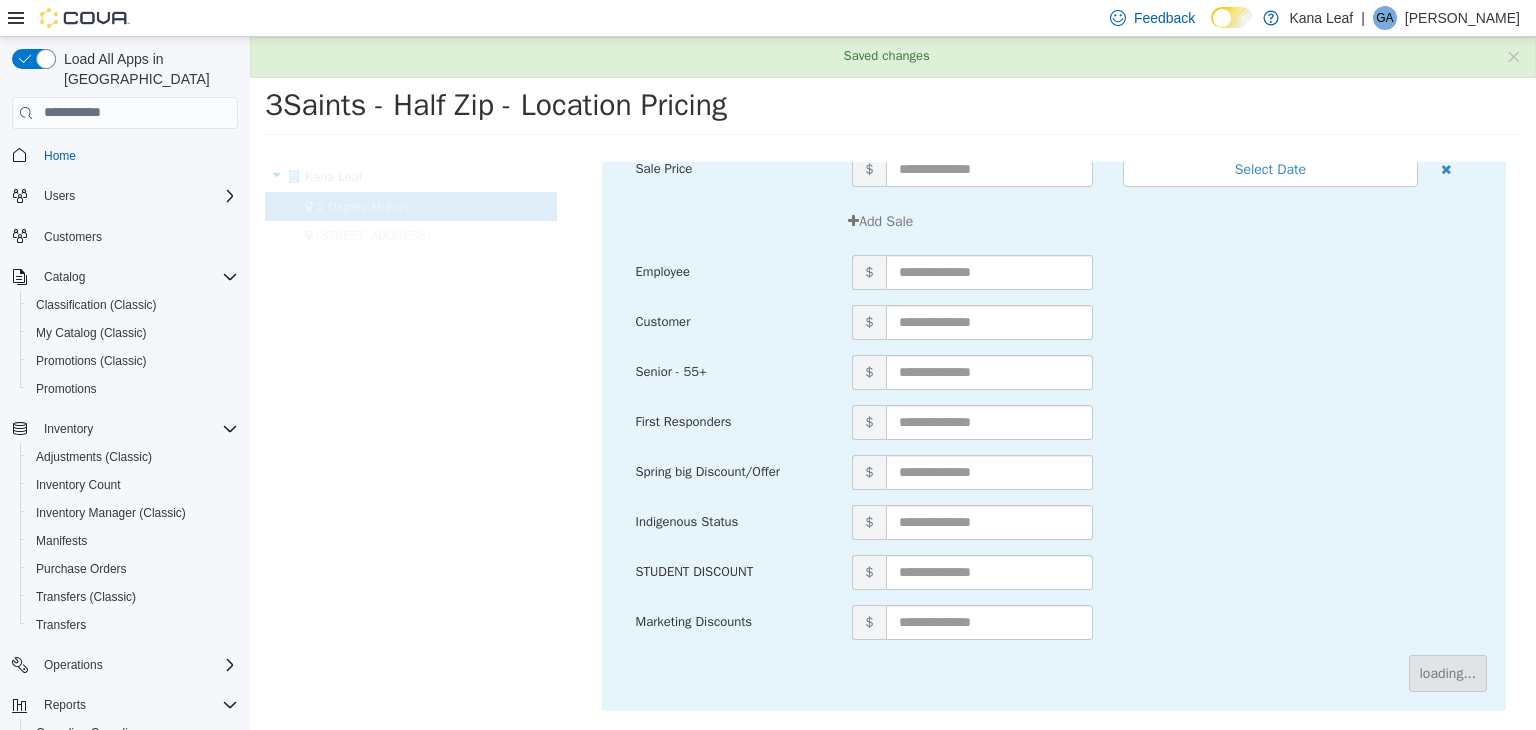 scroll, scrollTop: 0, scrollLeft: 0, axis: both 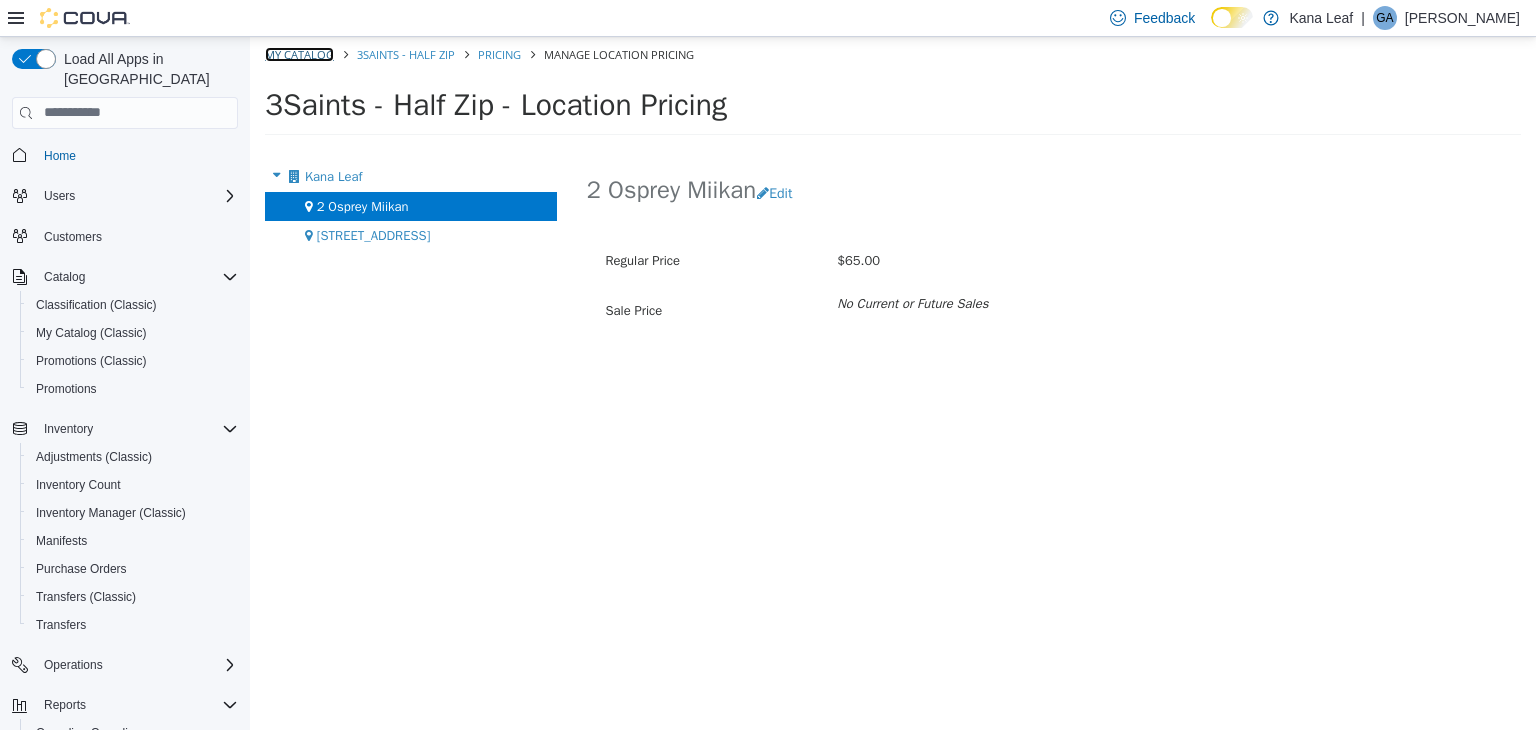 click on "My Catalog" at bounding box center [299, 53] 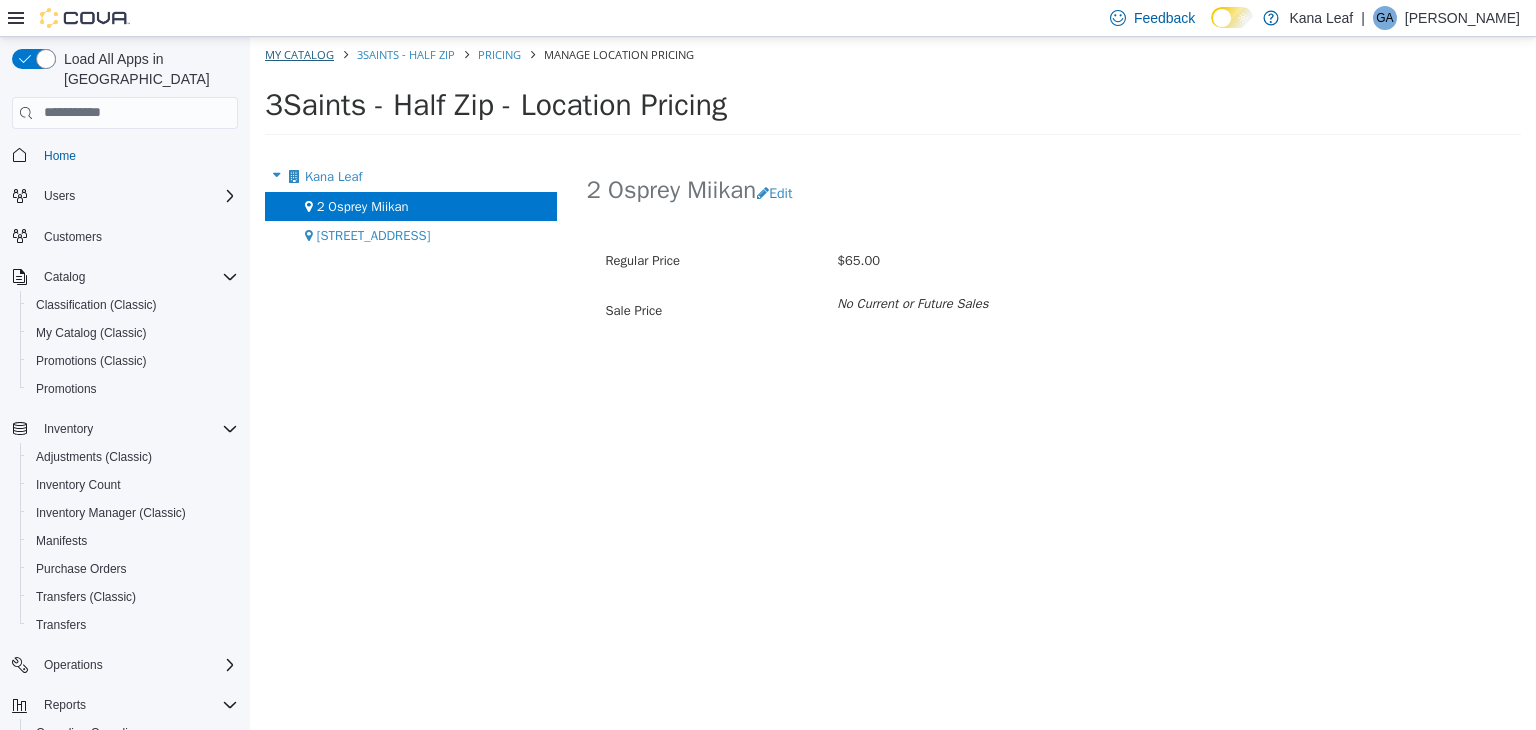 select on "**********" 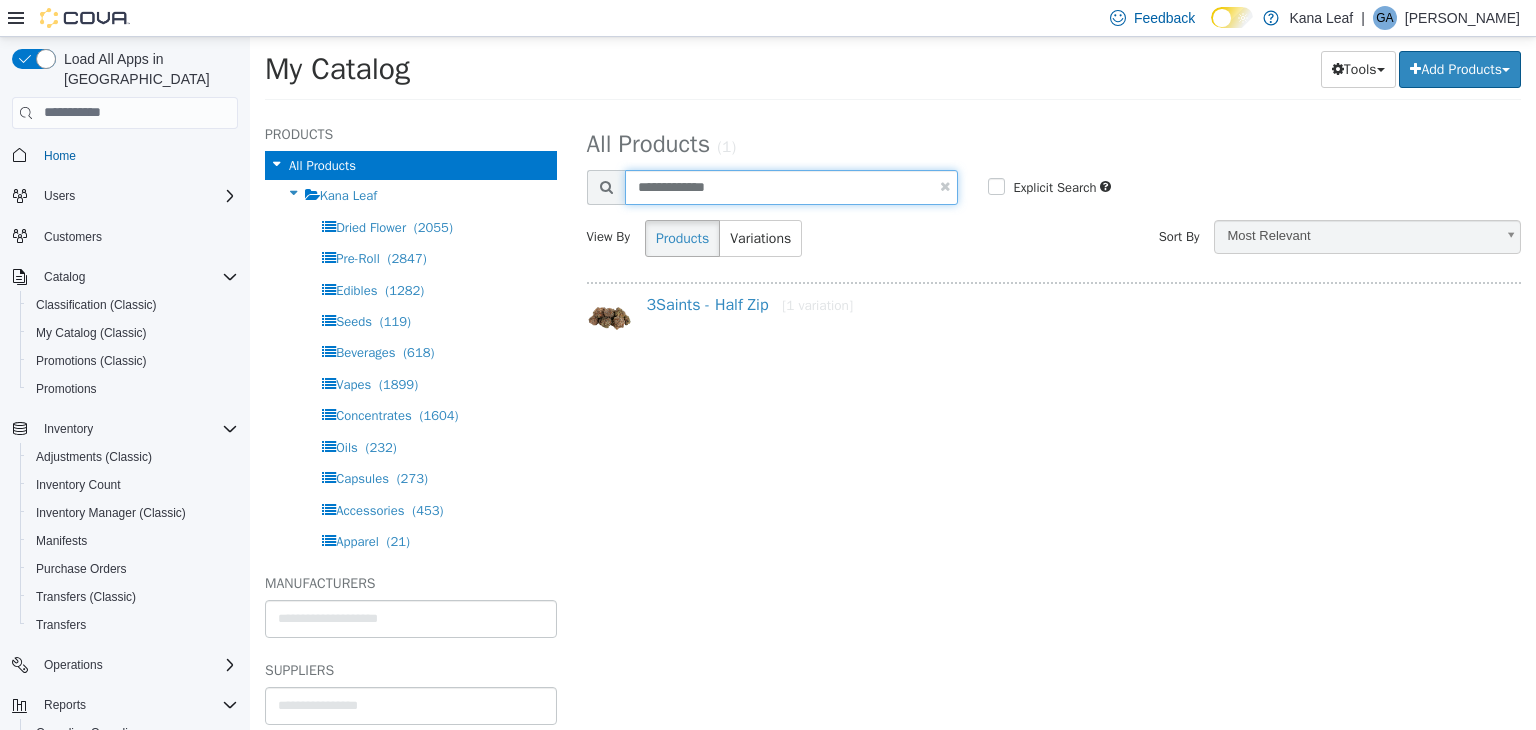 drag, startPoint x: 752, startPoint y: 190, endPoint x: 576, endPoint y: 184, distance: 176.10225 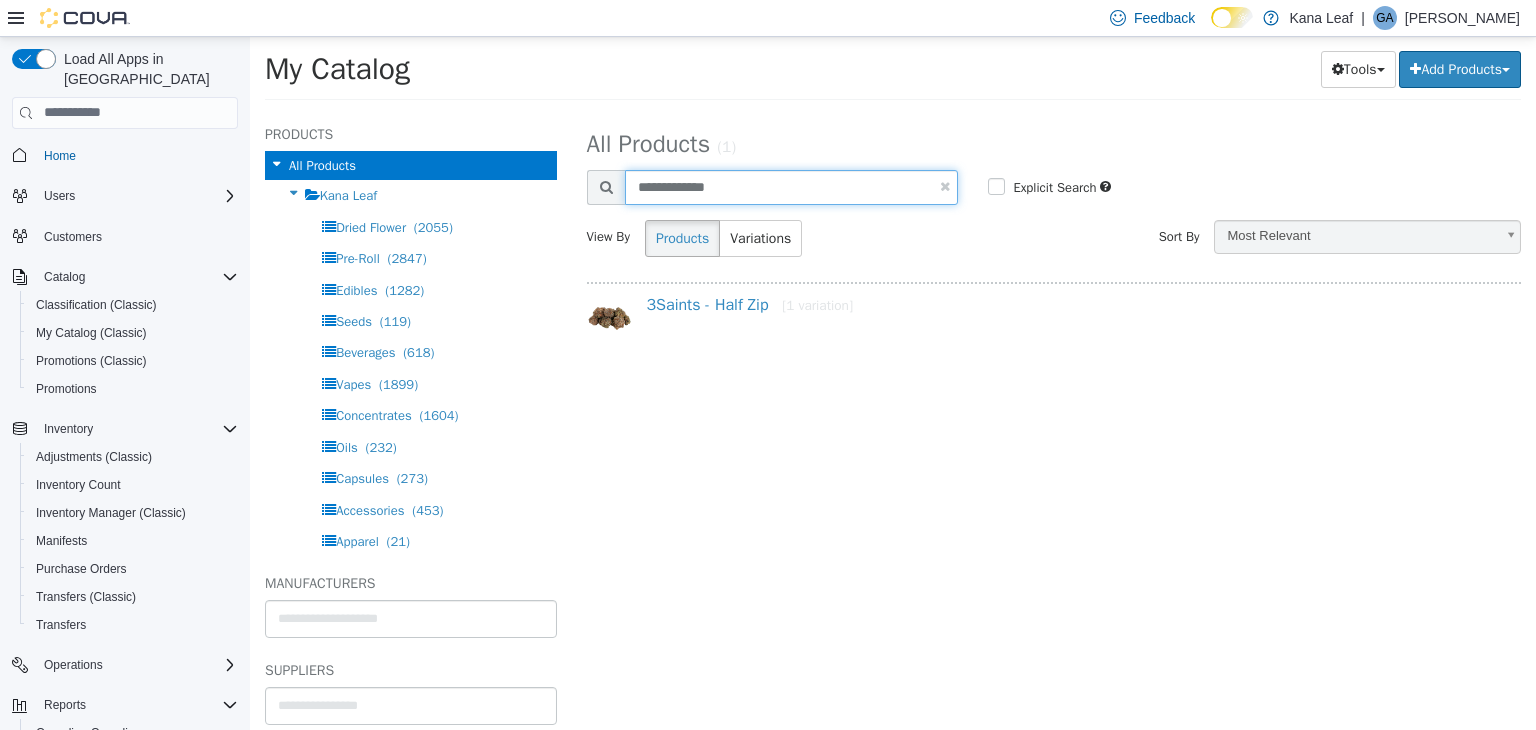 paste on "*" 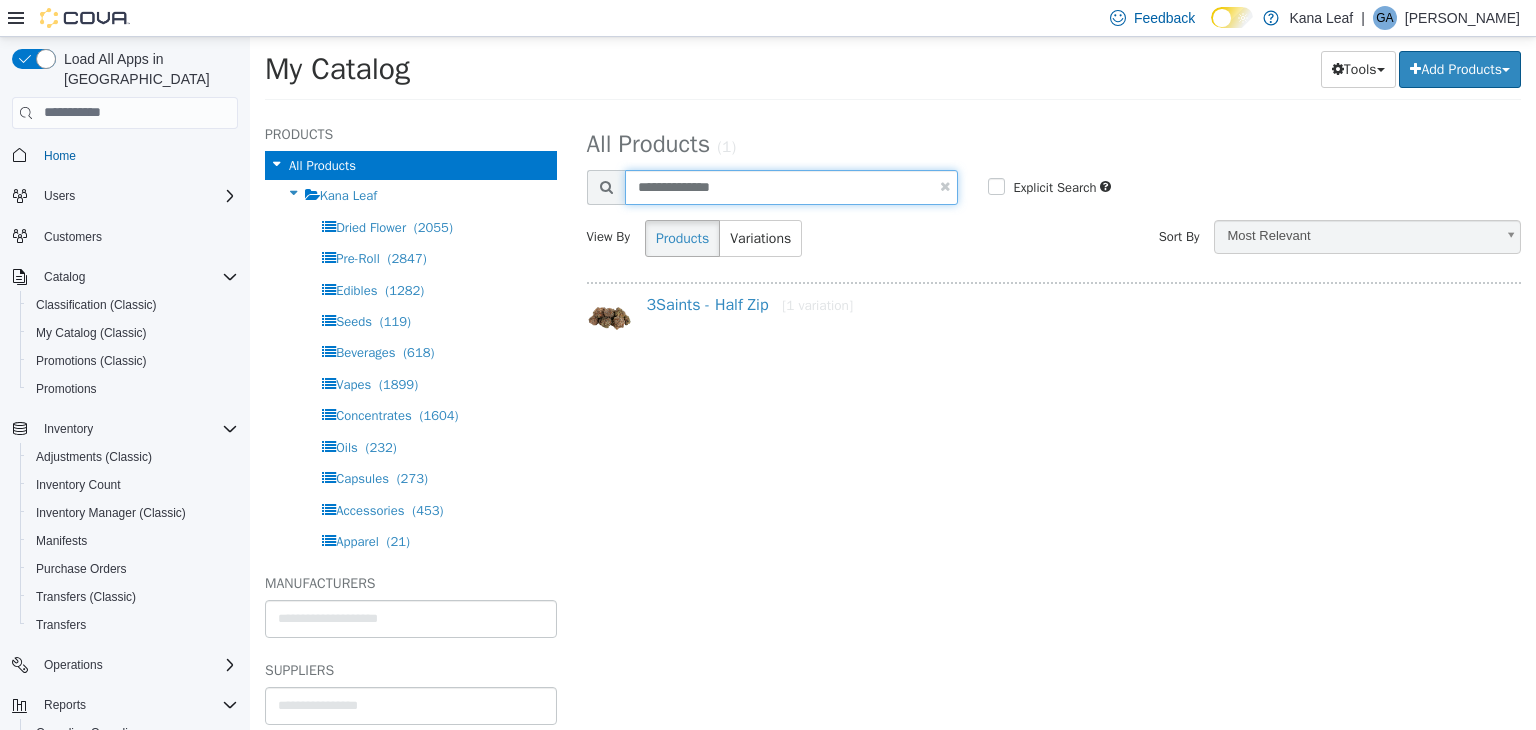 type on "**********" 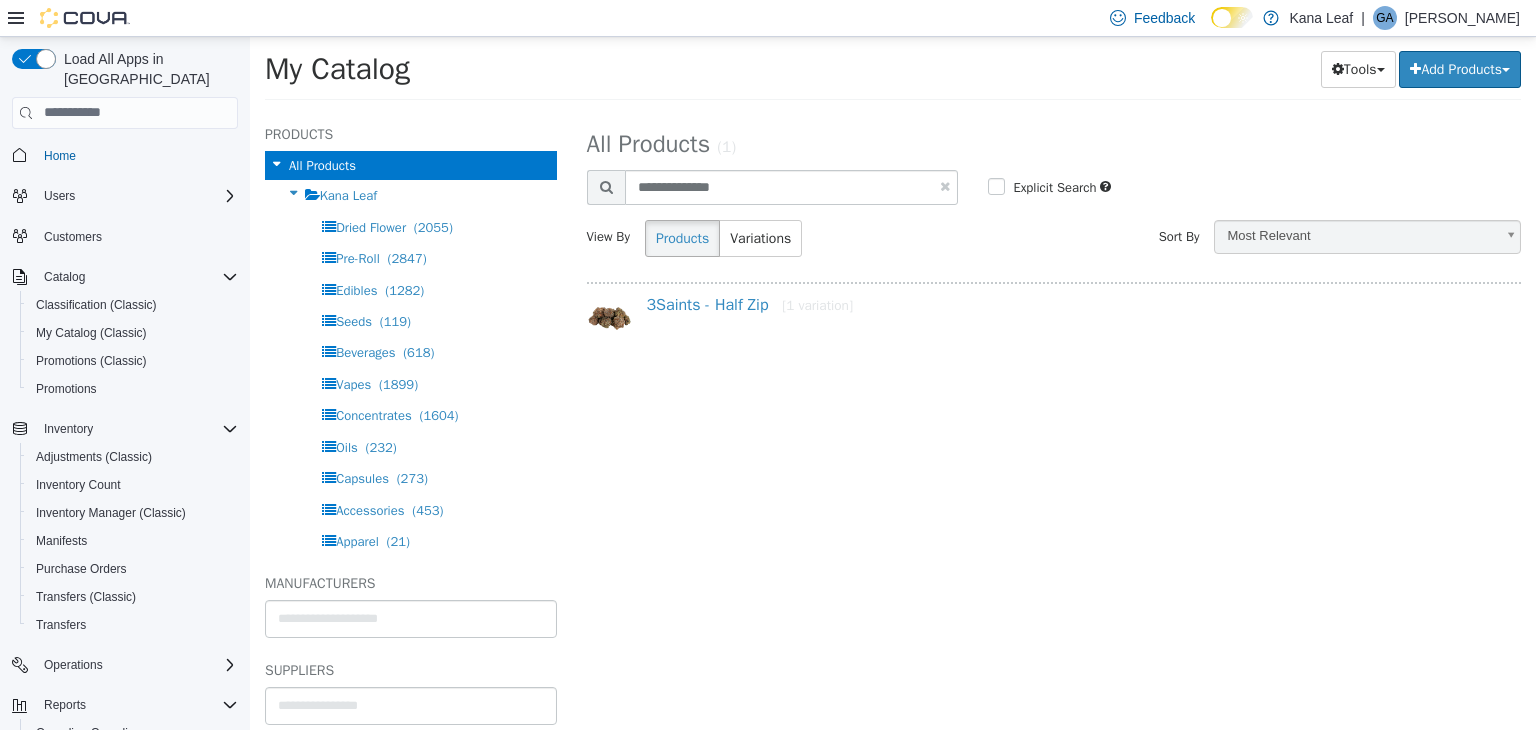 select on "**********" 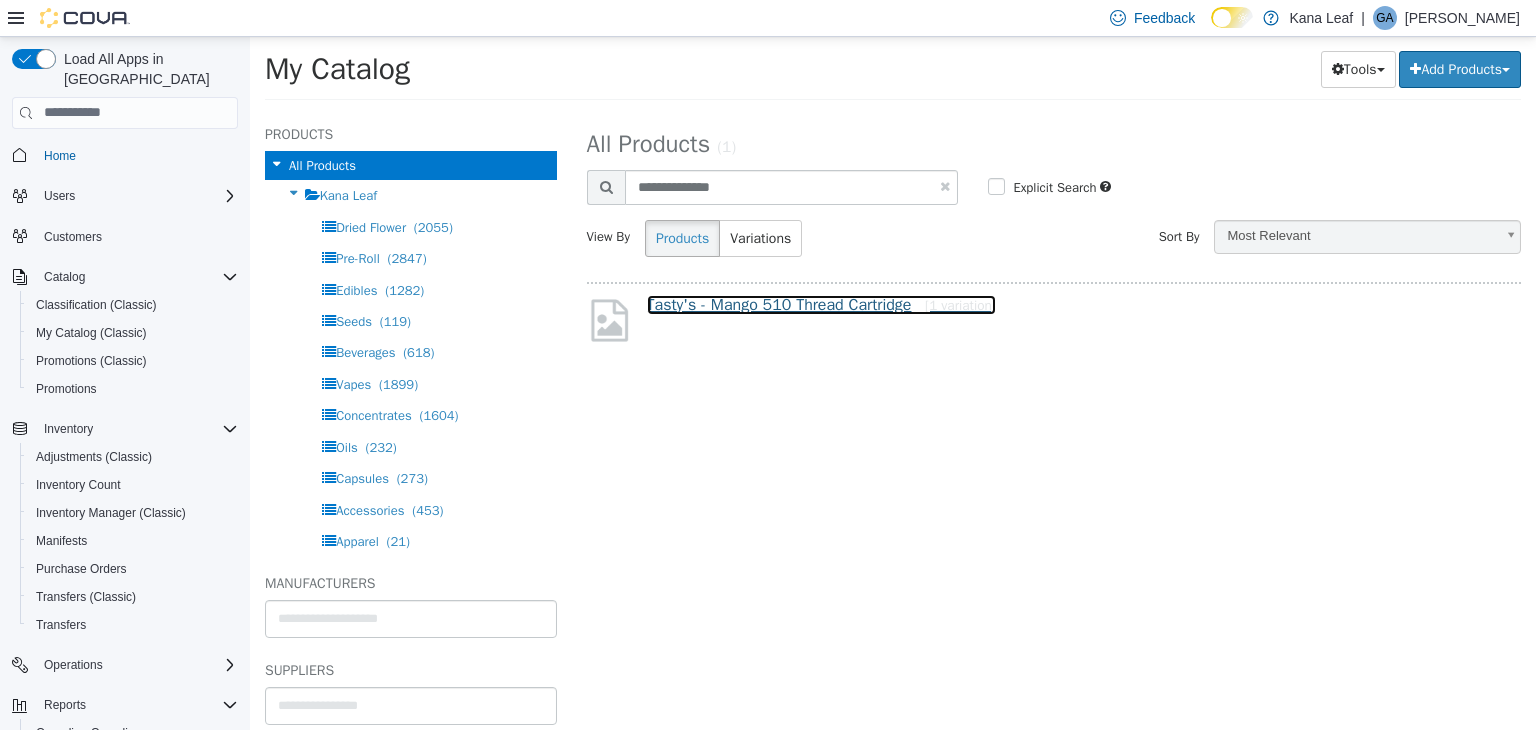 click on "Tasty's - Mango 510 Thread Cartridge
[1 variation]" at bounding box center (821, 304) 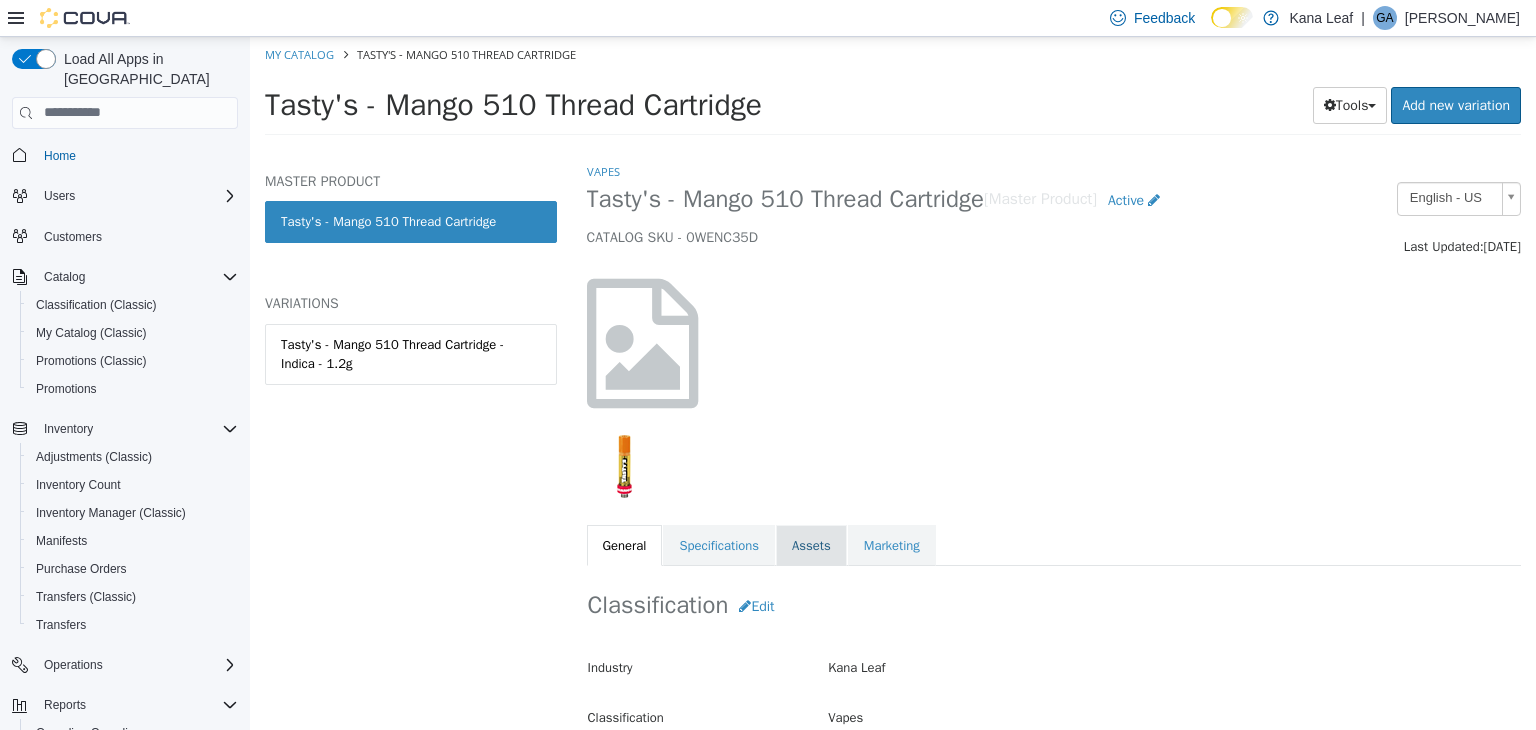 click on "Assets" at bounding box center (811, 545) 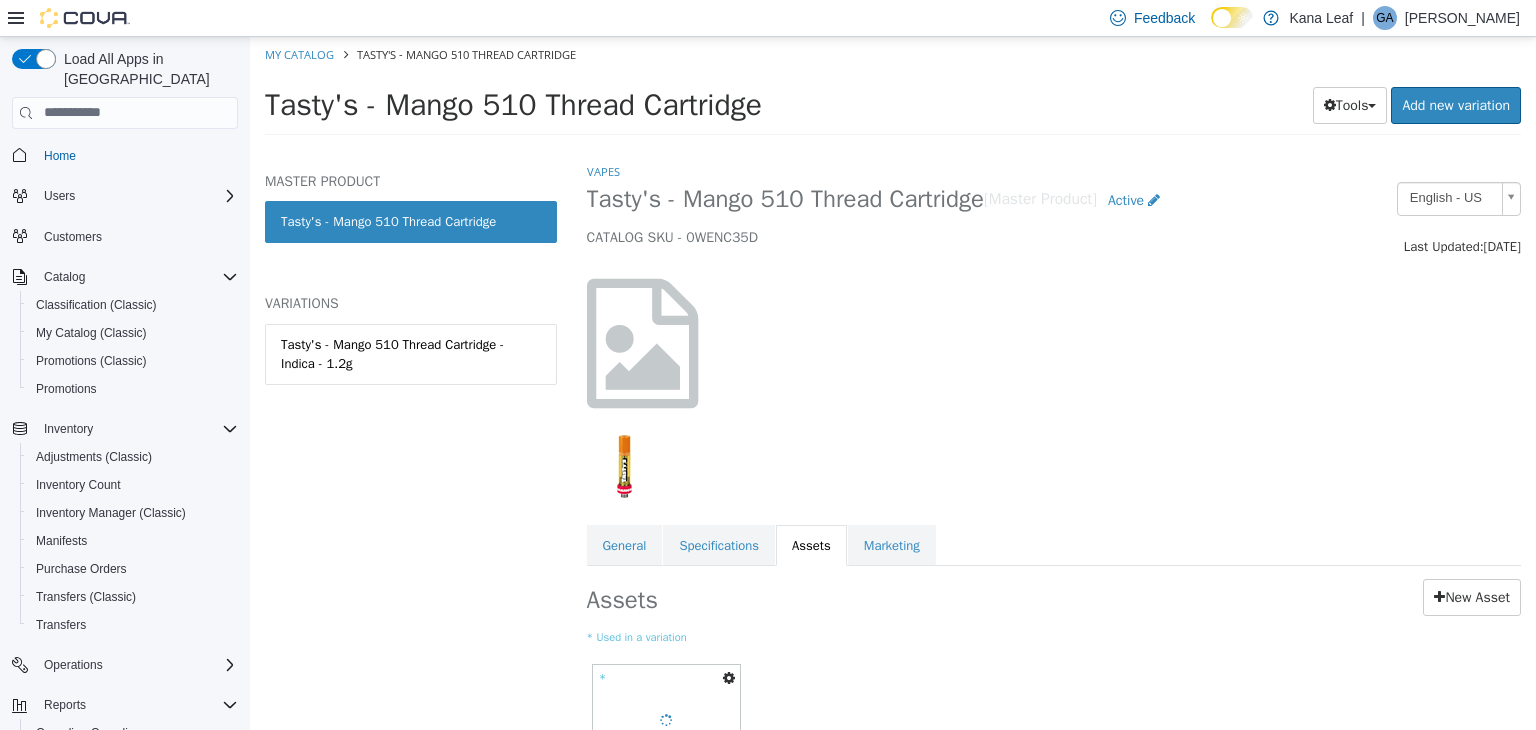 scroll, scrollTop: 168, scrollLeft: 0, axis: vertical 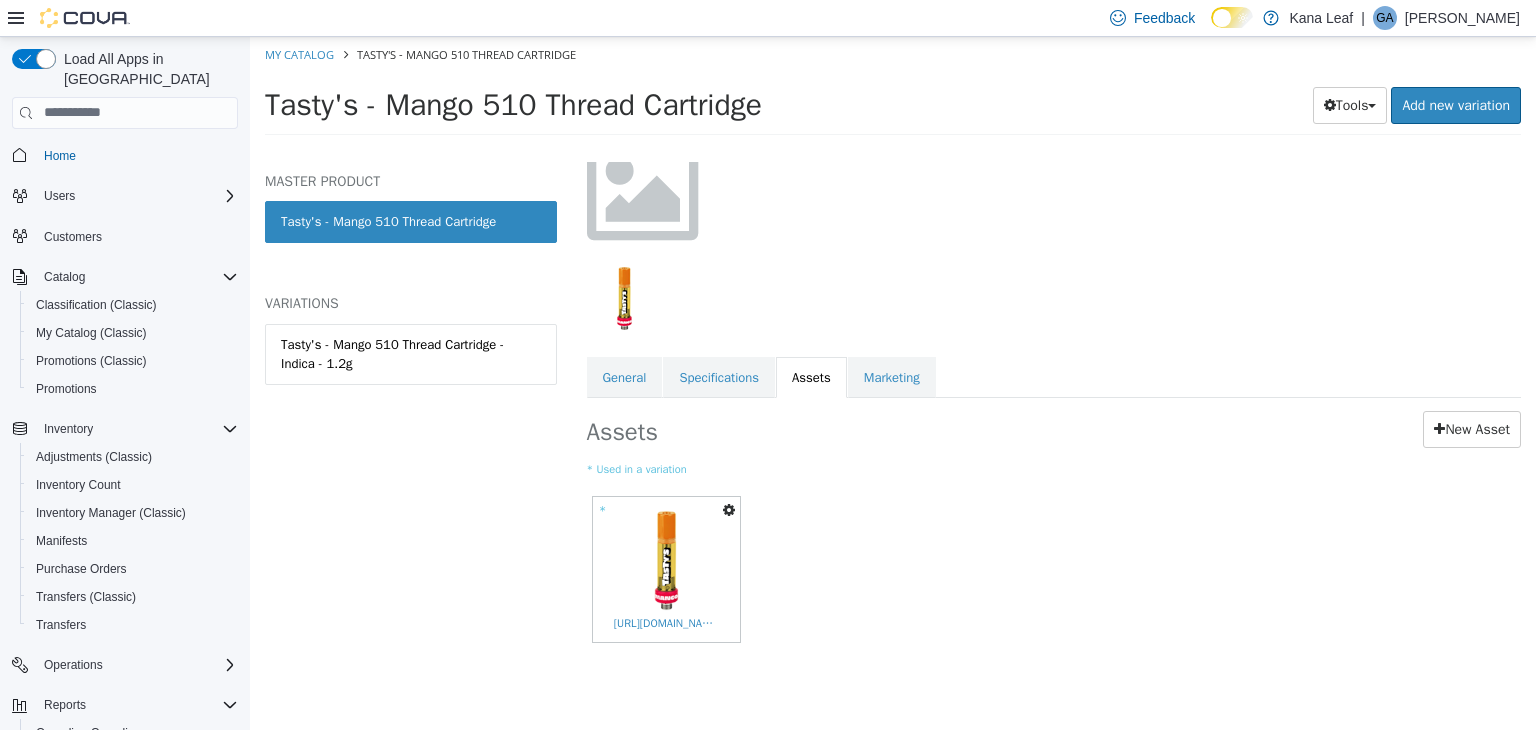click at bounding box center (729, 509) 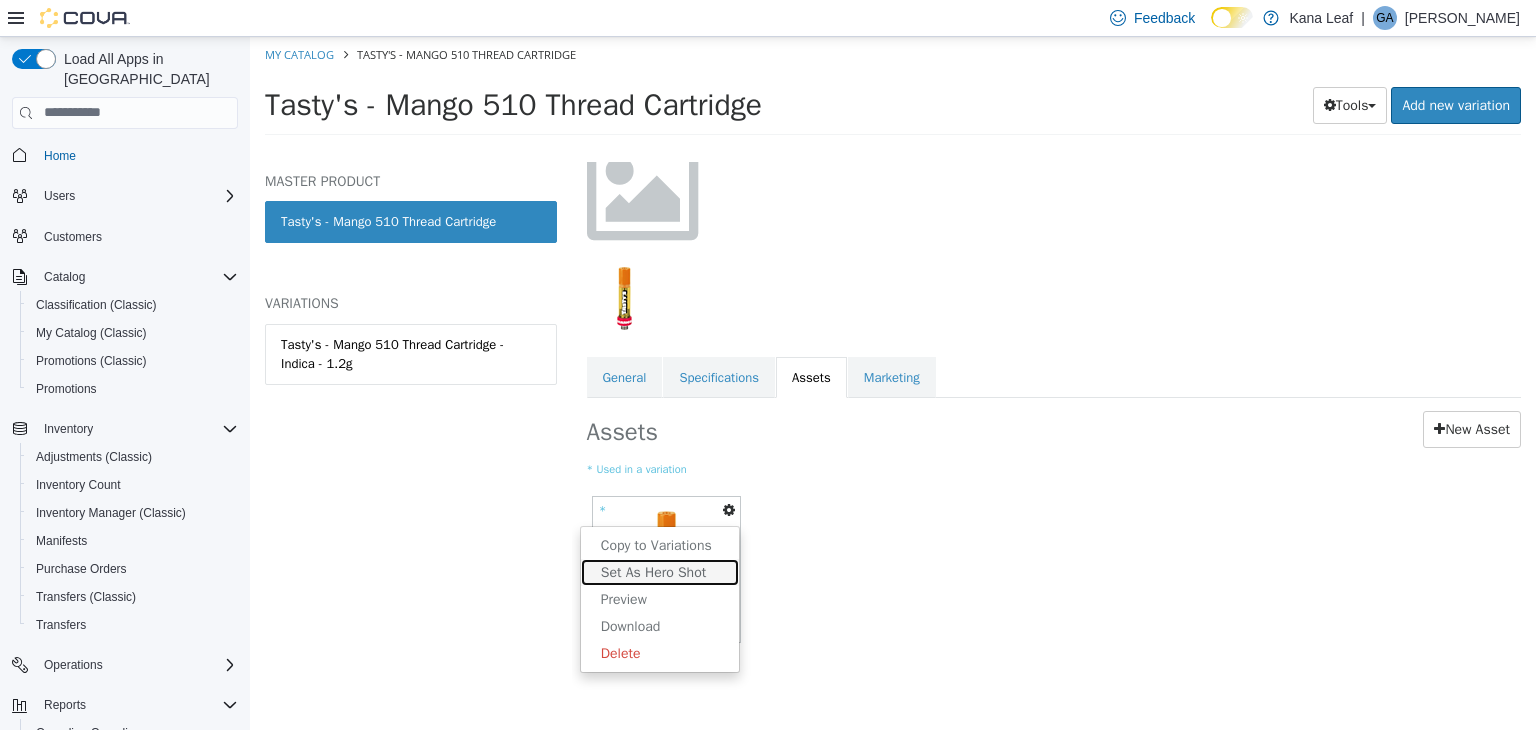 click on "Set As Hero Shot" at bounding box center (660, 571) 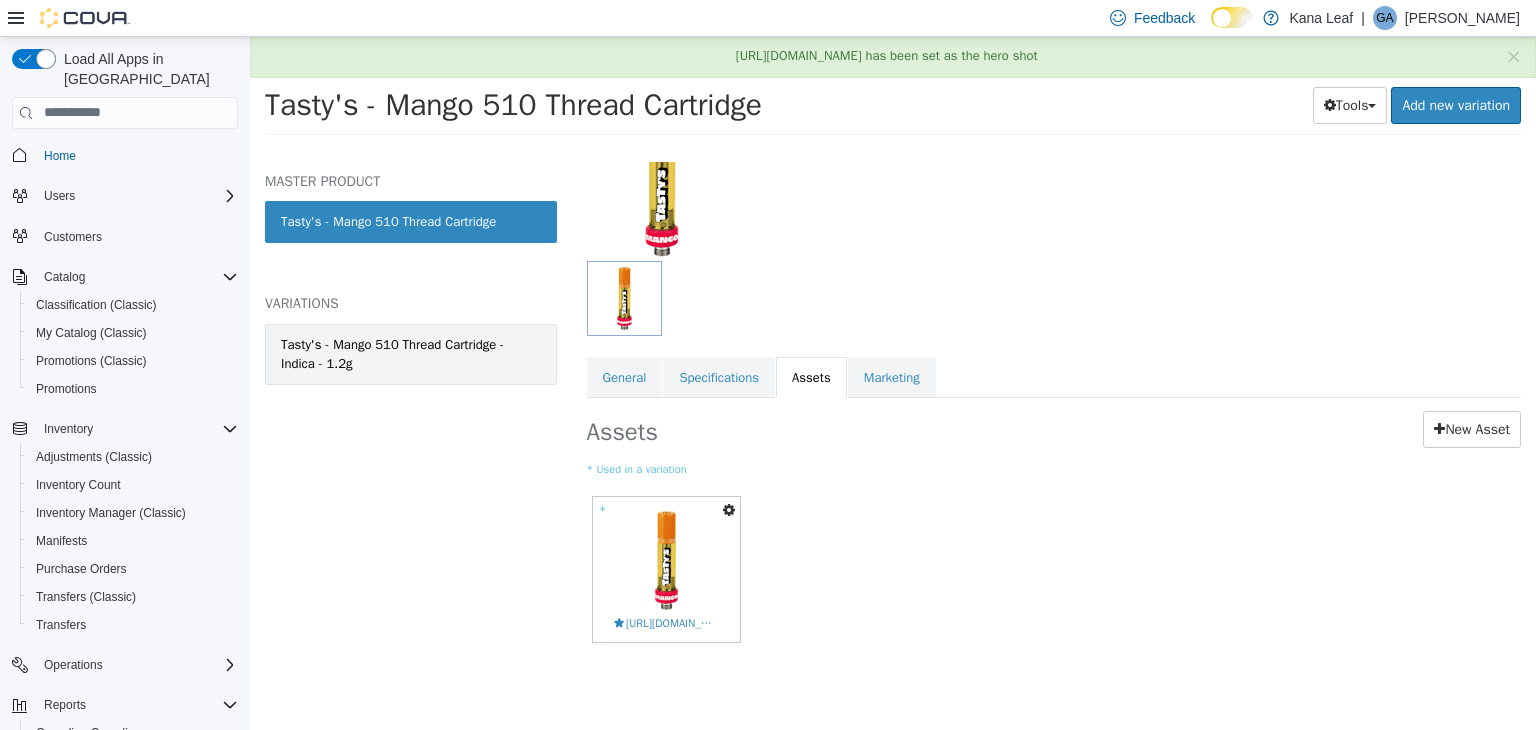 click on "Tasty's - Mango 510 Thread Cartridge - Indica - 1.2g" at bounding box center [411, 353] 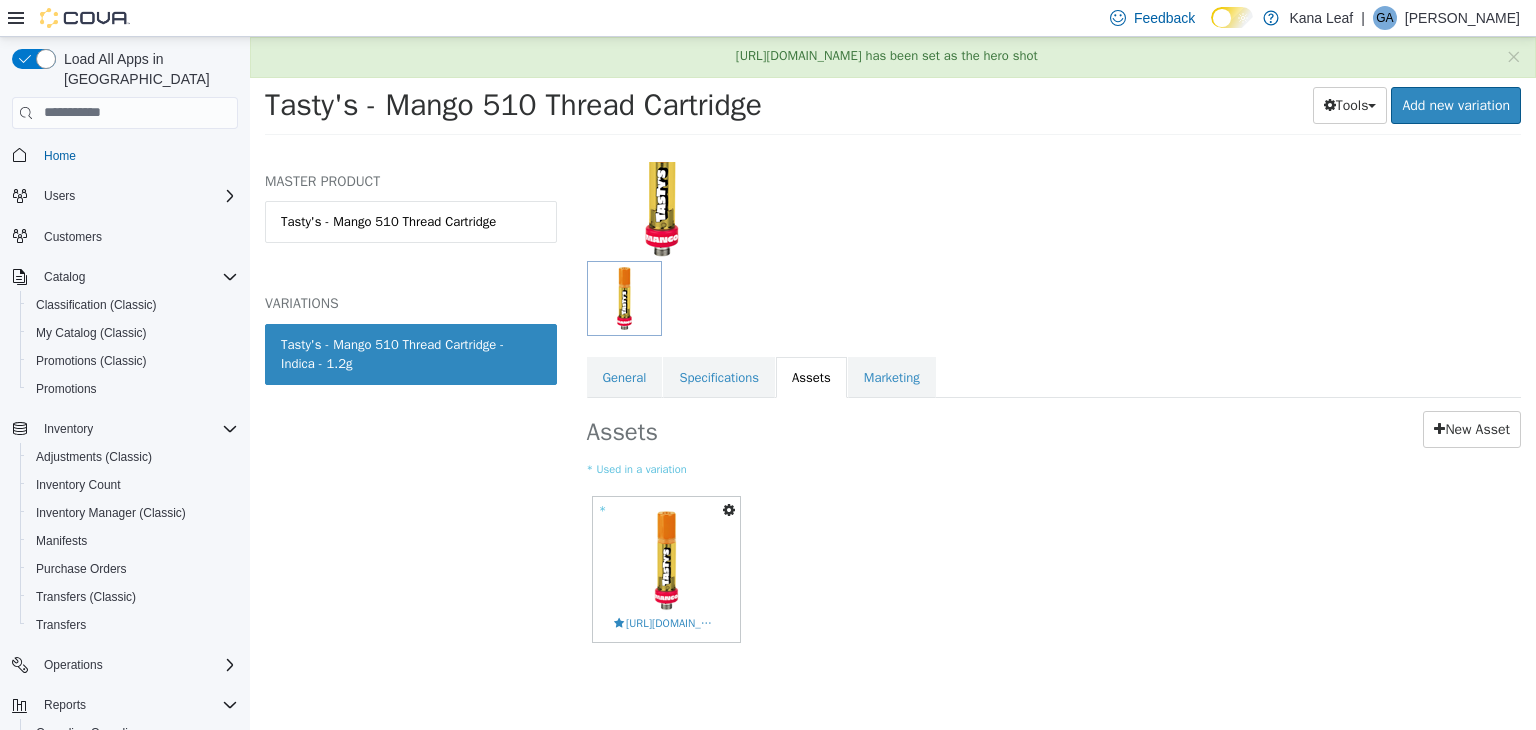 scroll, scrollTop: 167, scrollLeft: 0, axis: vertical 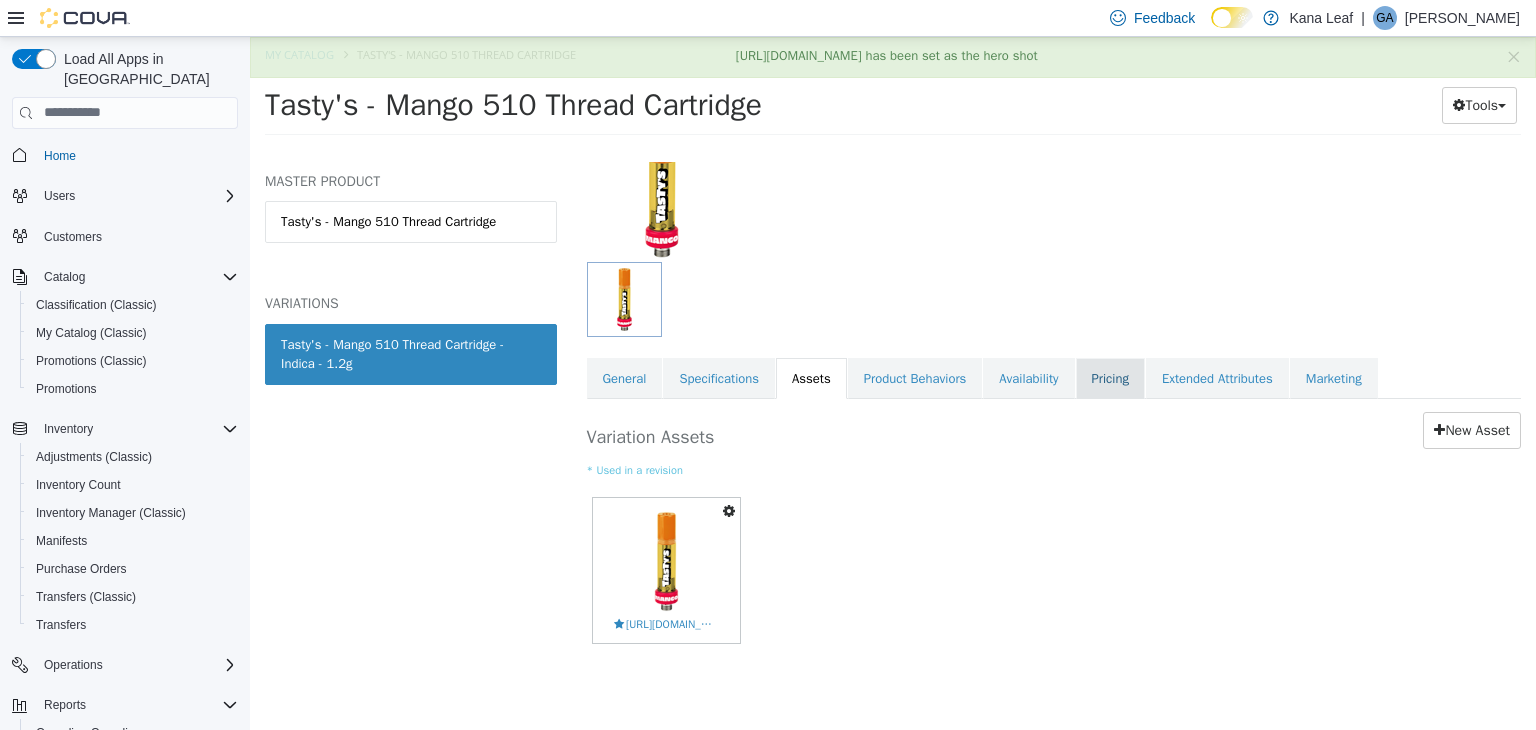 click on "Pricing" at bounding box center [1110, 378] 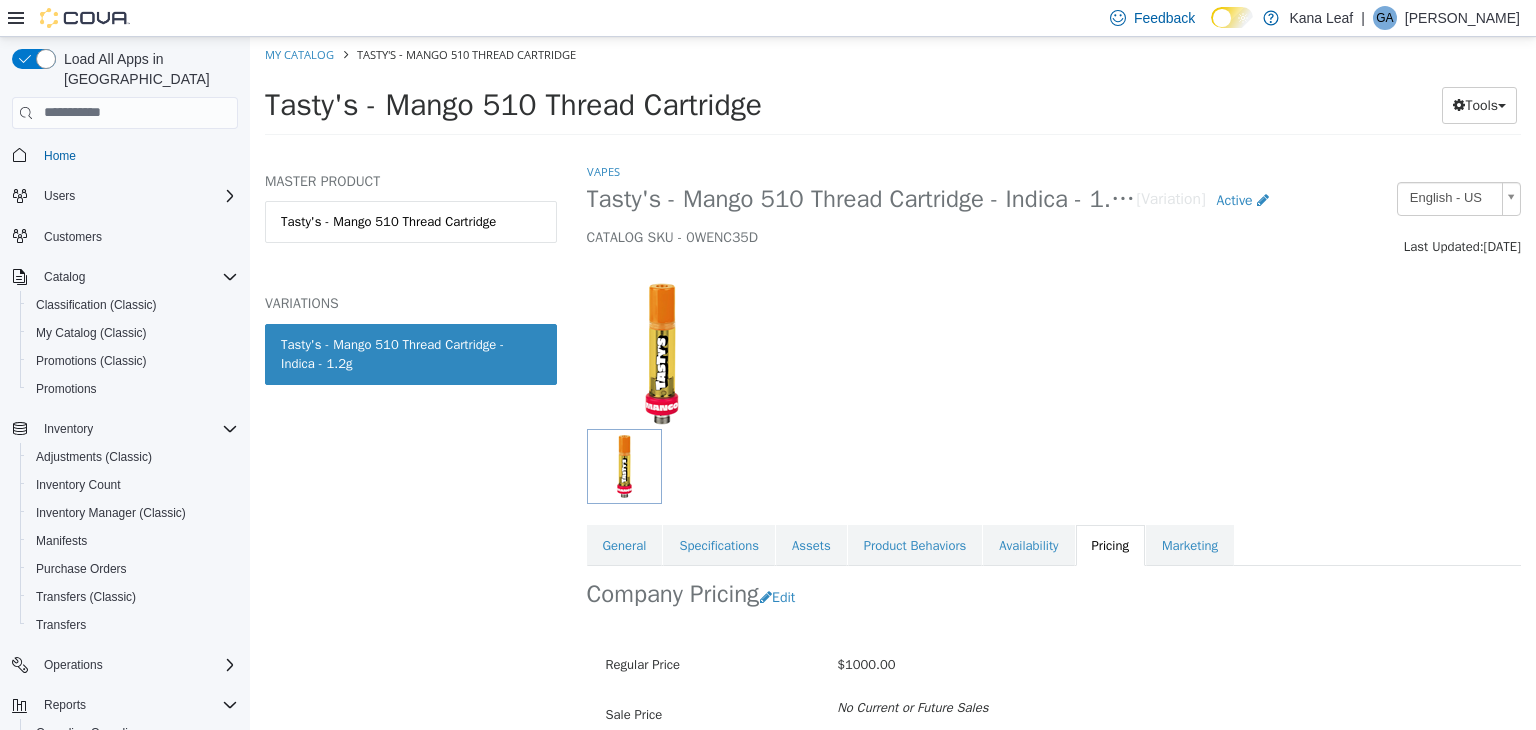 scroll, scrollTop: 147, scrollLeft: 0, axis: vertical 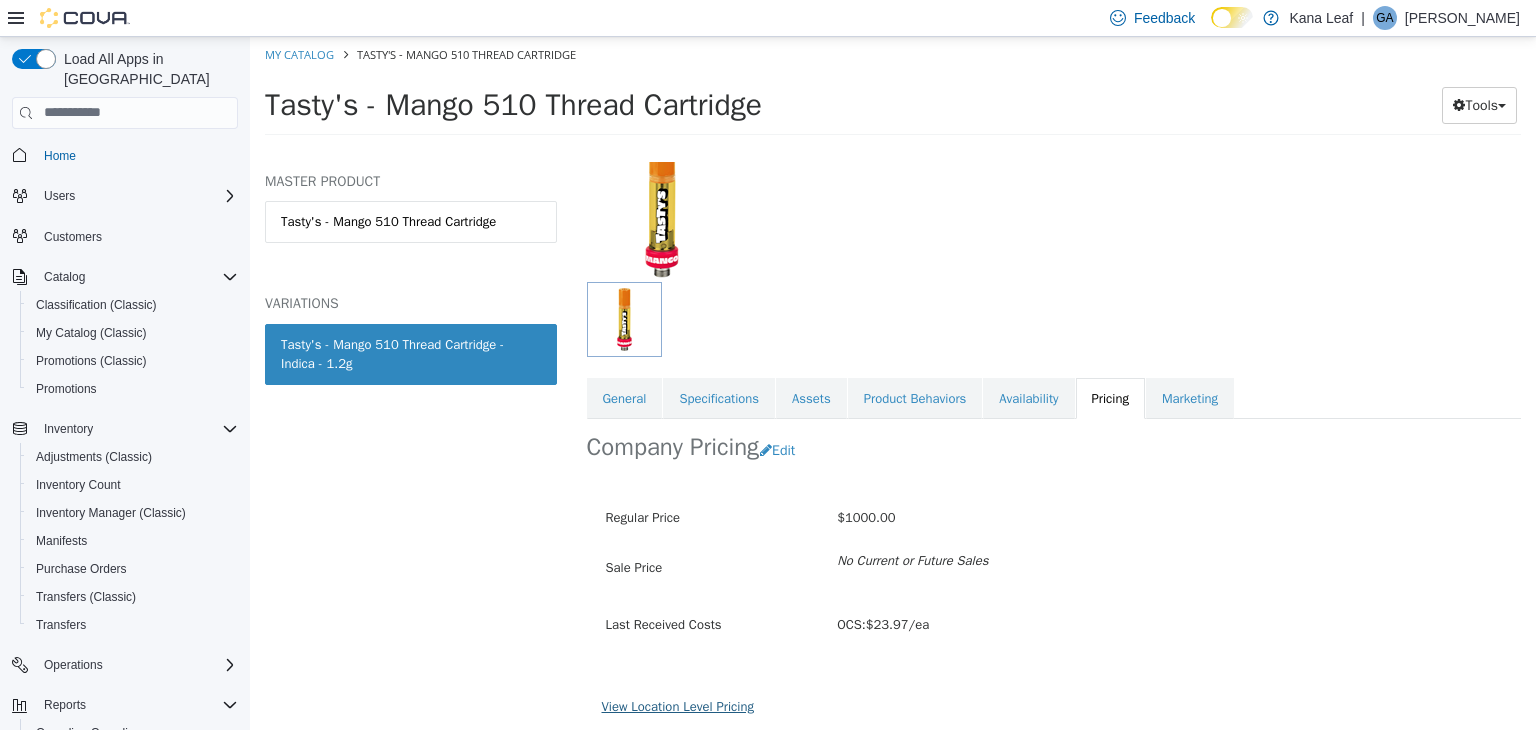 click on "View Location Level Pricing" at bounding box center (678, 705) 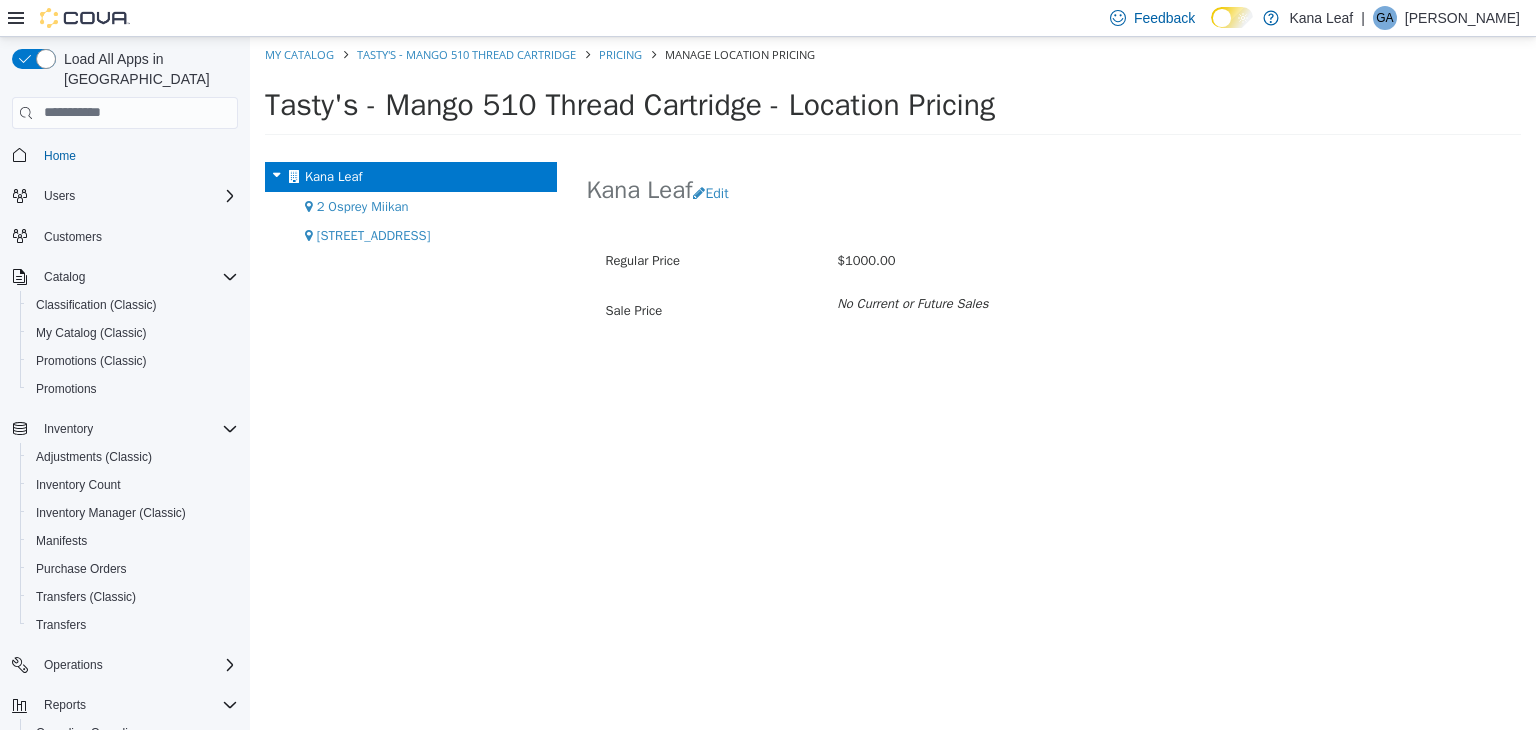click on "2 Osprey Miikan" at bounding box center (363, 205) 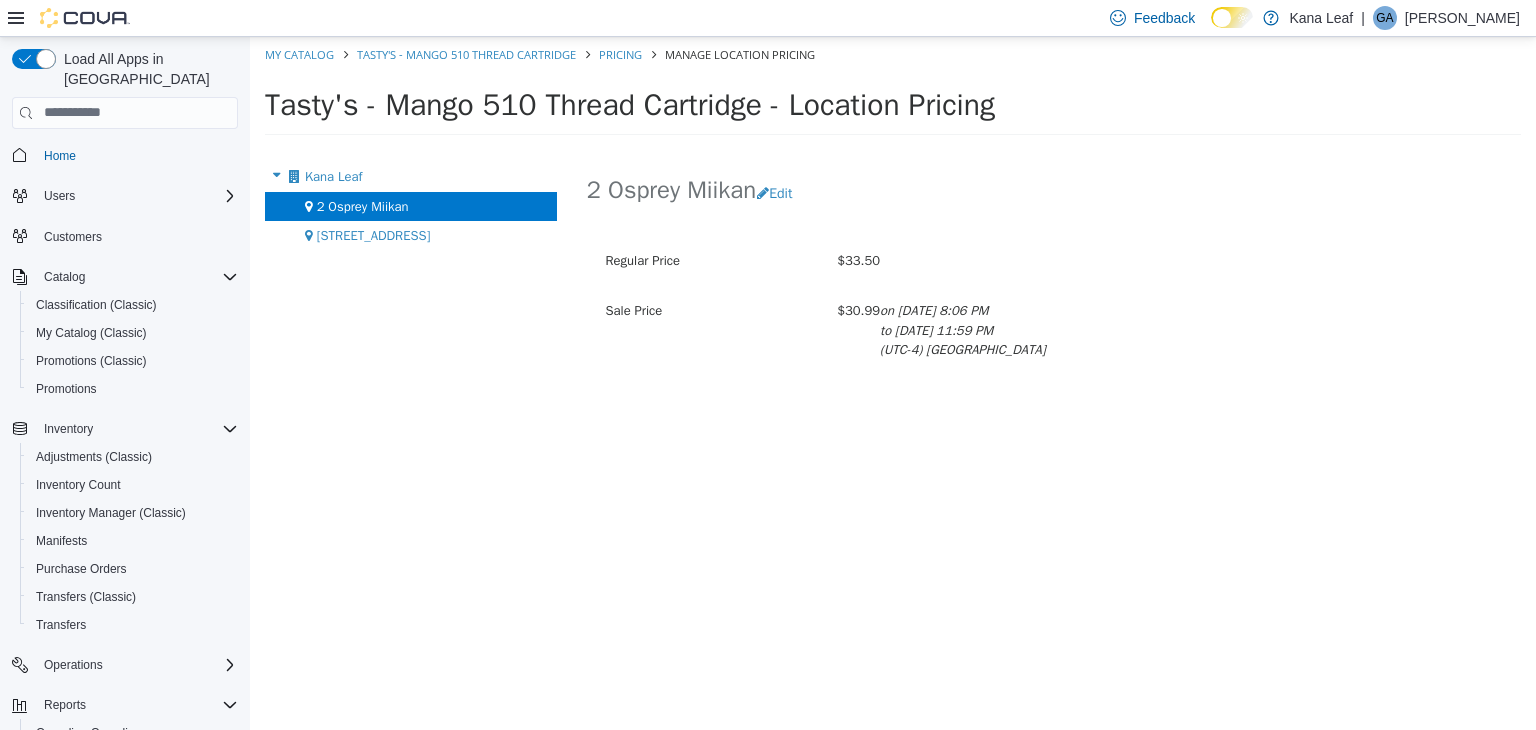 drag, startPoint x: 353, startPoint y: 99, endPoint x: 274, endPoint y: 102, distance: 79.05694 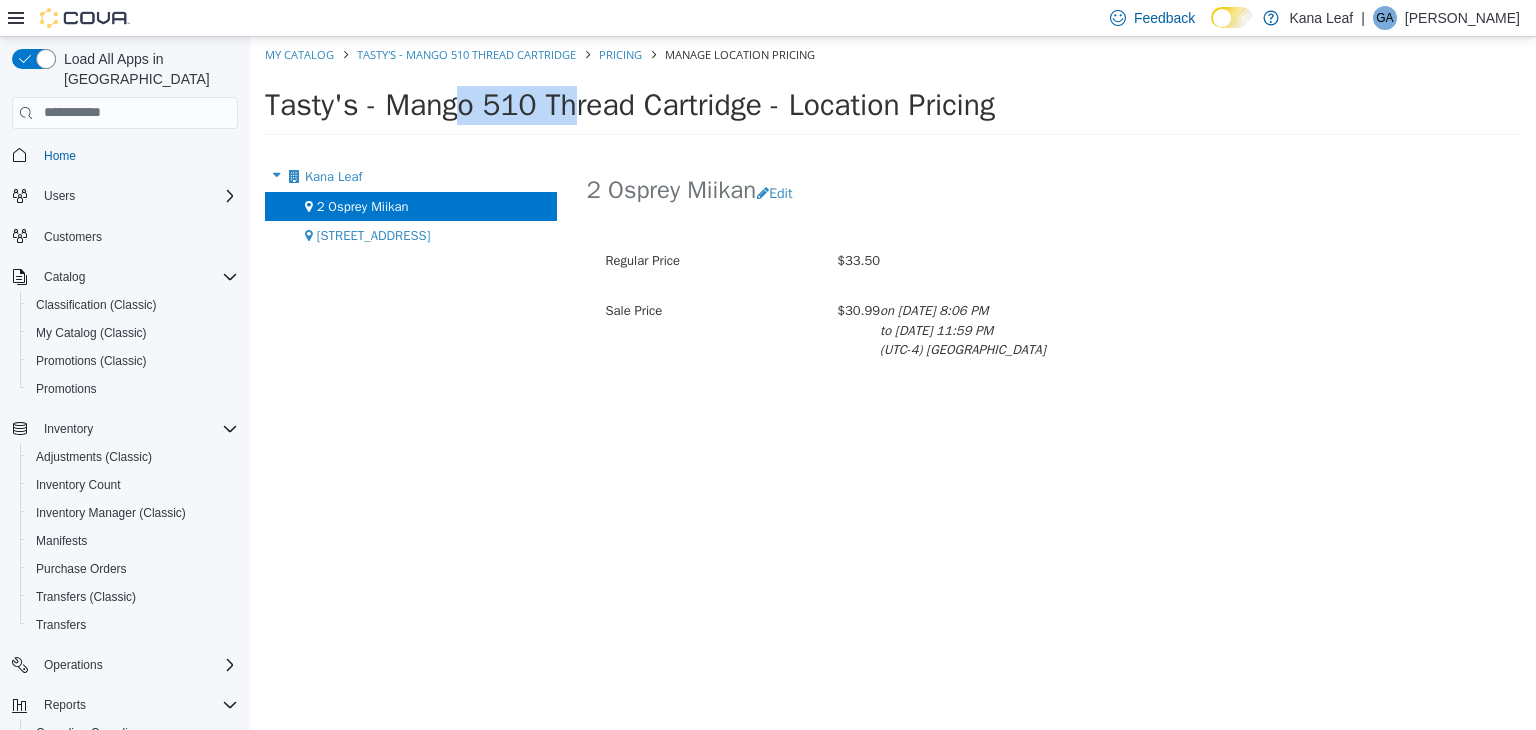 drag, startPoint x: 265, startPoint y: 100, endPoint x: 355, endPoint y: 118, distance: 91.78235 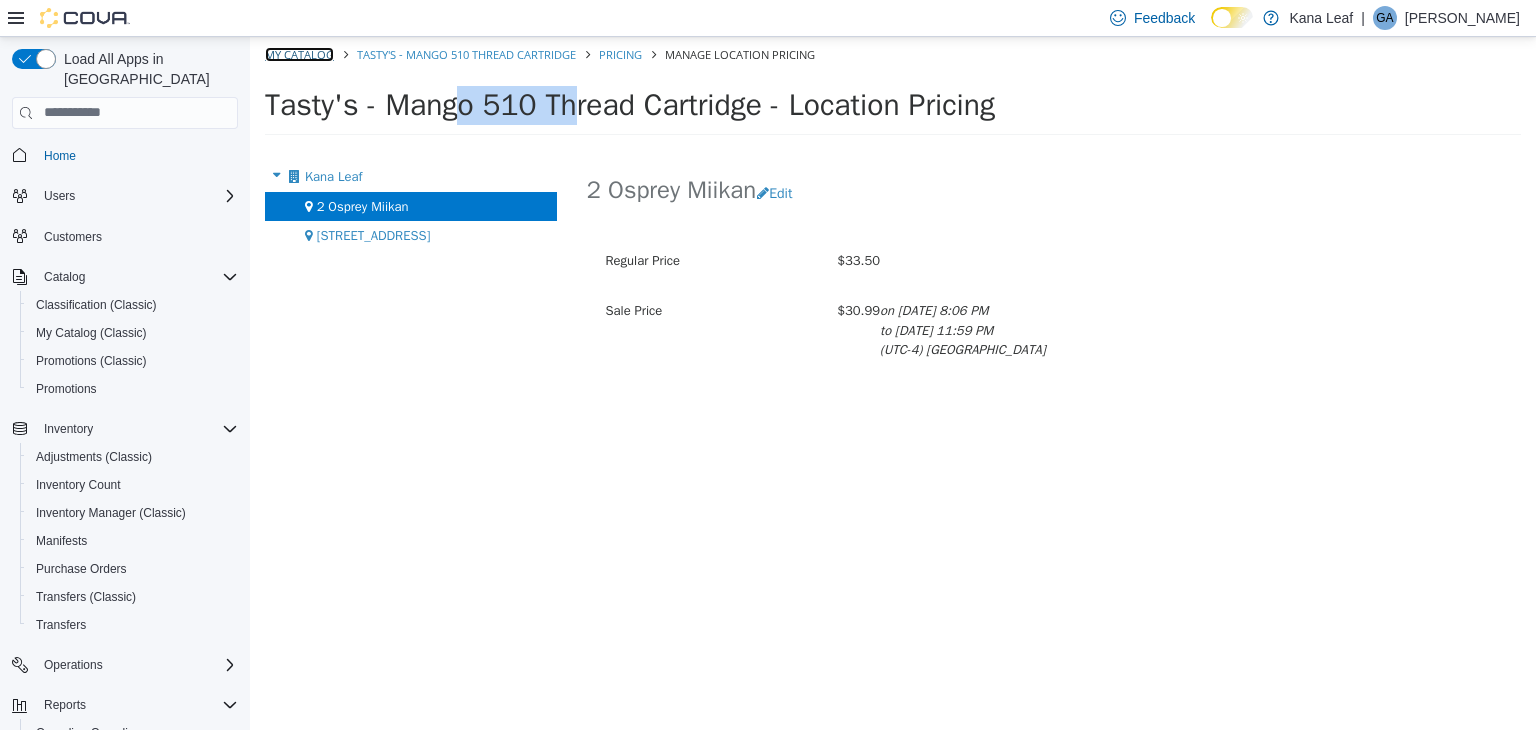 click on "My Catalog" at bounding box center (299, 53) 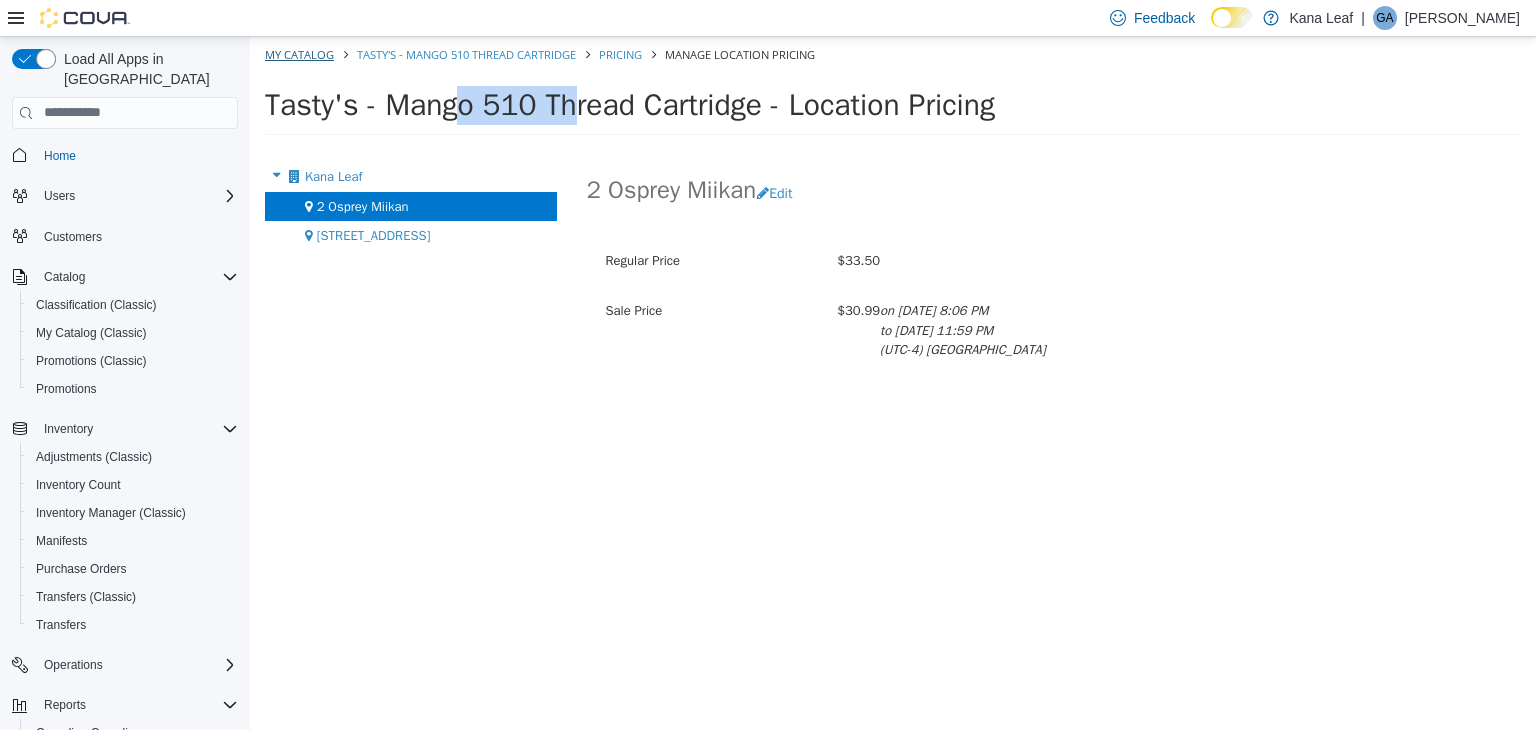 select on "**********" 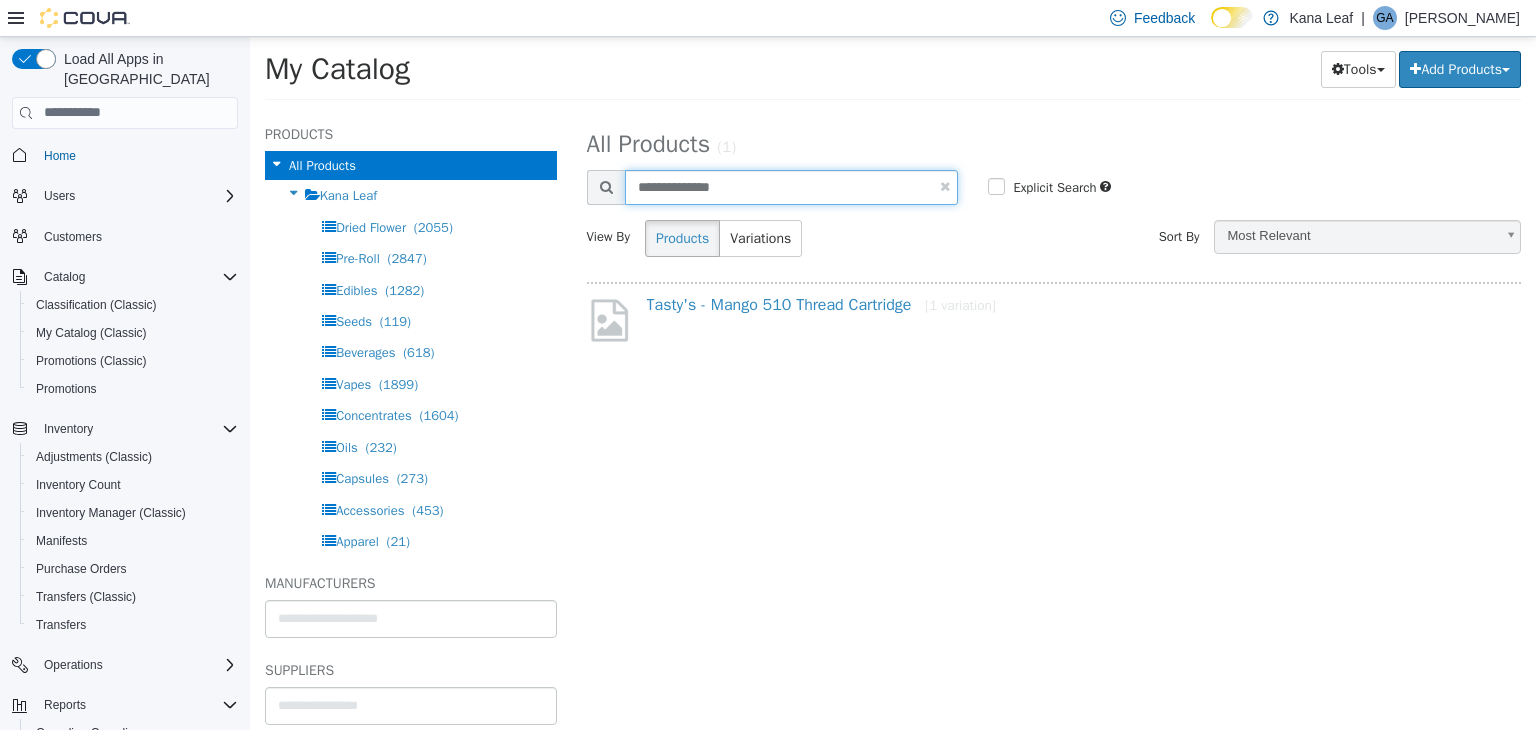drag, startPoint x: 739, startPoint y: 190, endPoint x: 578, endPoint y: 171, distance: 162.11725 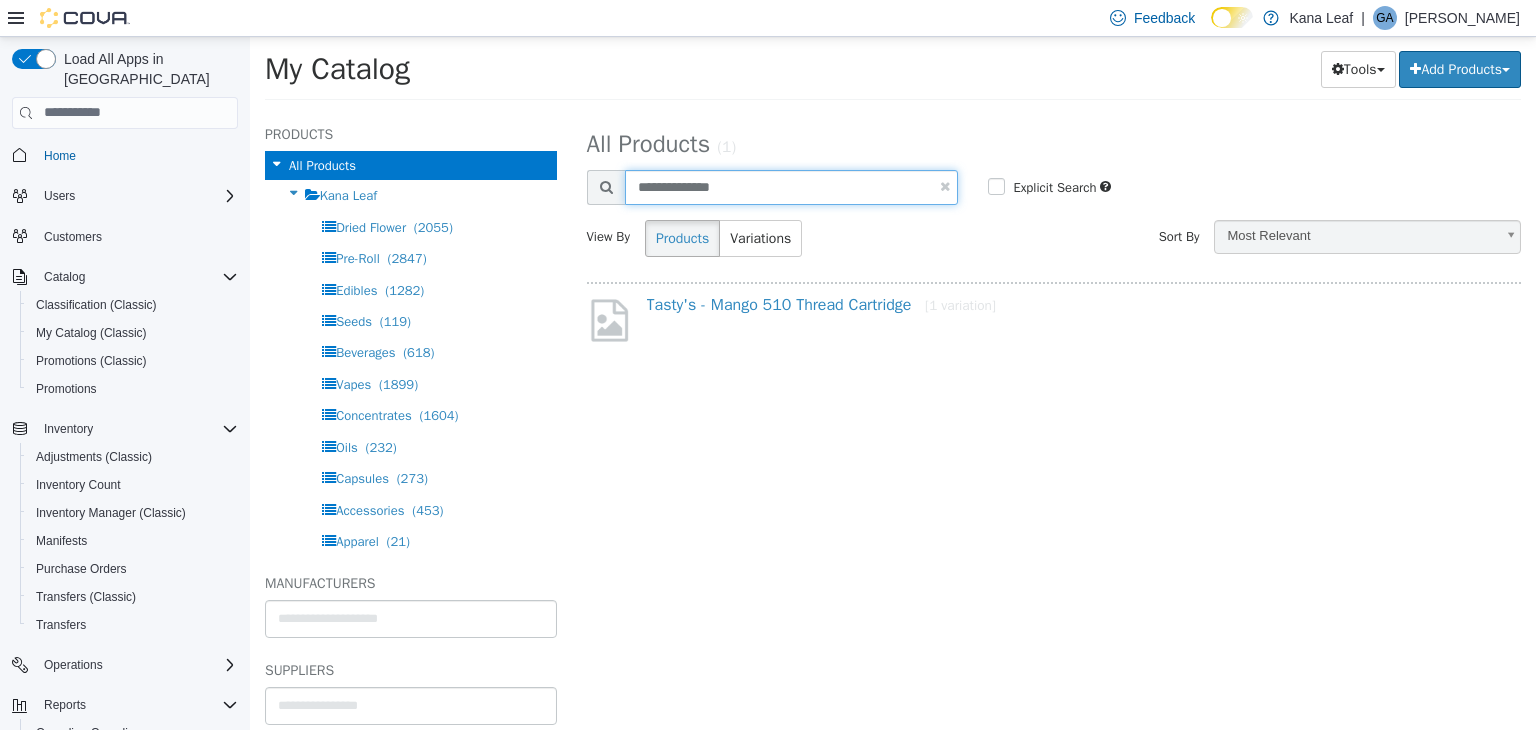 type on "**********" 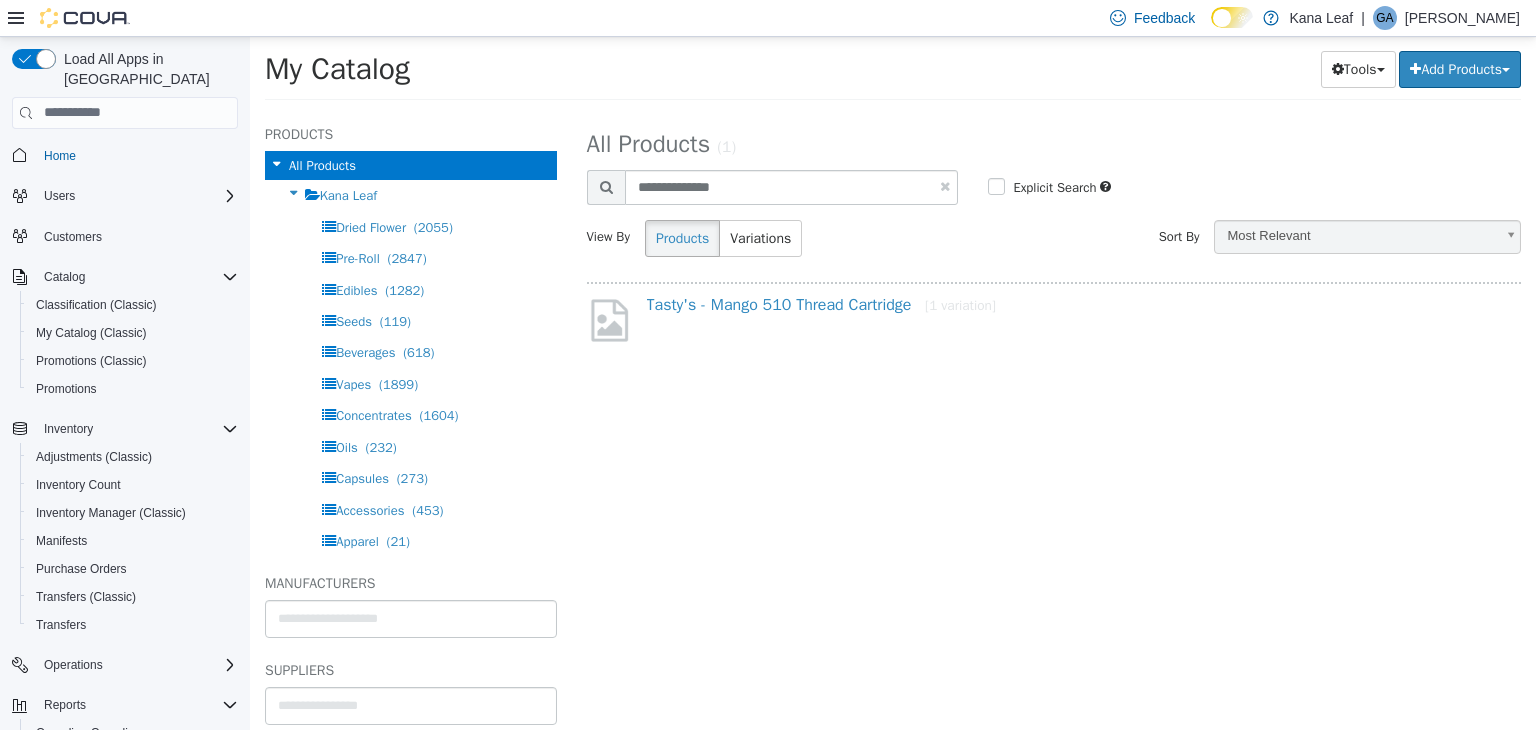 select on "**********" 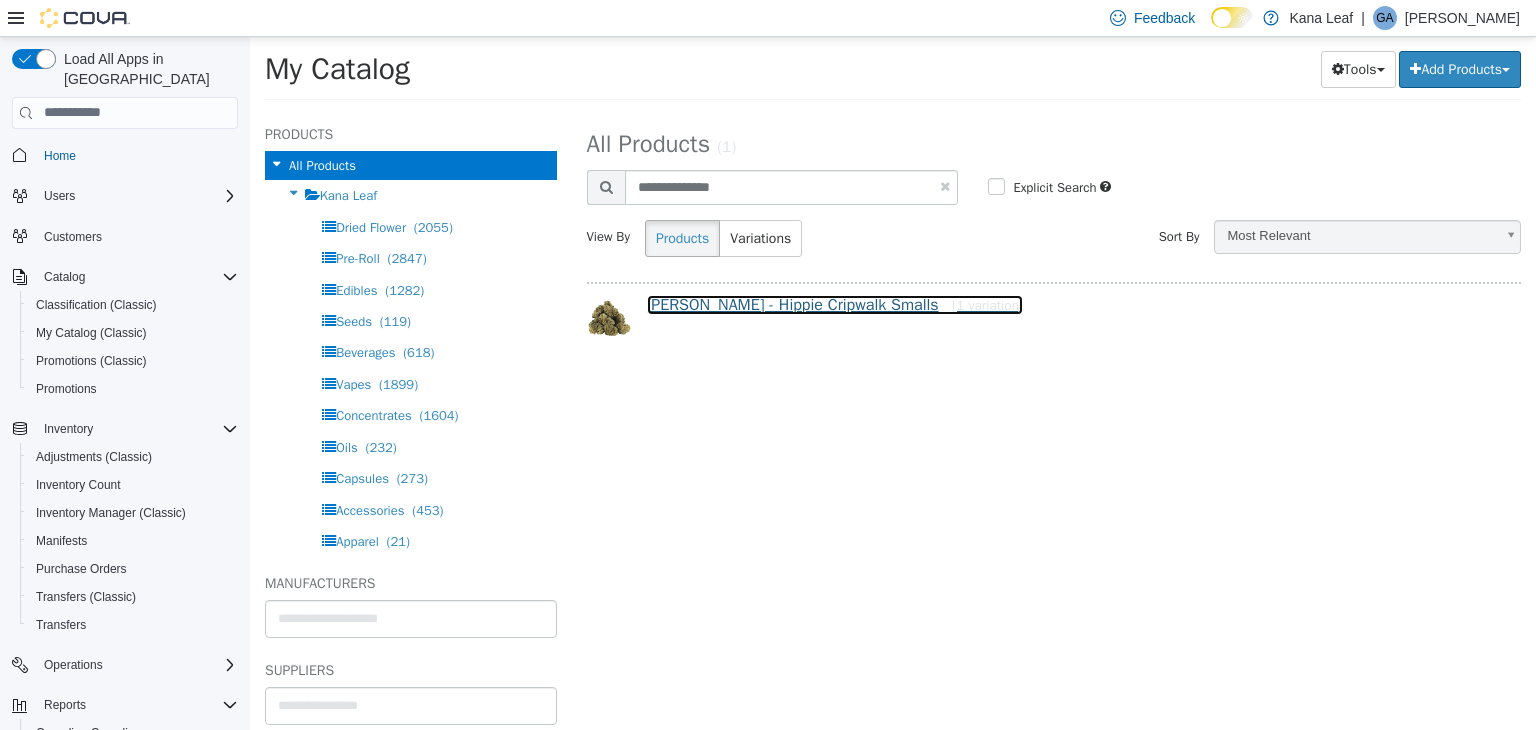 click on "[PERSON_NAME] - Hippie Cripwalk Smalls
[1 variation]" at bounding box center [835, 304] 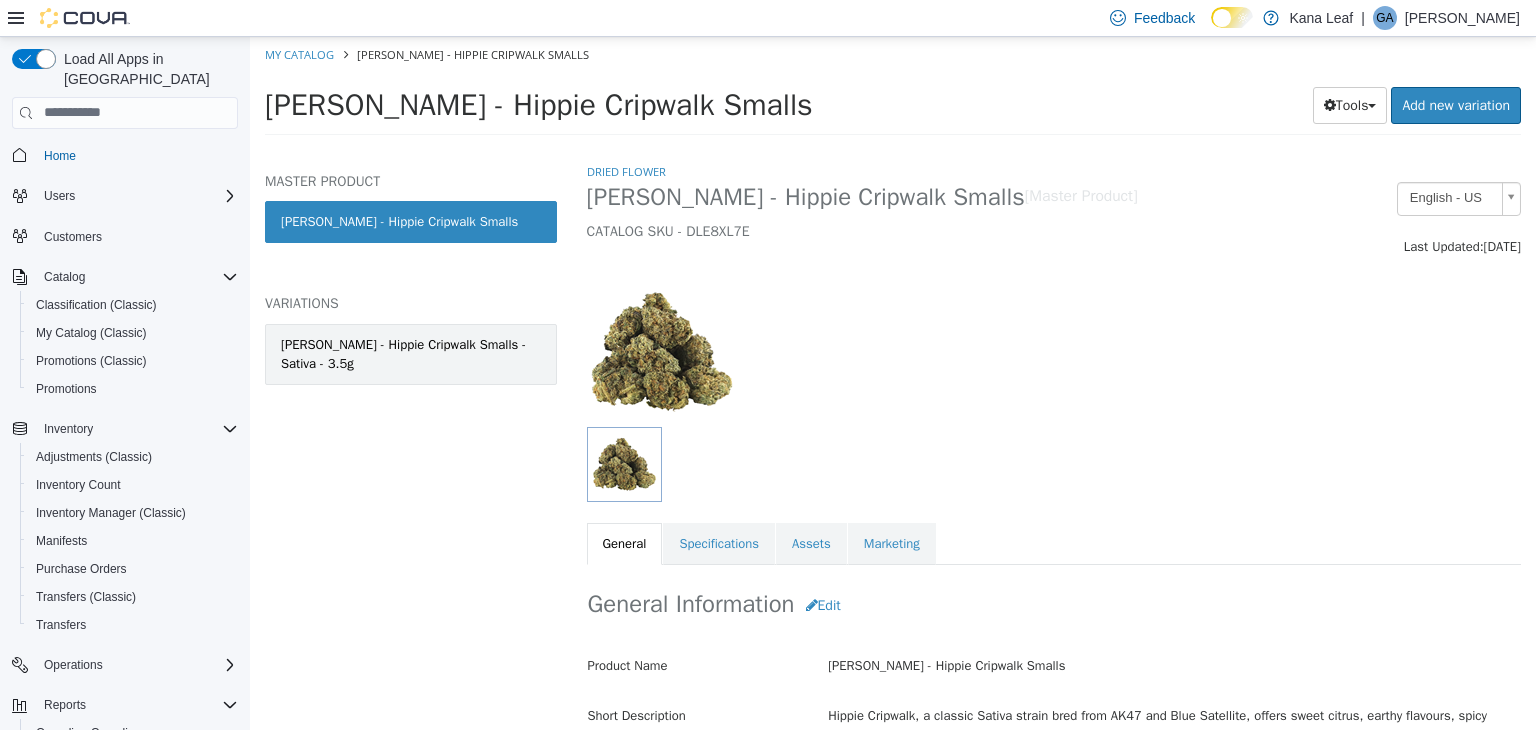click on "[PERSON_NAME] - Hippie Cripwalk Smalls - Sativa - 3.5g" at bounding box center [411, 353] 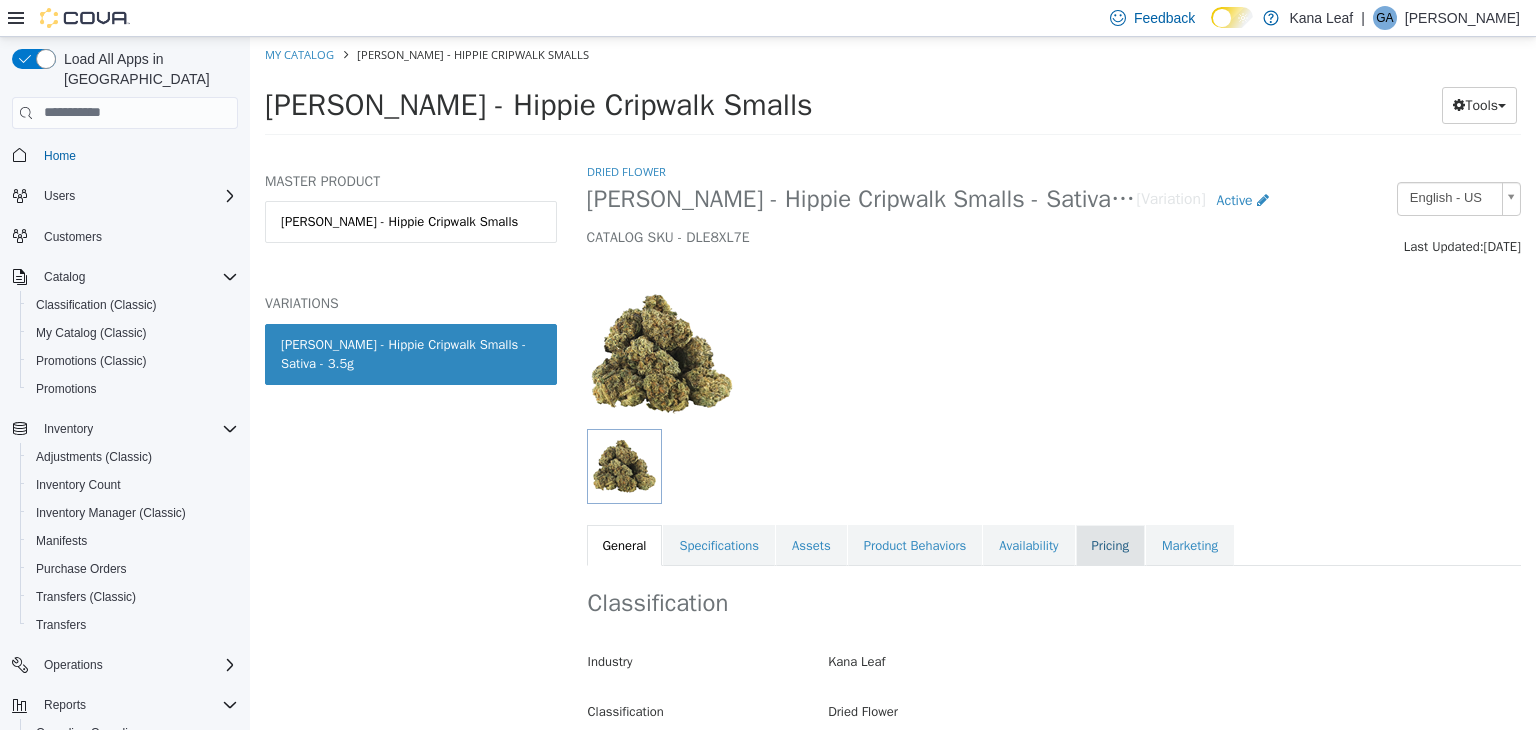 click on "Pricing" at bounding box center [1110, 545] 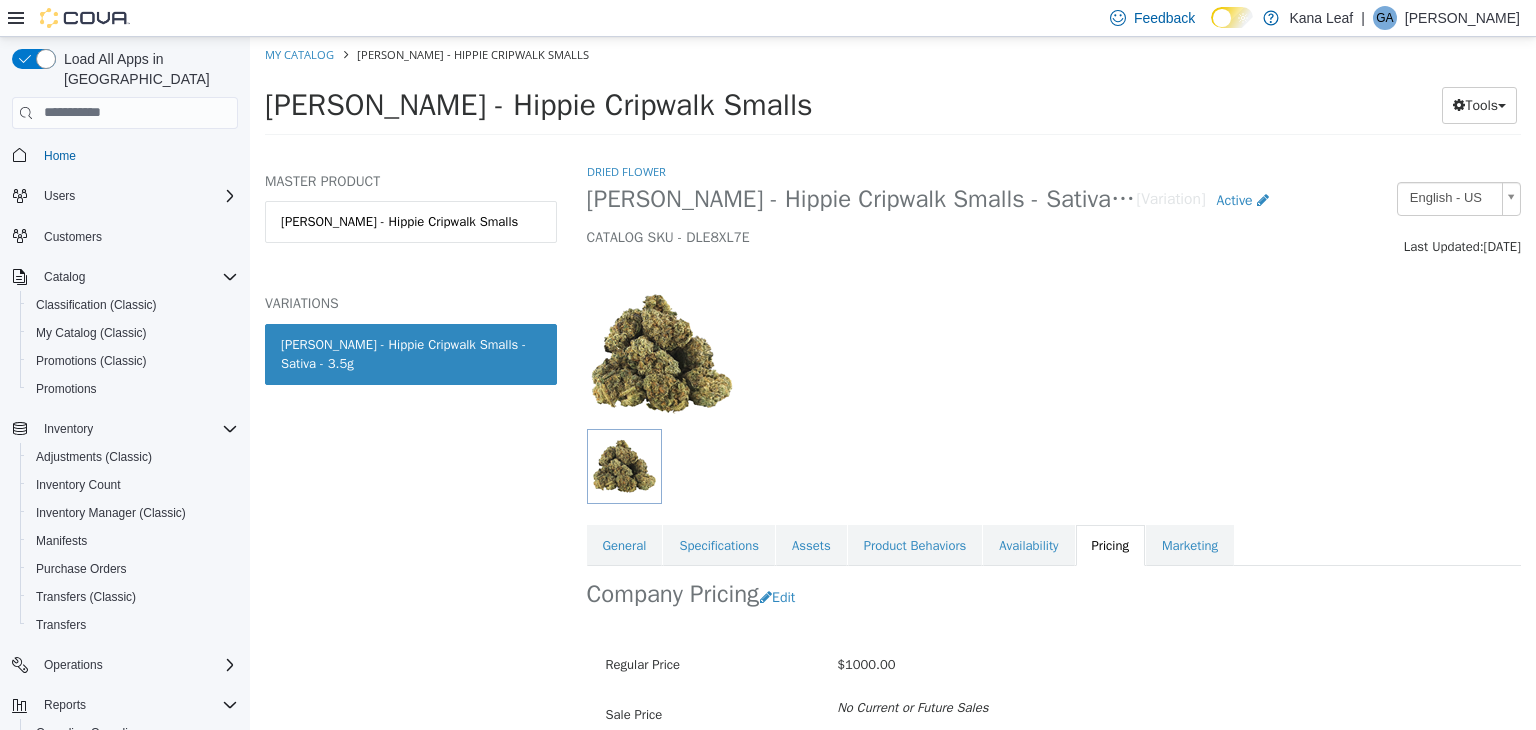 scroll, scrollTop: 147, scrollLeft: 0, axis: vertical 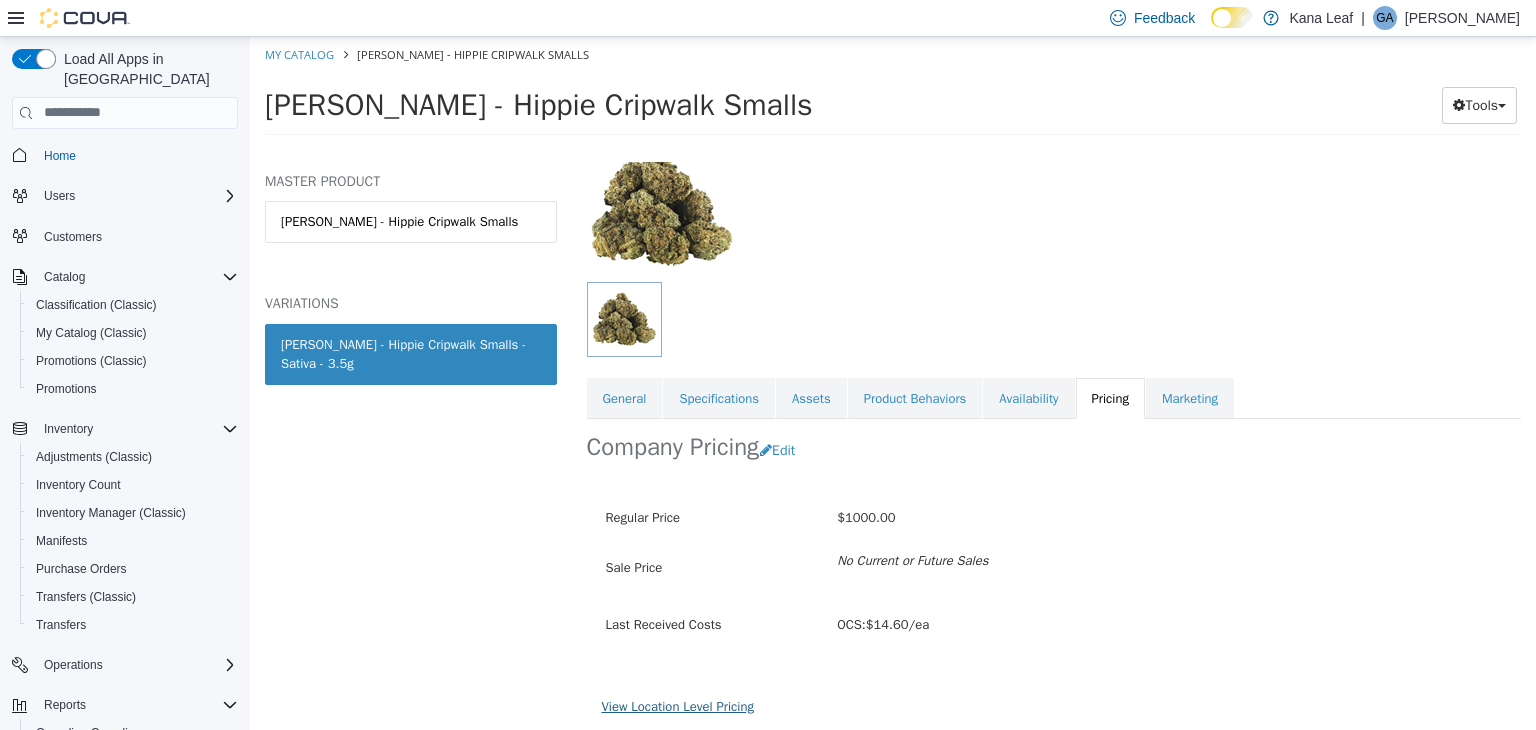 click on "View Location Level Pricing" at bounding box center [678, 705] 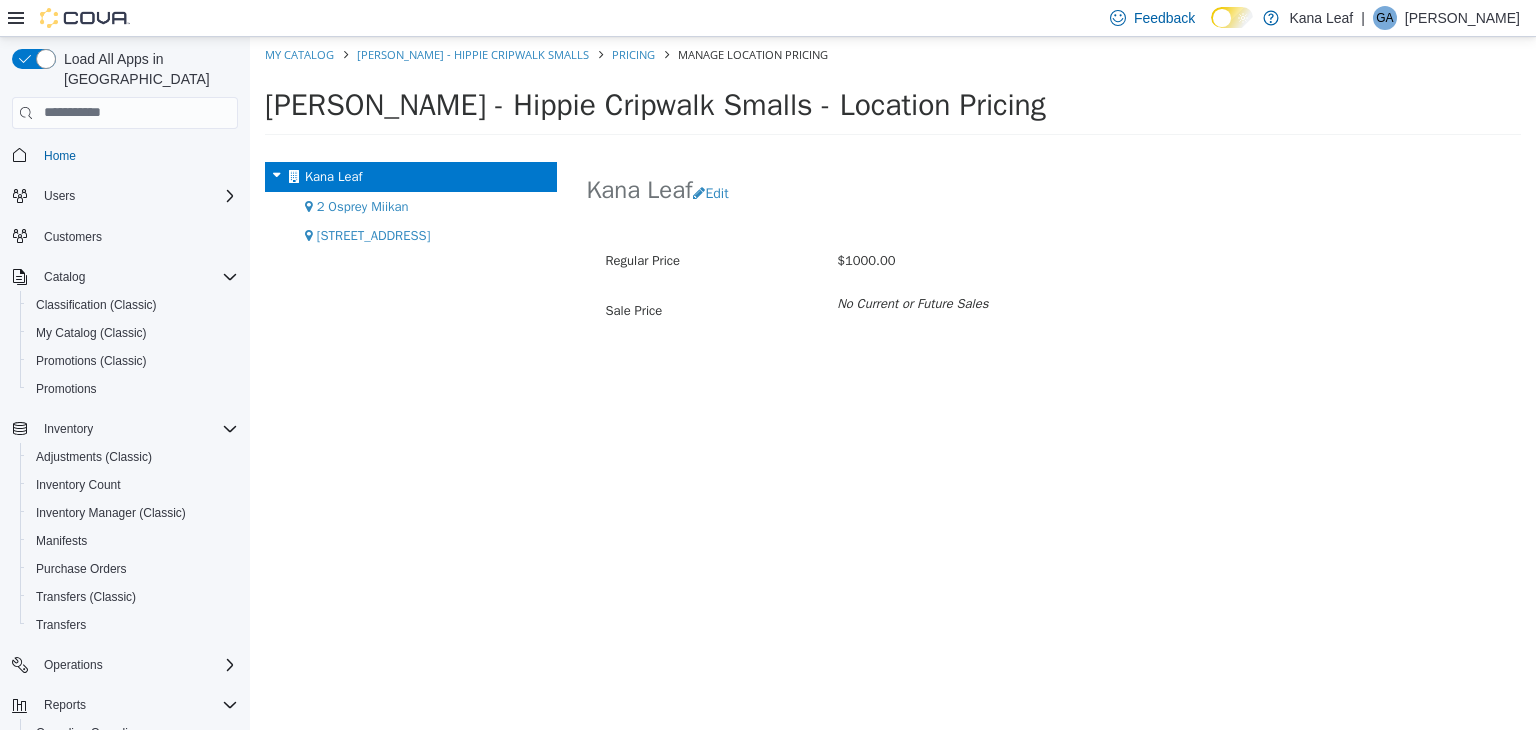 drag, startPoint x: 356, startPoint y: 213, endPoint x: 375, endPoint y: 206, distance: 20.248457 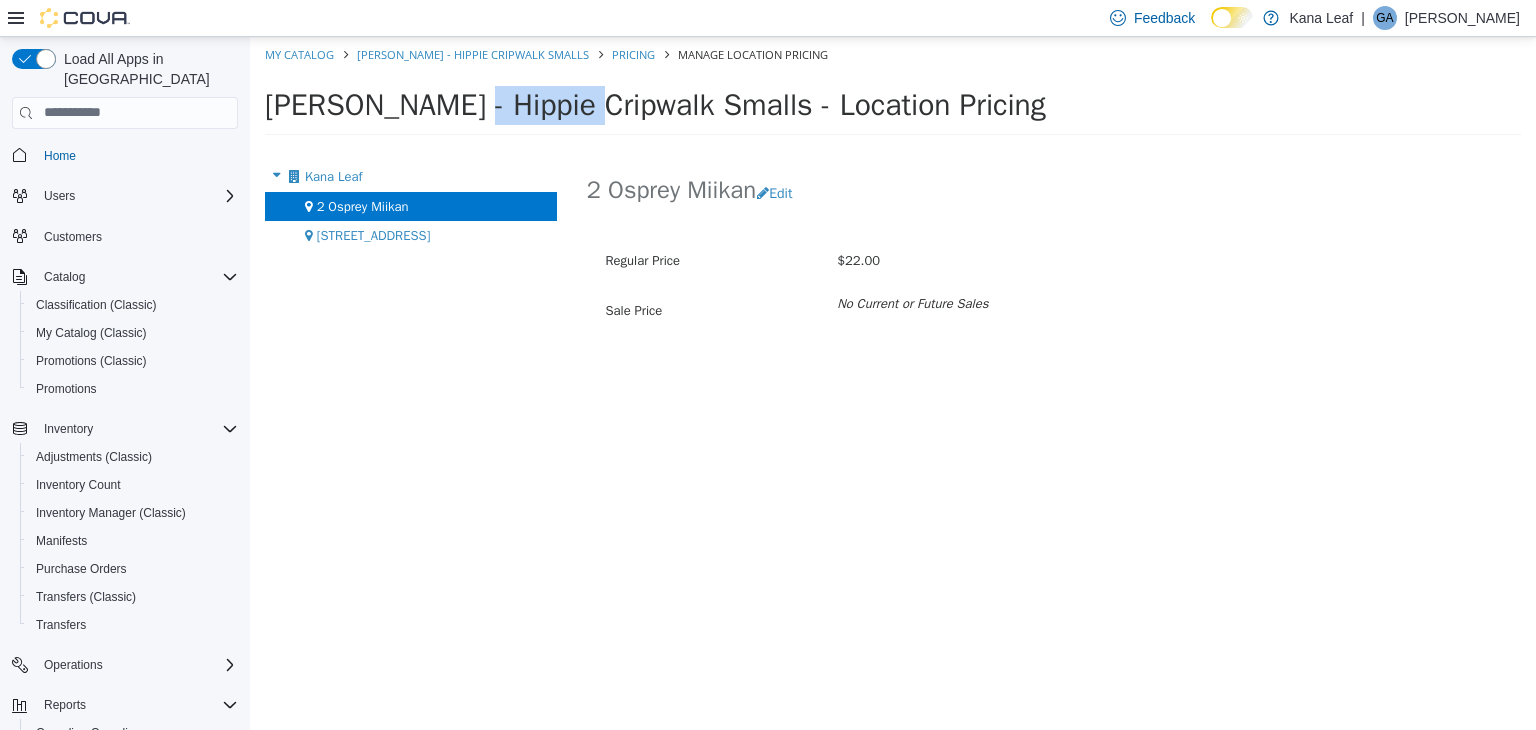 drag, startPoint x: 394, startPoint y: 101, endPoint x: 264, endPoint y: 102, distance: 130.00385 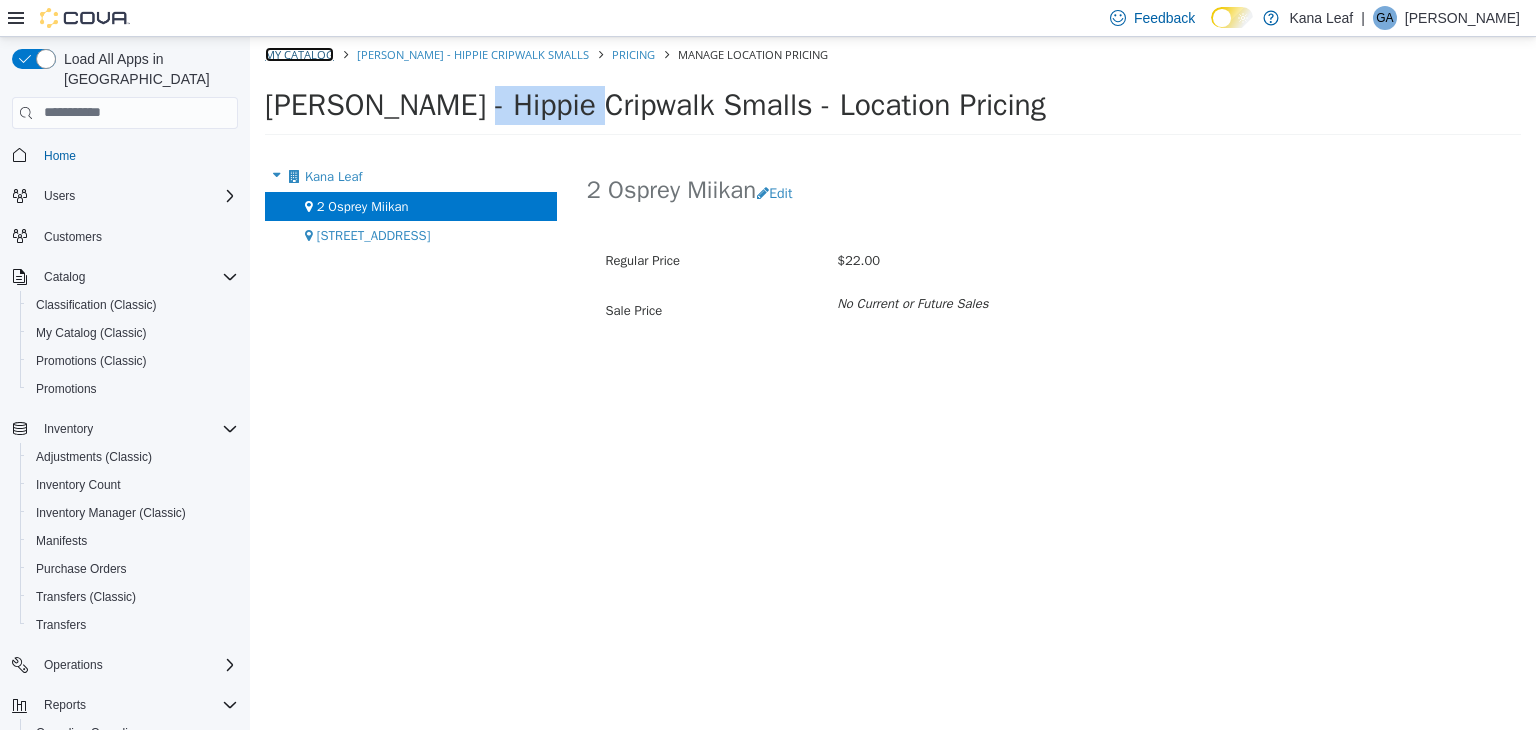 click on "My Catalog" at bounding box center [299, 53] 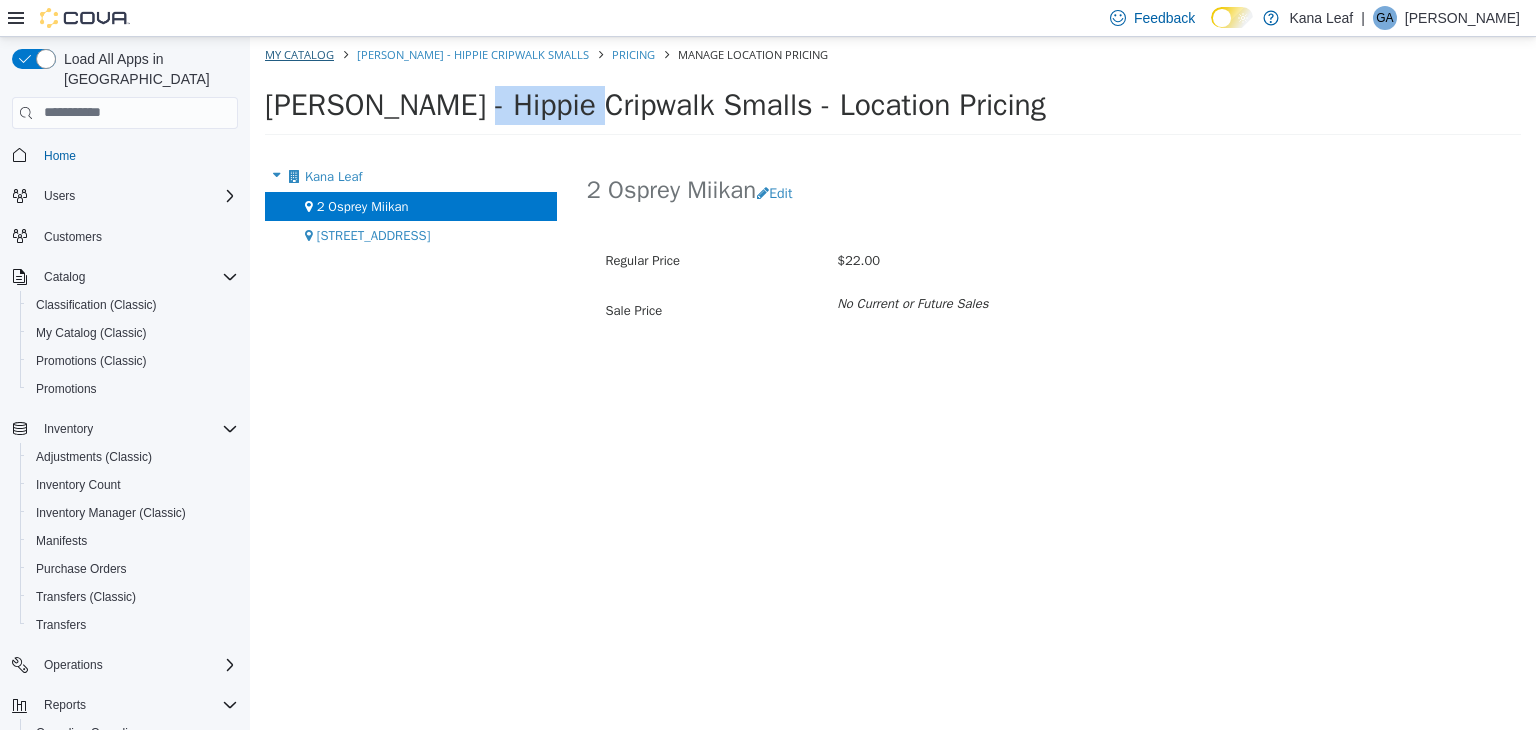 select on "**********" 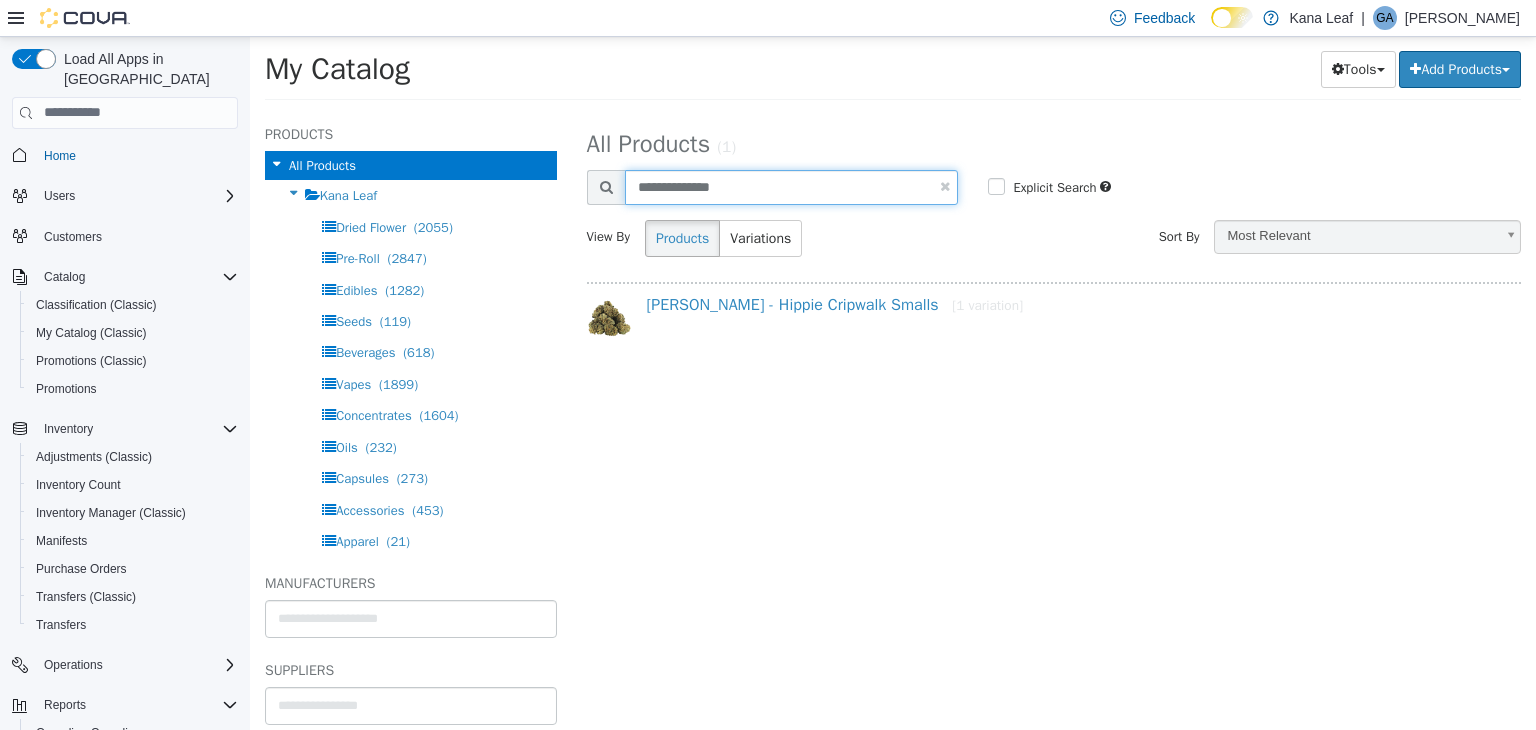 click on "**********" at bounding box center (773, 186) 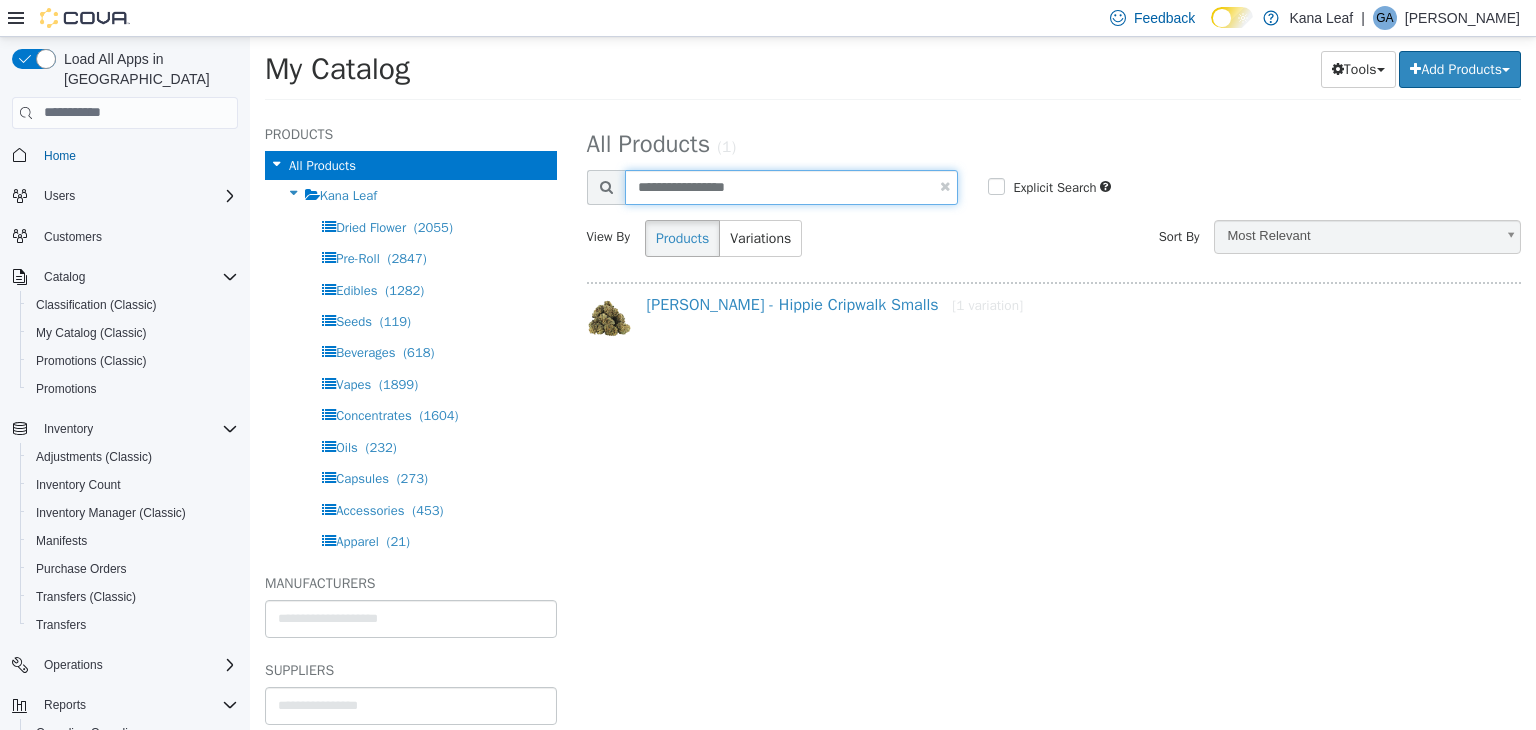 type on "**********" 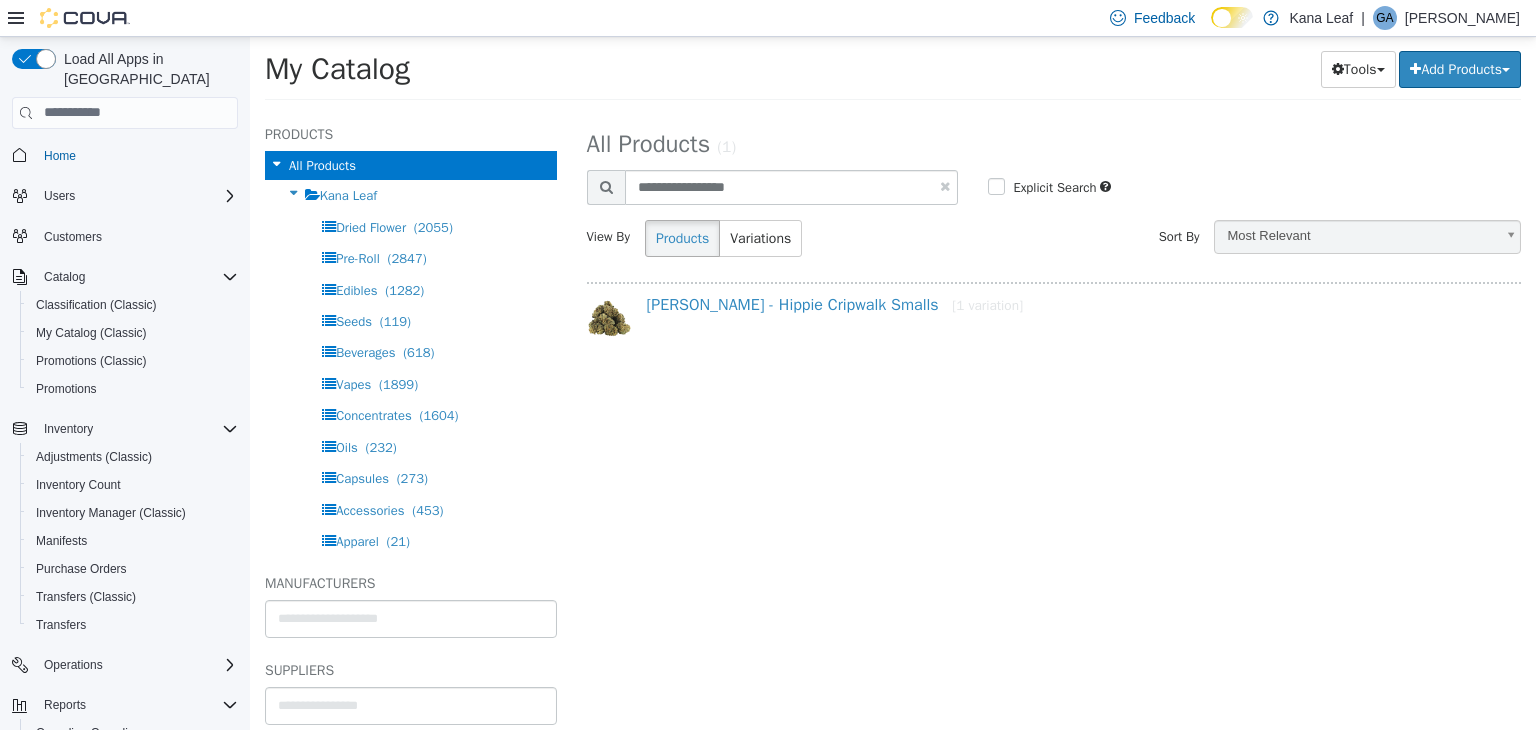 select on "**********" 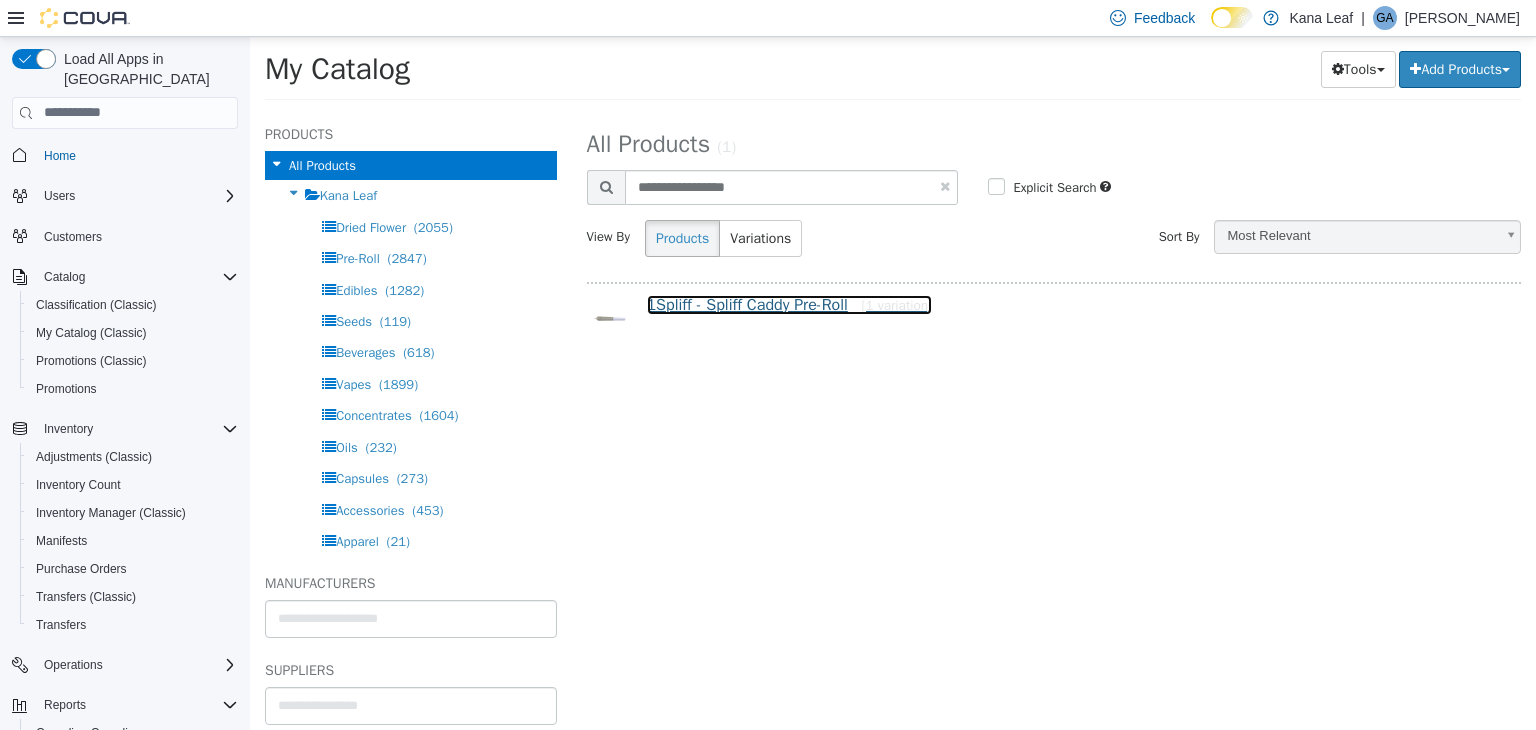 click on "1Spliff - Spliff Caddy Pre-Roll
[1 variation]" at bounding box center [790, 304] 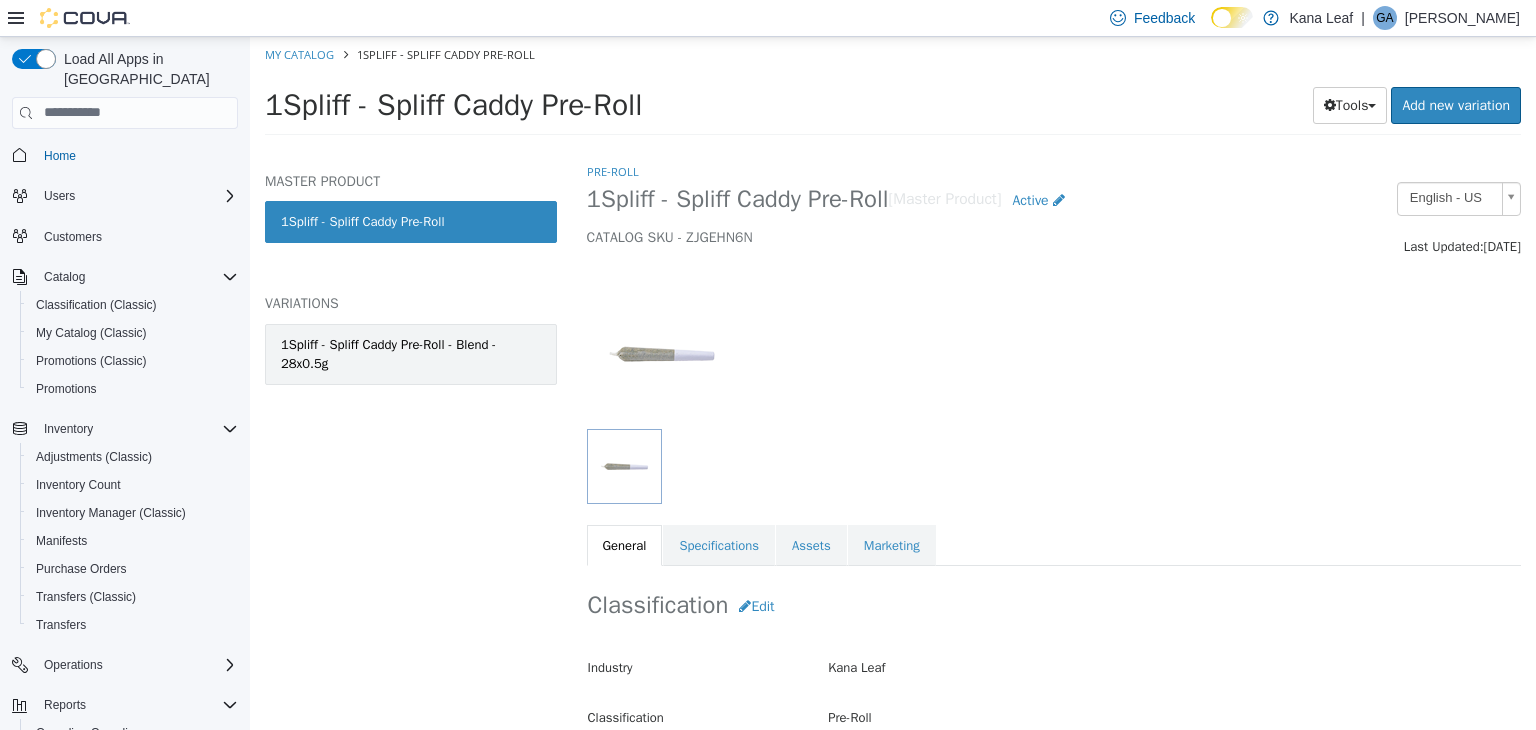 click on "1Spliff - Spliff Caddy Pre-Roll - Blend - 28x0.5g" at bounding box center (411, 353) 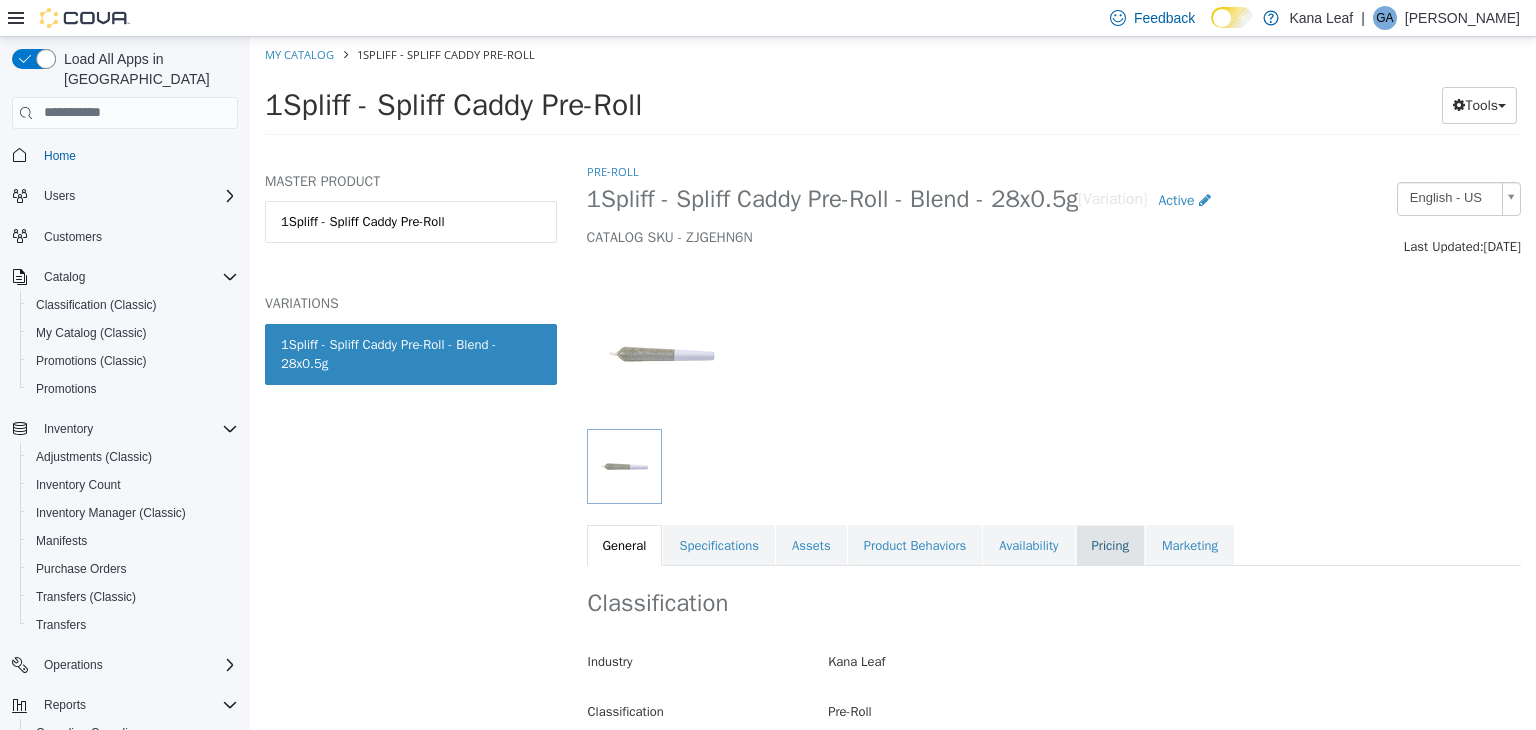 click on "Pricing" at bounding box center (1110, 545) 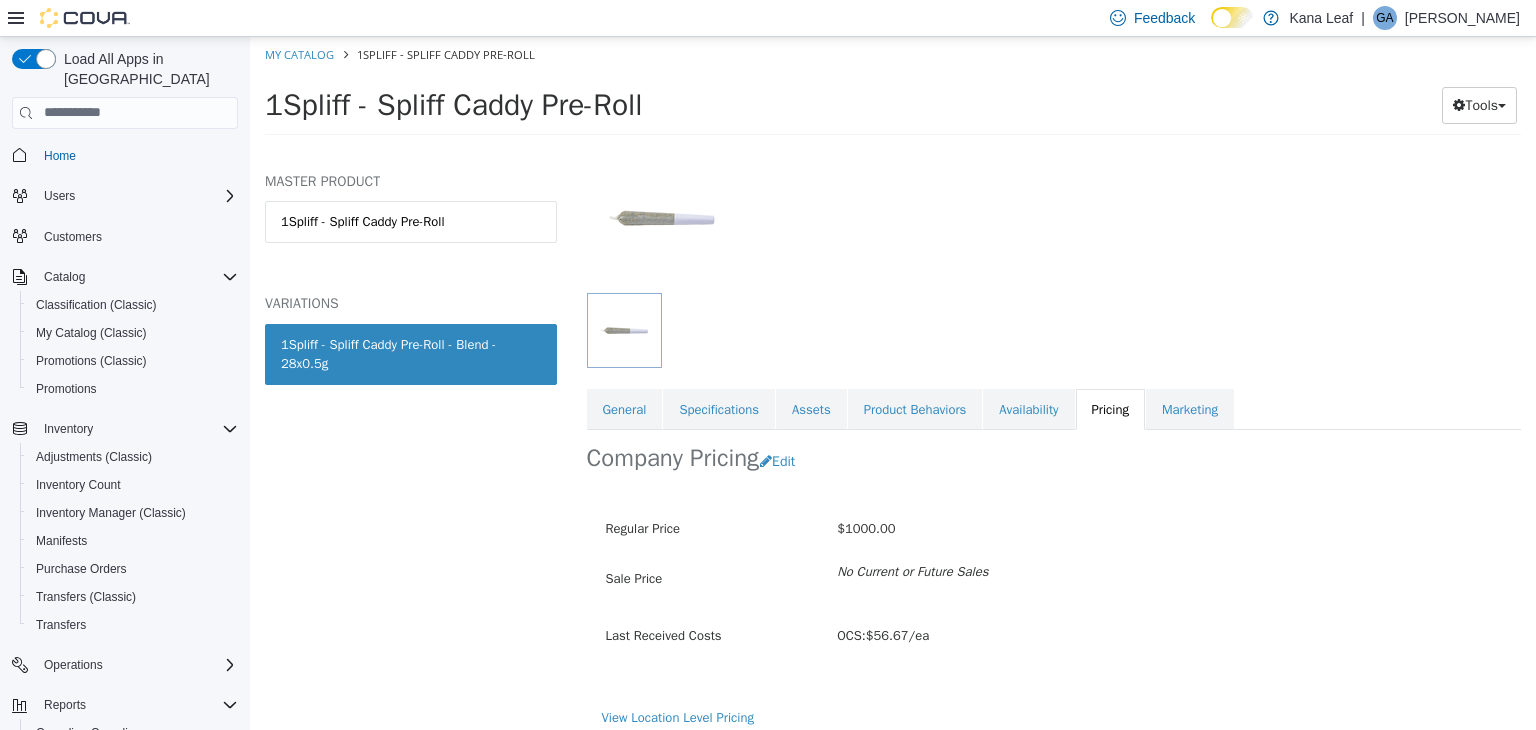 scroll, scrollTop: 147, scrollLeft: 0, axis: vertical 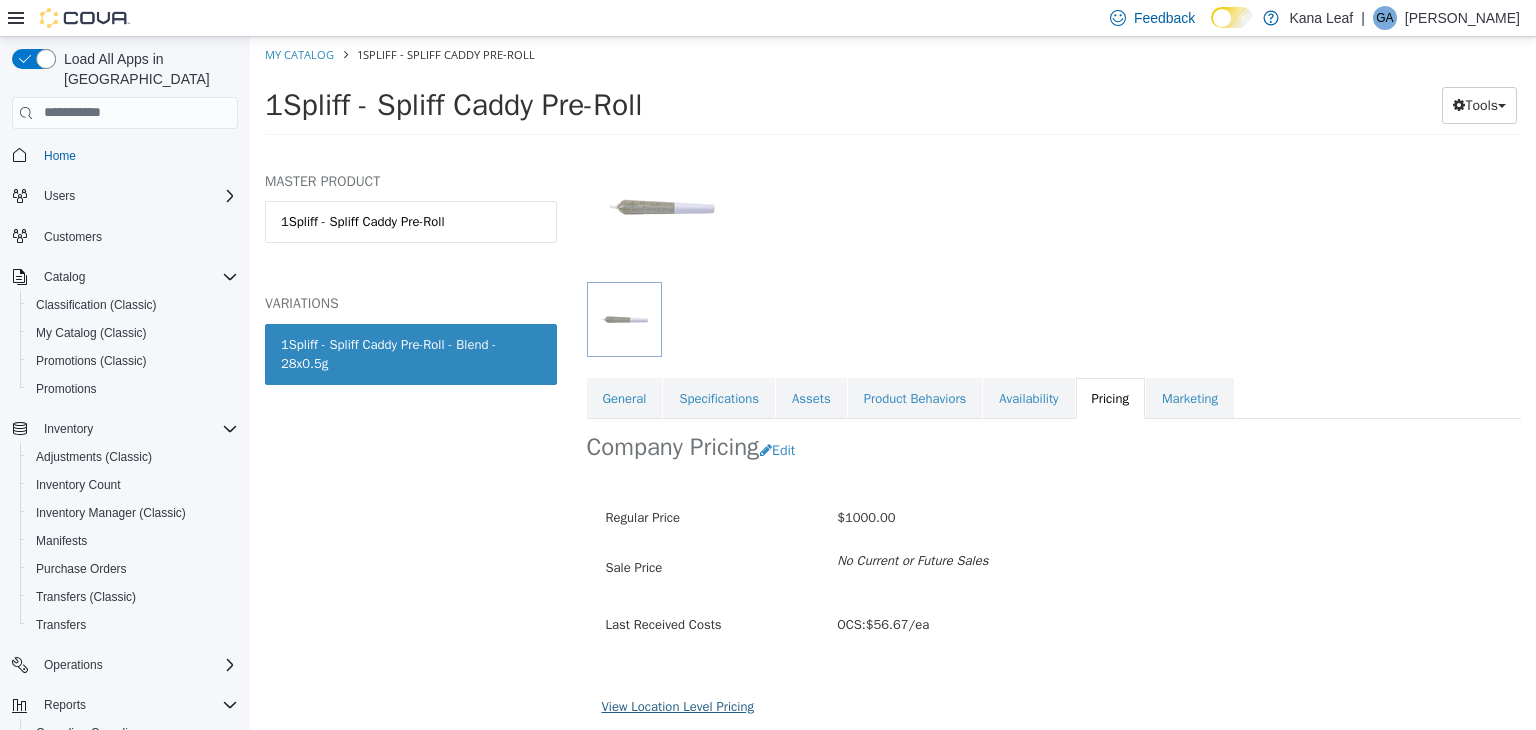 click on "View Location Level Pricing" at bounding box center [678, 705] 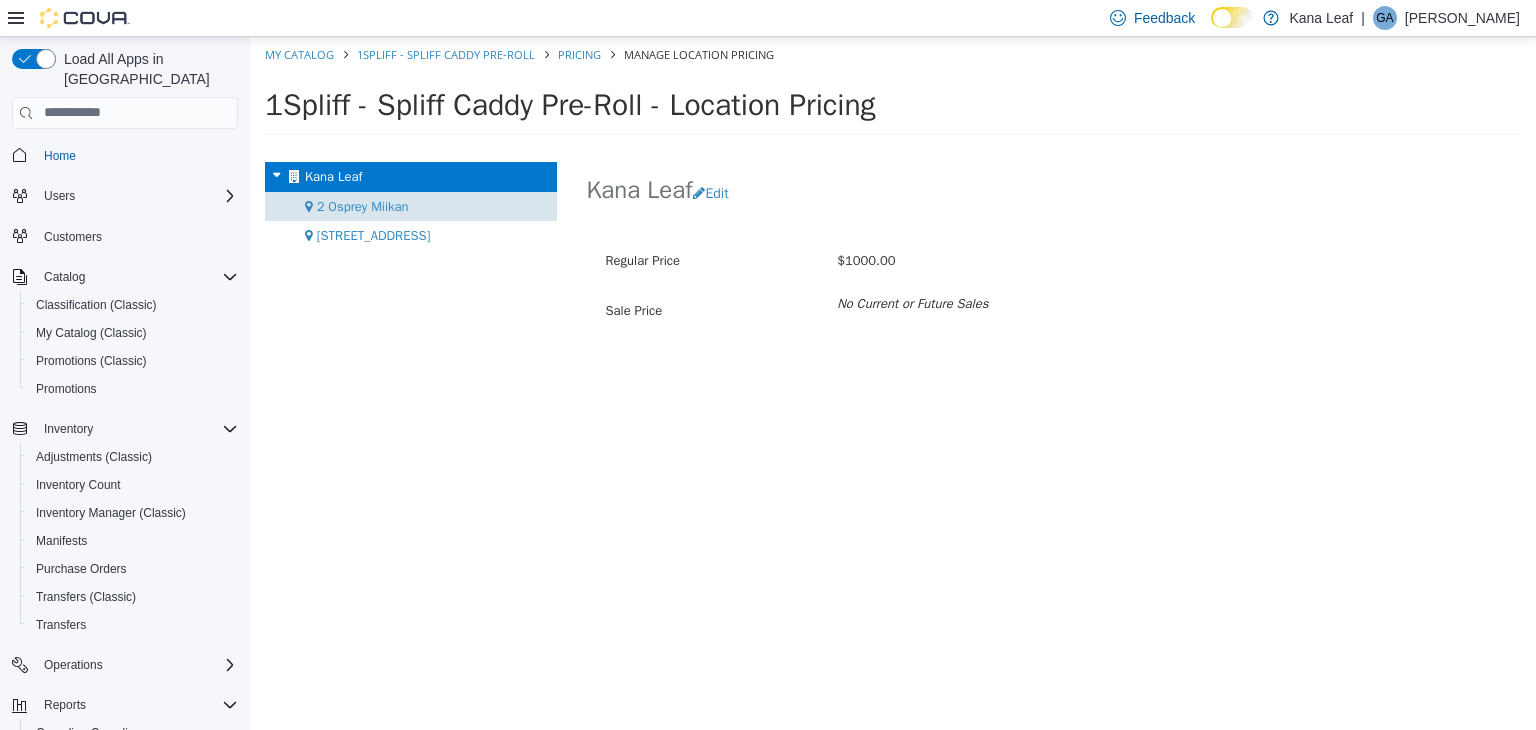 click on "2 Osprey Miikan" at bounding box center (363, 205) 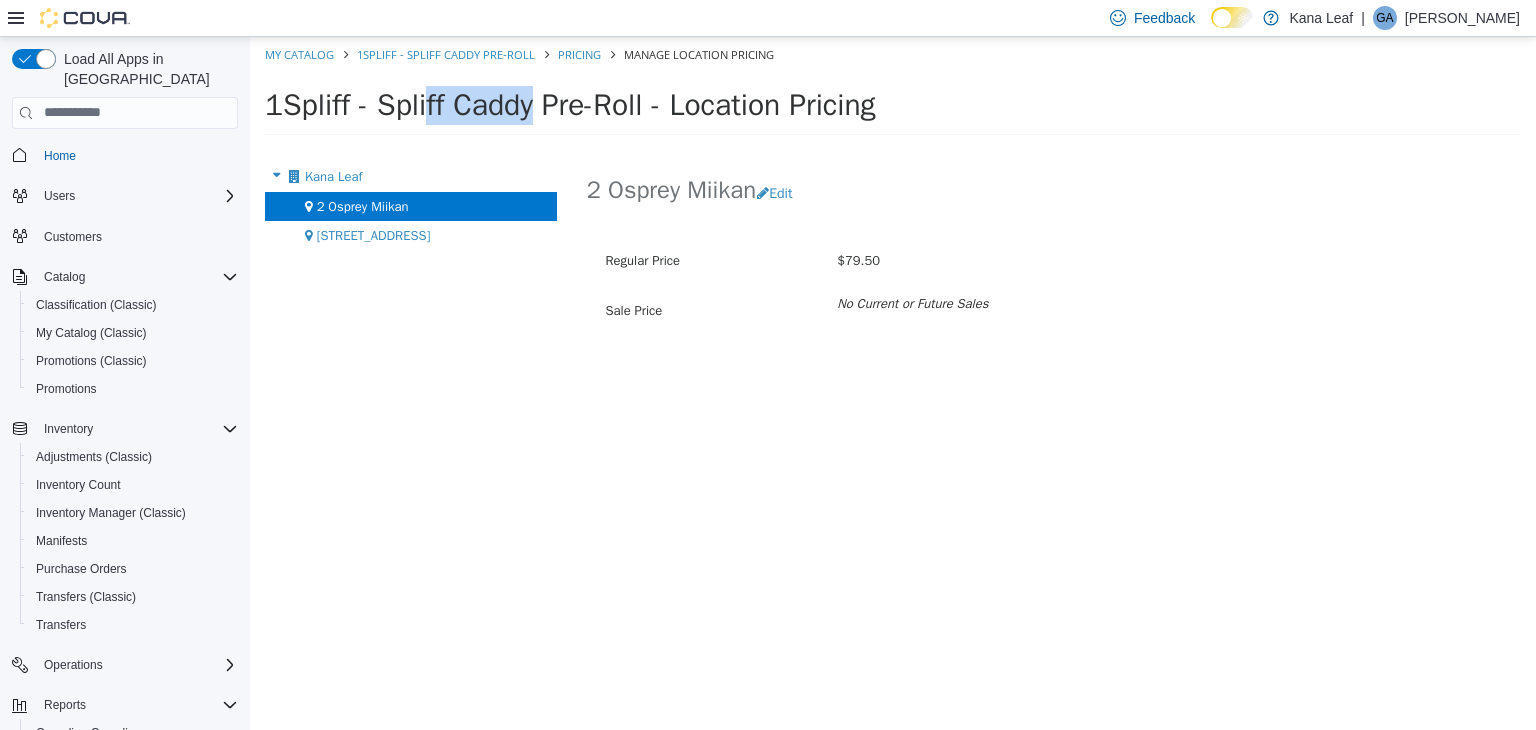 drag, startPoint x: 359, startPoint y: 94, endPoint x: 268, endPoint y: 117, distance: 93.8616 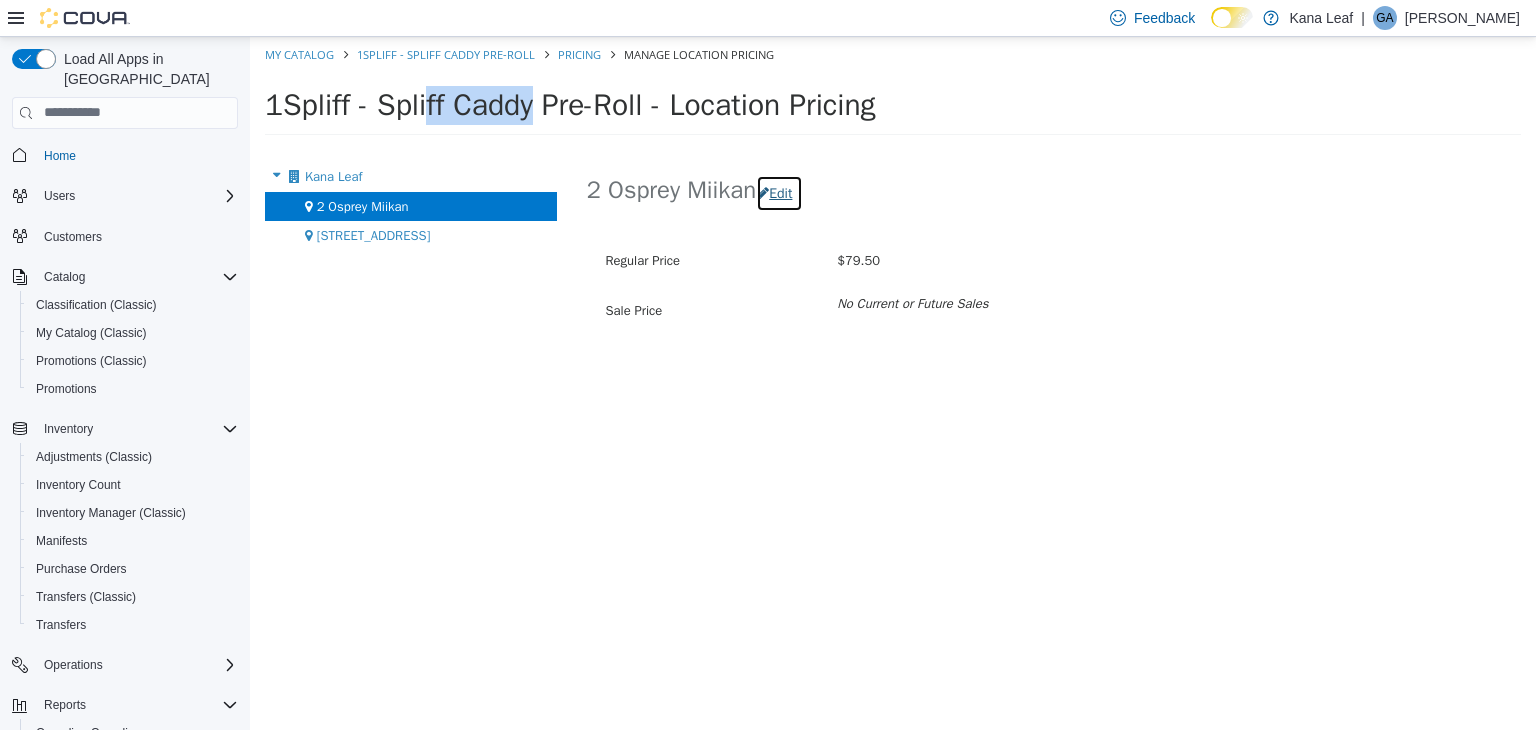 click on "Edit" at bounding box center (779, 192) 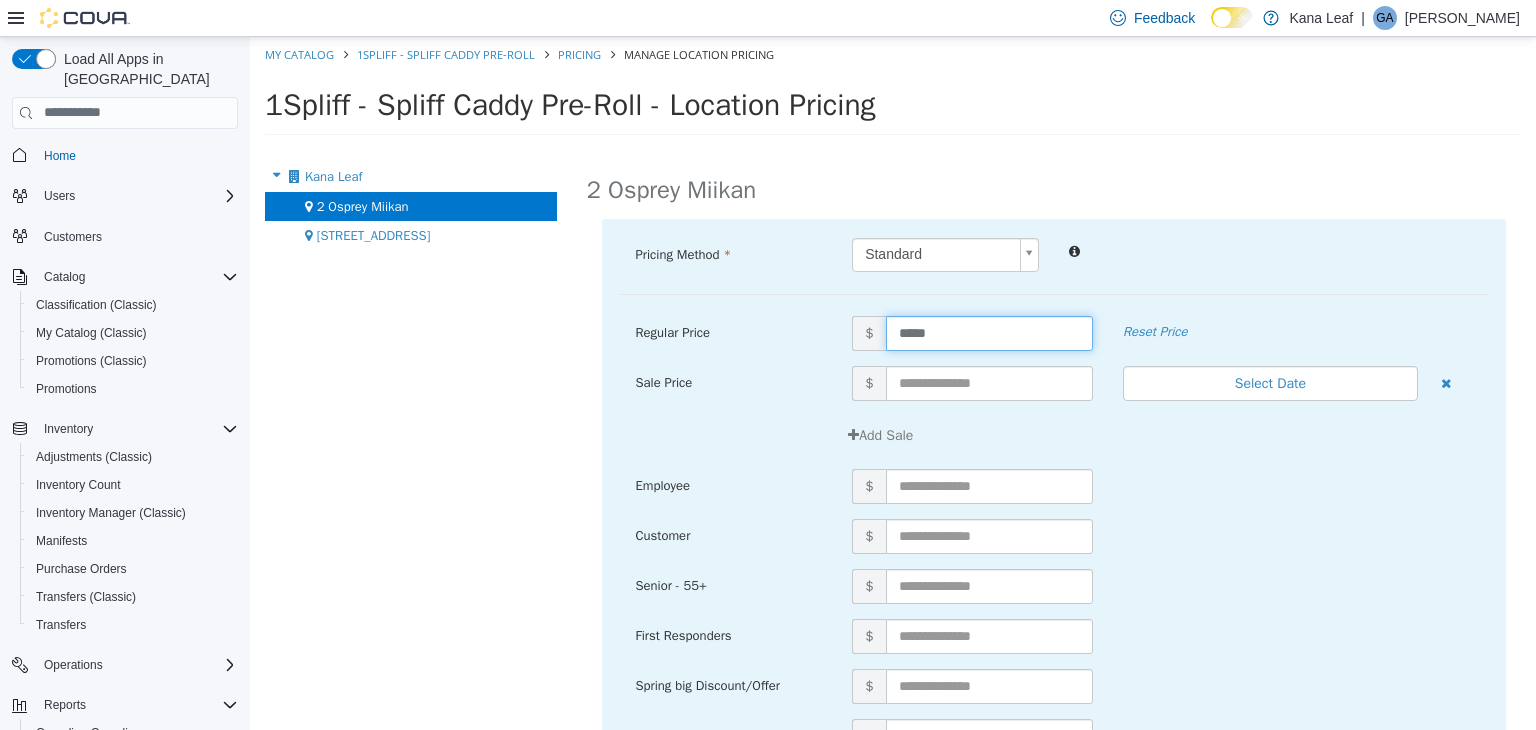 drag, startPoint x: 936, startPoint y: 335, endPoint x: 883, endPoint y: 329, distance: 53.338543 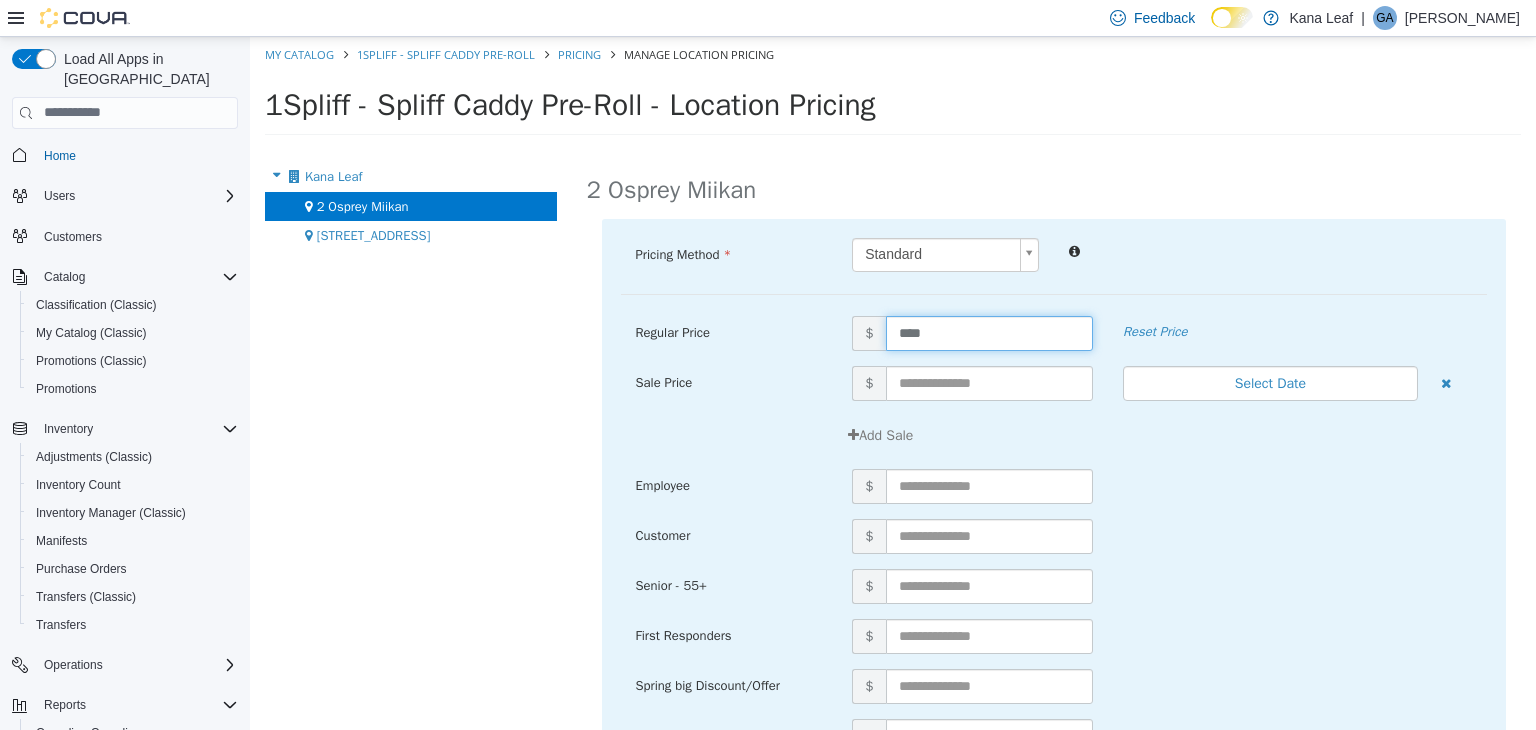 type on "*****" 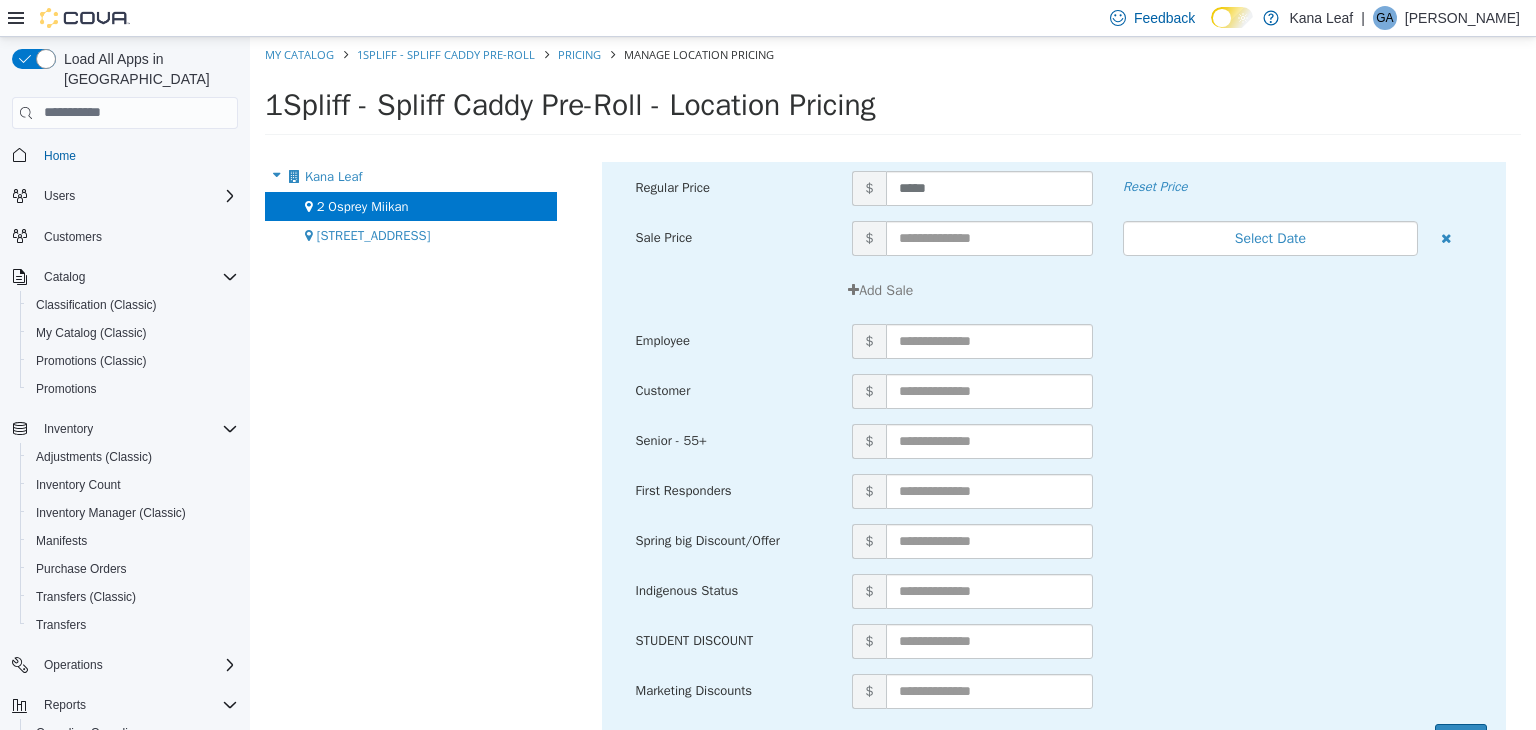 scroll, scrollTop: 214, scrollLeft: 0, axis: vertical 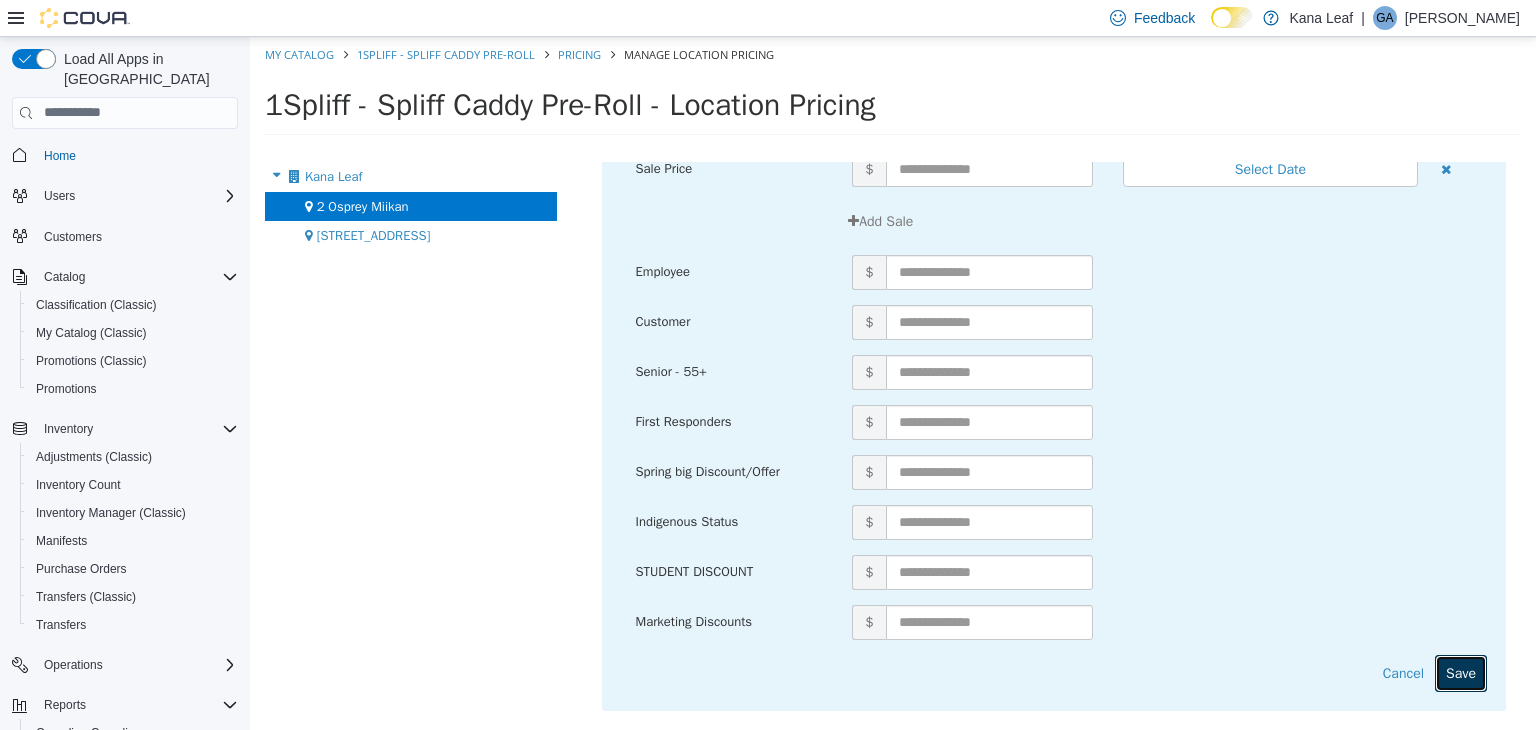 click on "Save" at bounding box center [1461, 672] 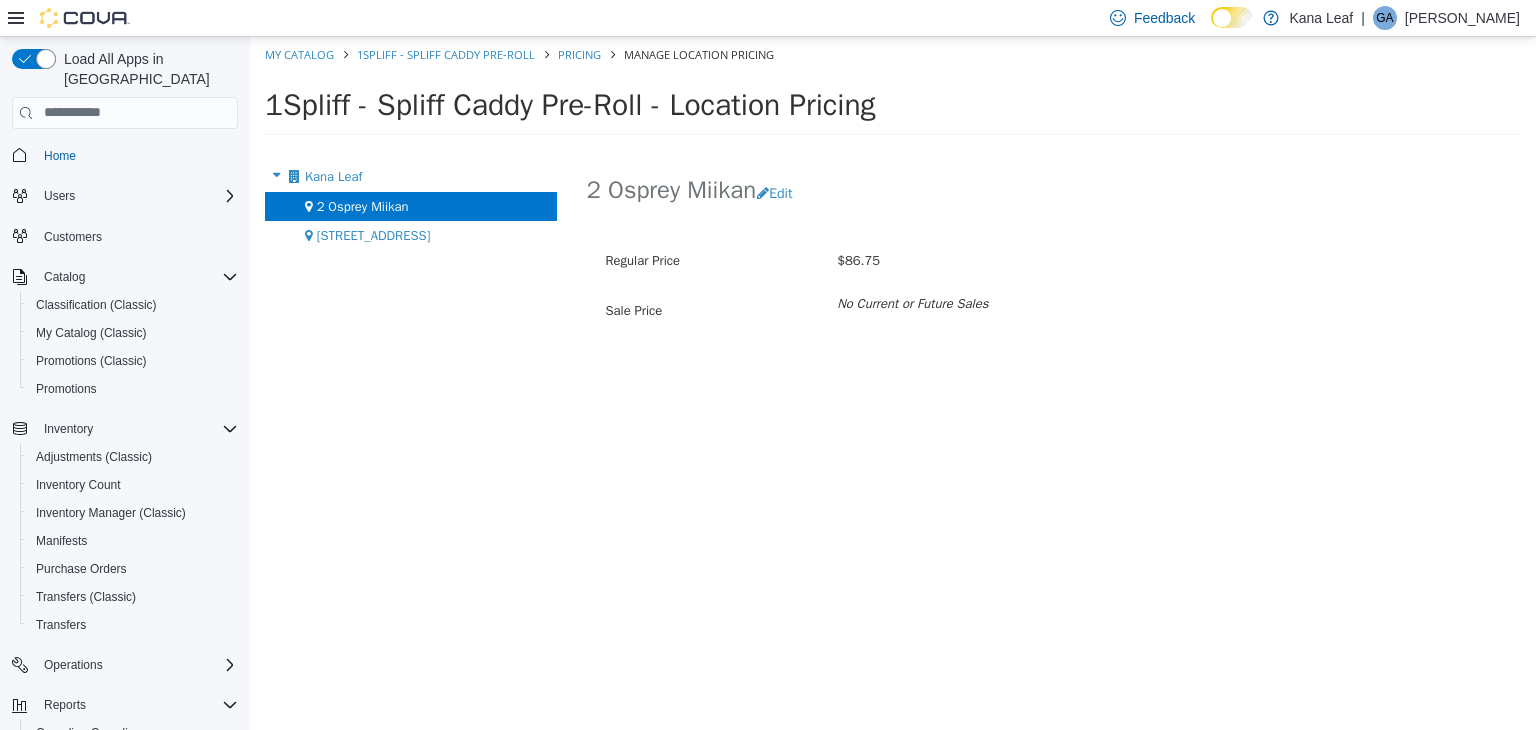 scroll, scrollTop: 0, scrollLeft: 0, axis: both 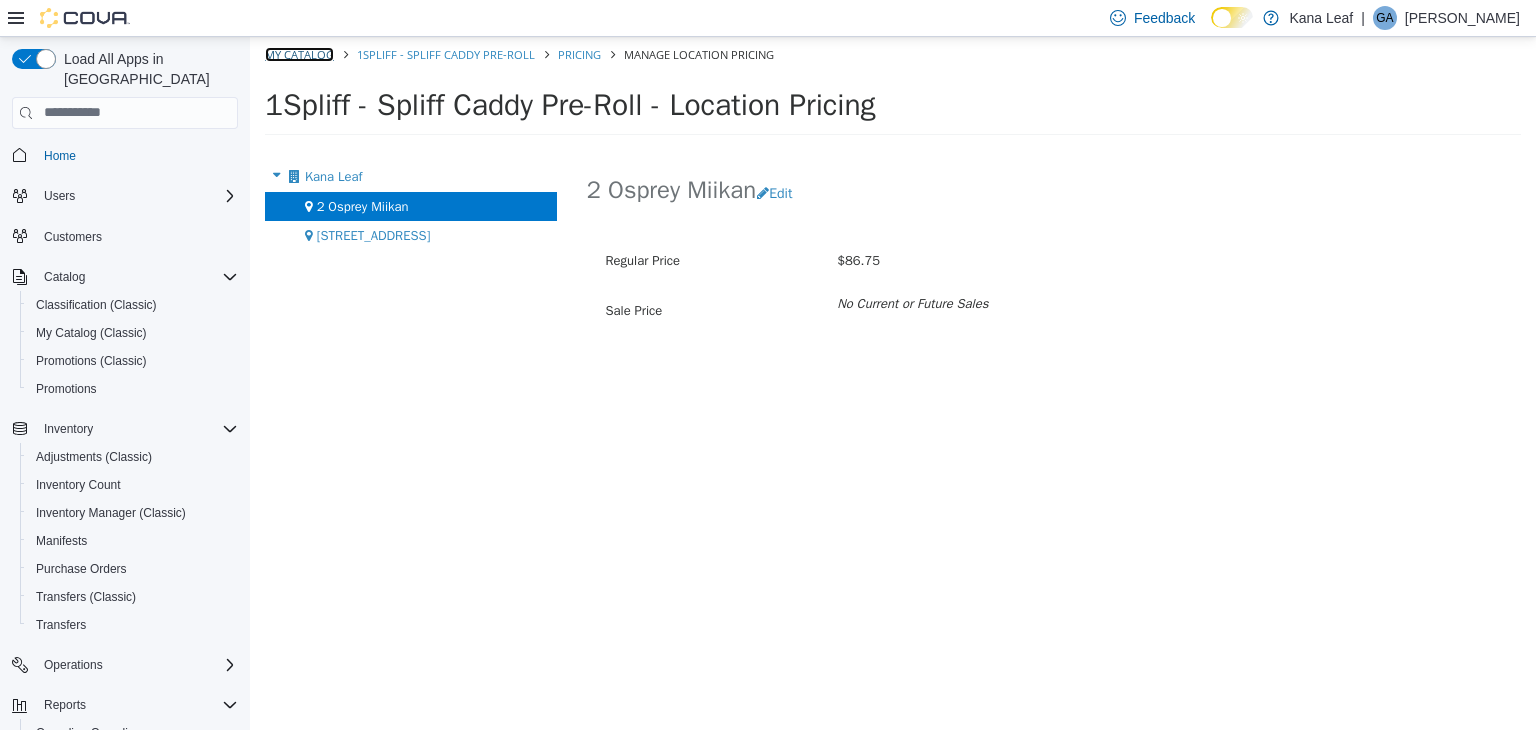 click on "My Catalog" at bounding box center [299, 53] 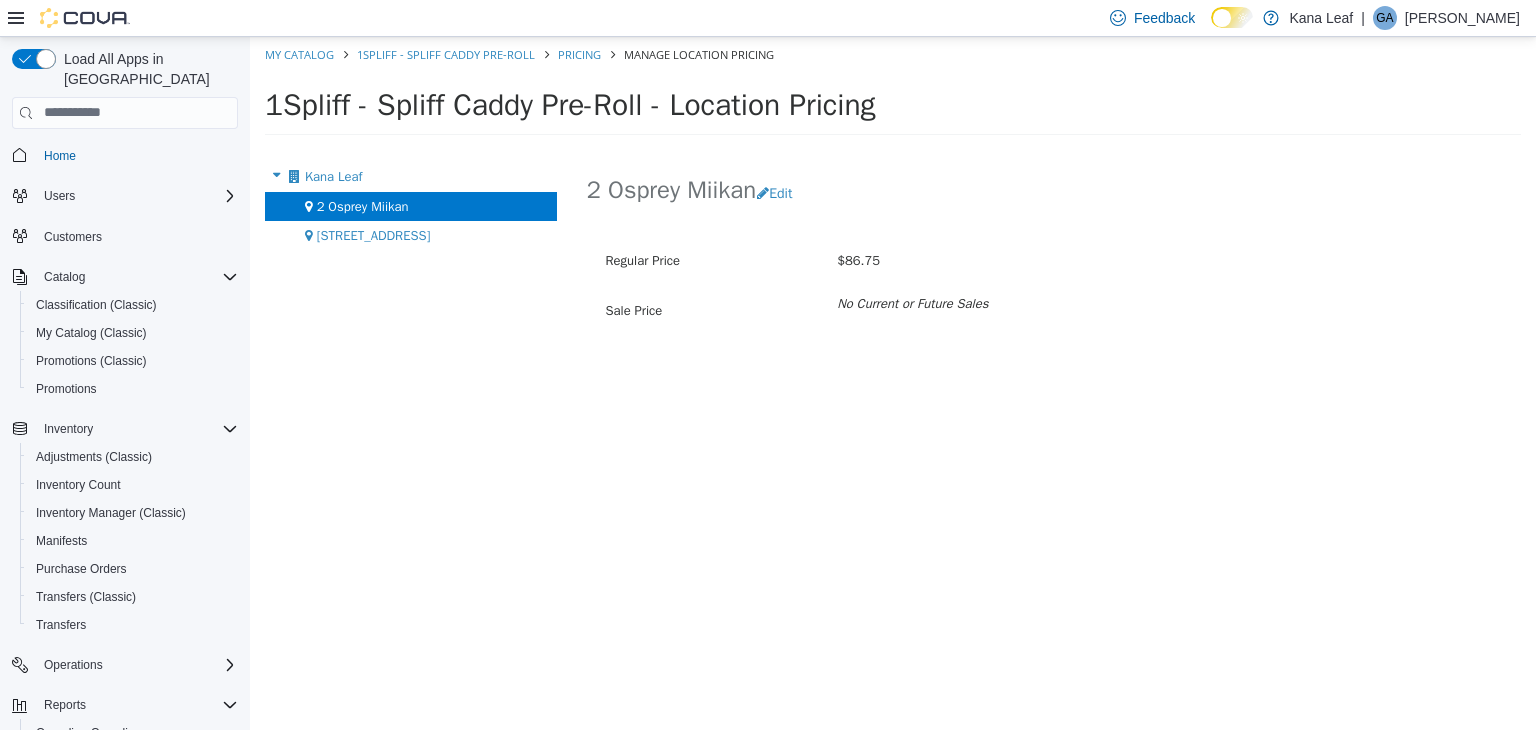 select on "**********" 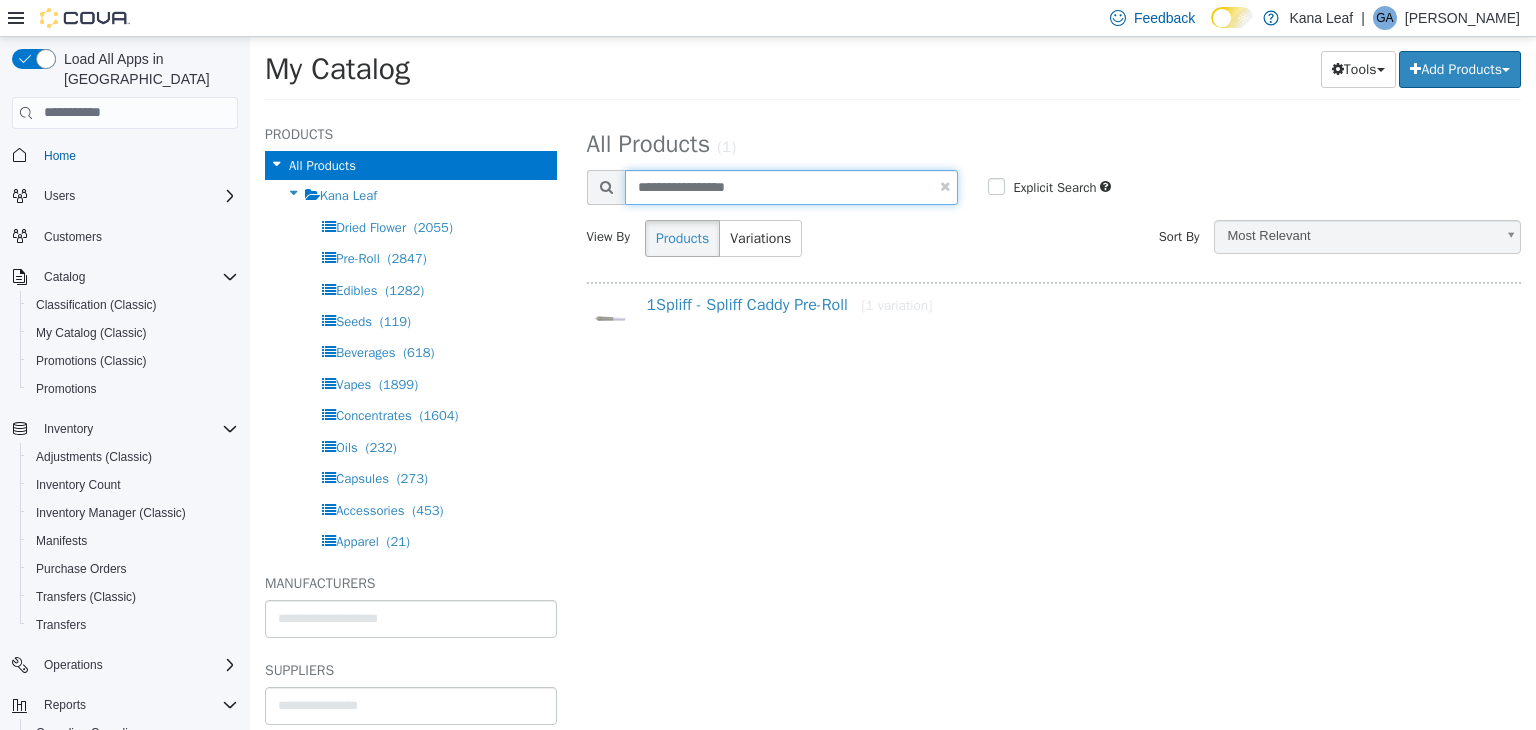 drag, startPoint x: 786, startPoint y: 200, endPoint x: 596, endPoint y: 189, distance: 190.31816 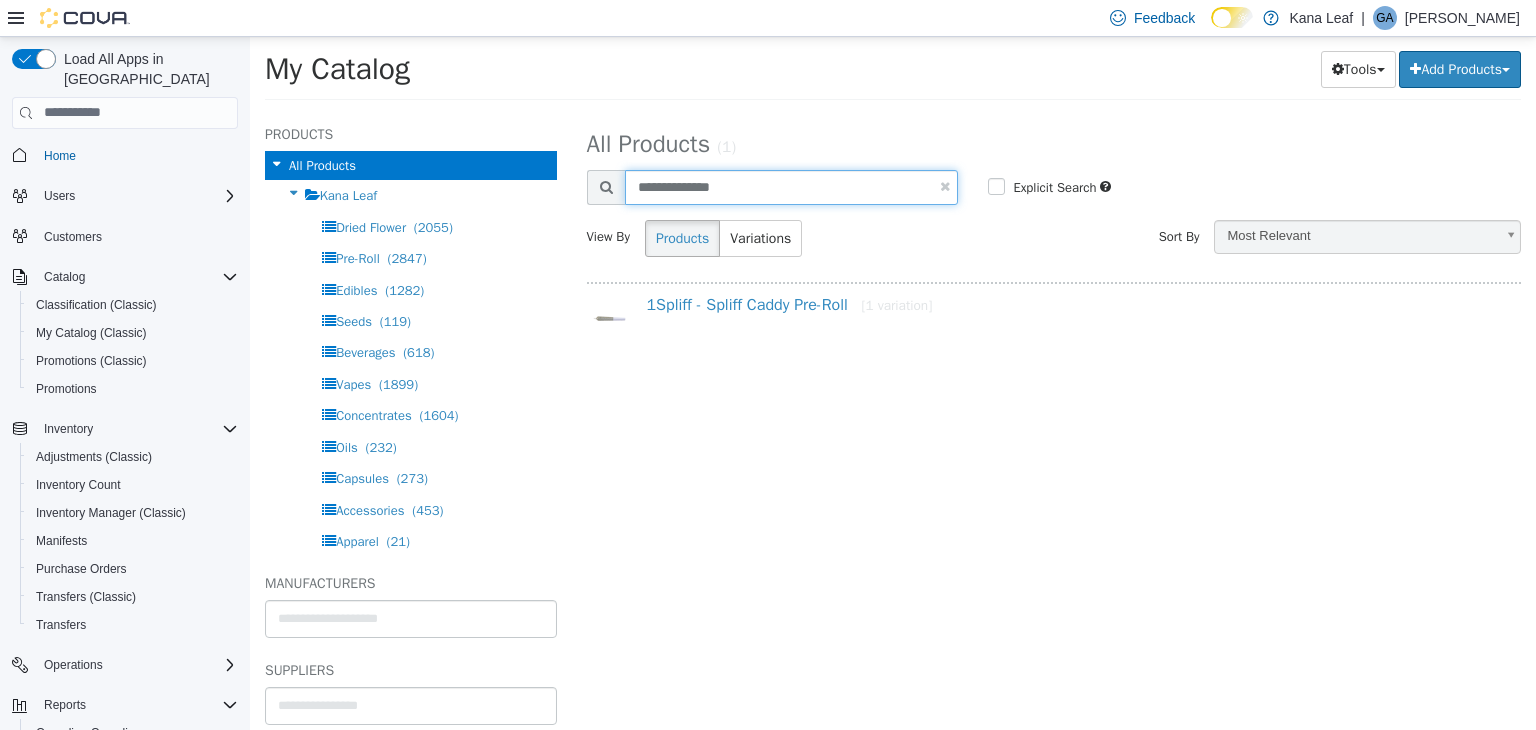 type on "**********" 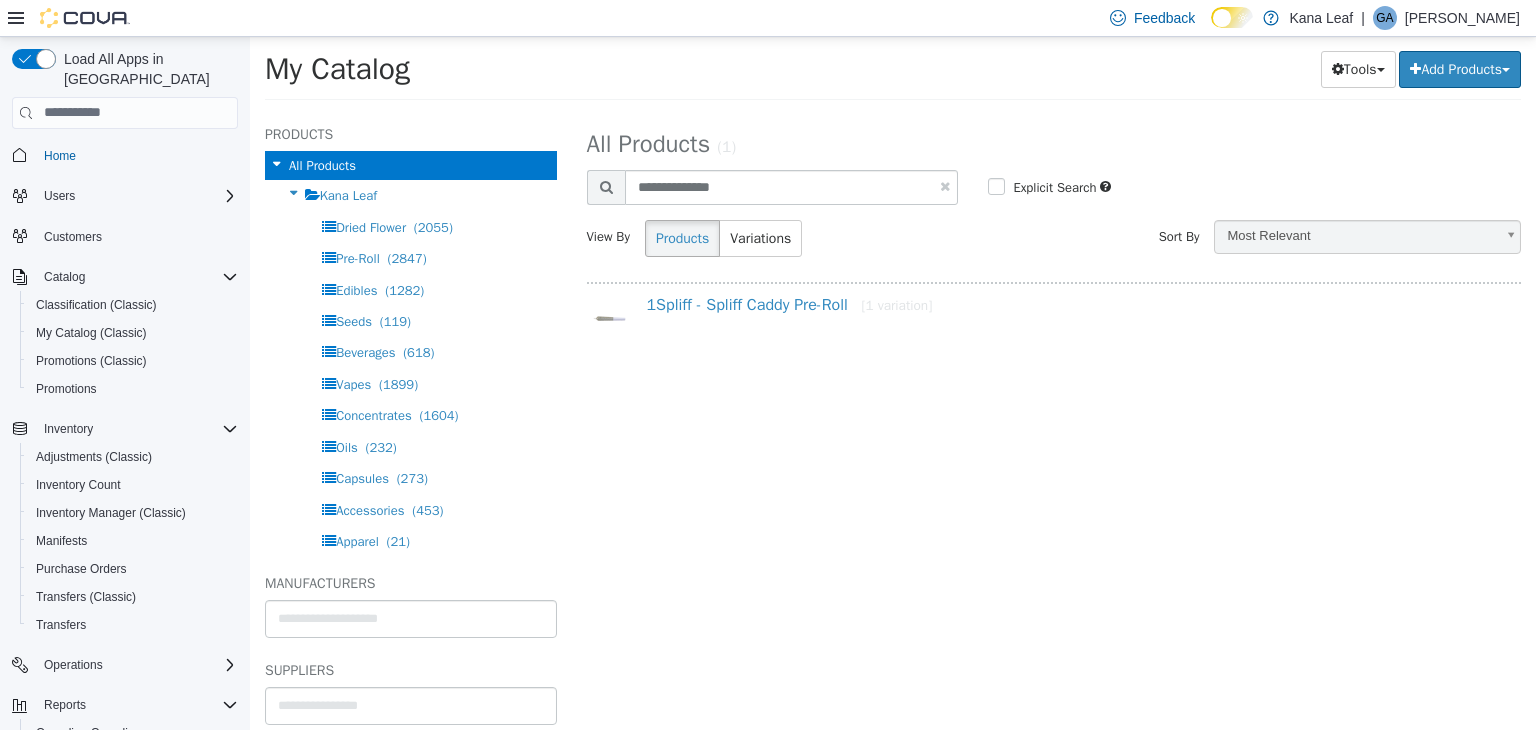 select on "**********" 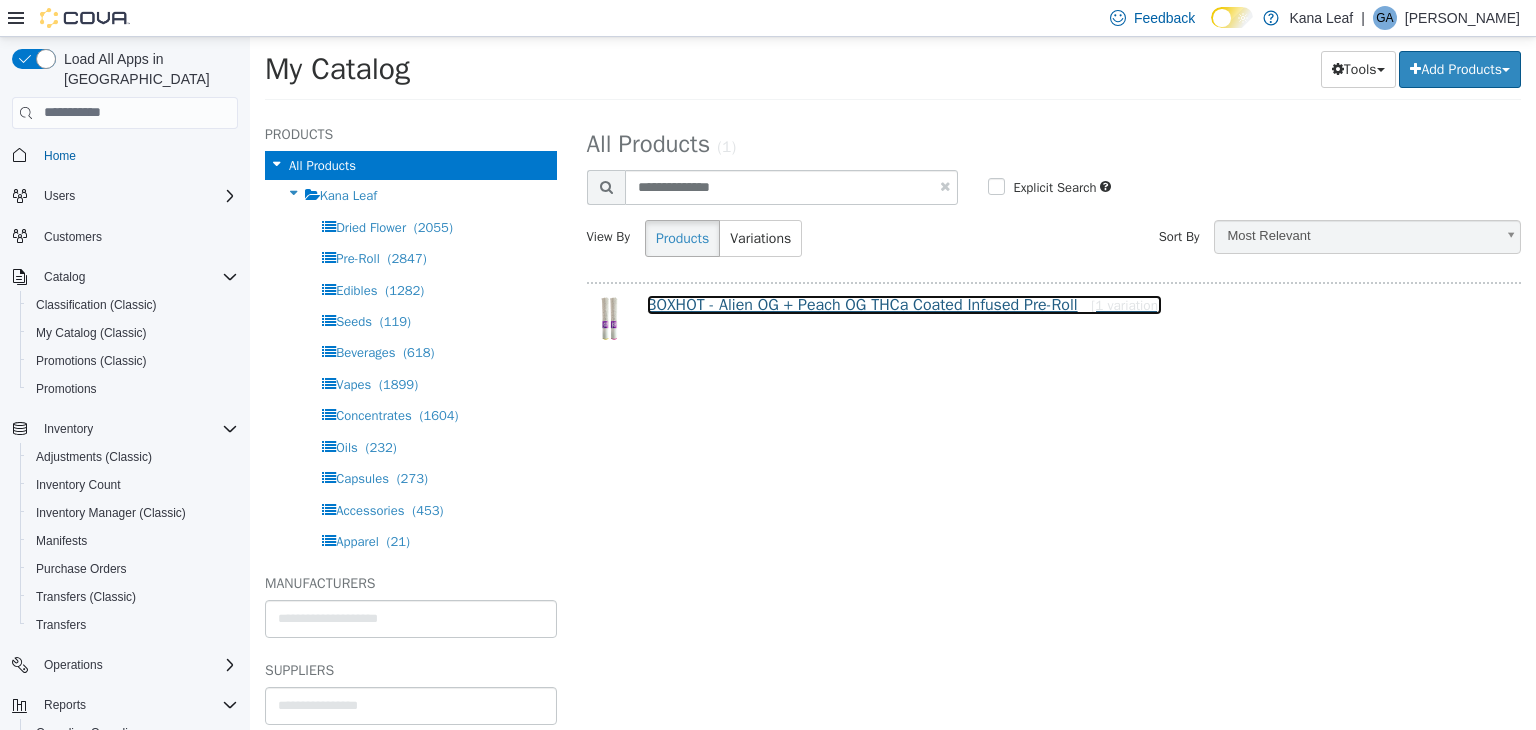 click on "BOXHOT - Alien OG + Peach OG THCa Coated Infused Pre-Roll
[1 variation]" at bounding box center [905, 304] 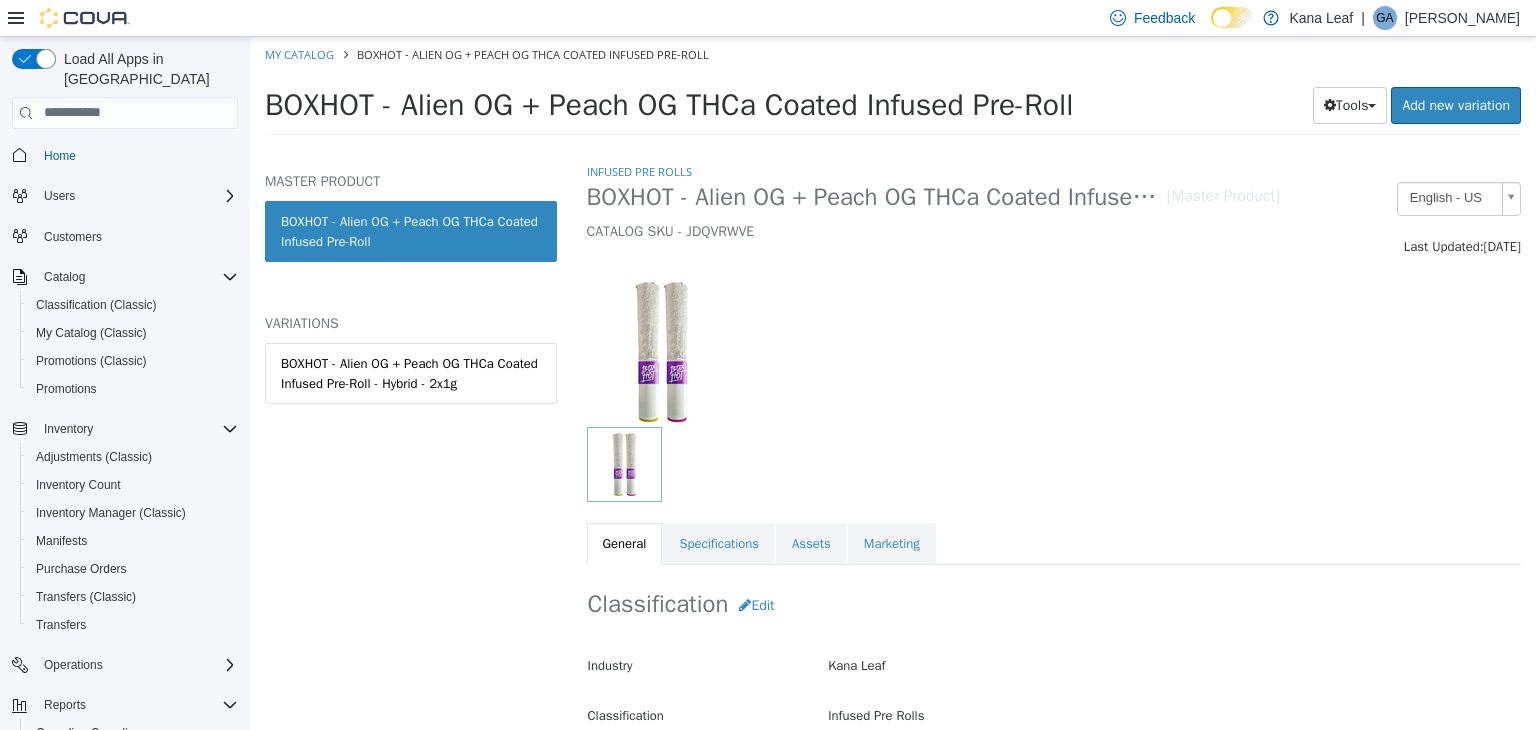 click on "BOXHOT - Alien OG + Peach OG THCa Coated Infused Pre-Roll - Hybrid - 2x1g" at bounding box center [411, 372] 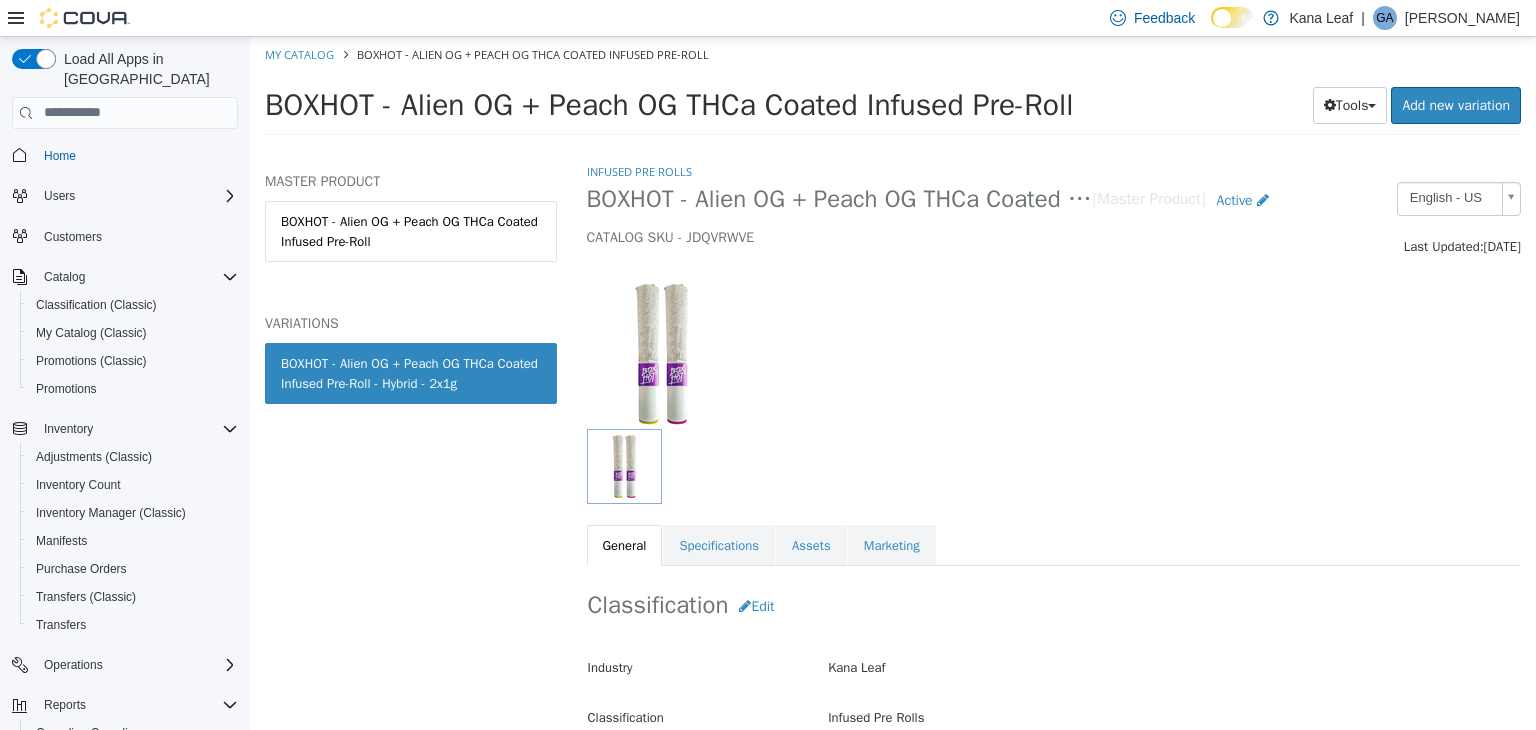 click on "BOXHOT - Alien OG + Peach OG THCa Coated Infused Pre-Roll - Hybrid - 2x1g" at bounding box center (411, 372) 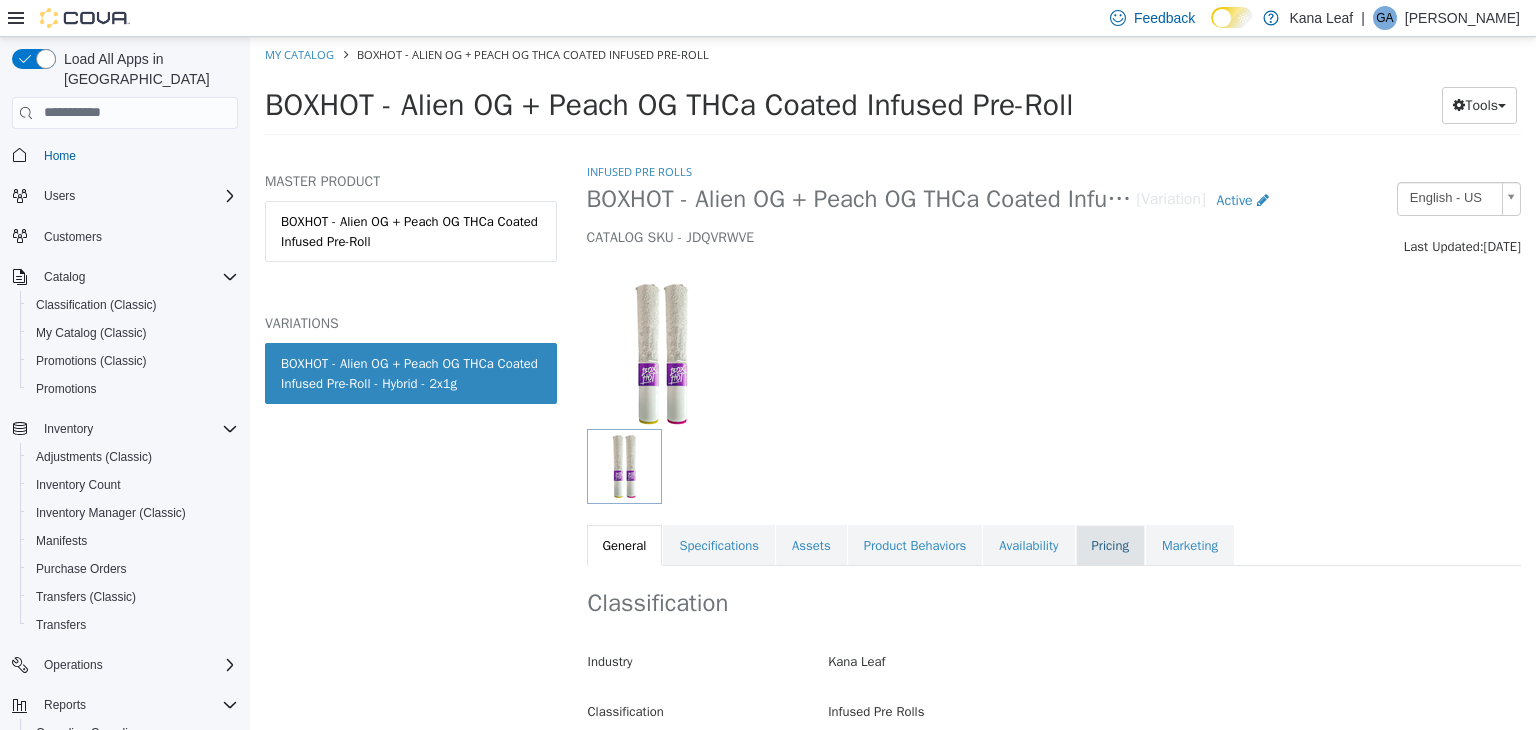 click on "Pricing" at bounding box center (1110, 545) 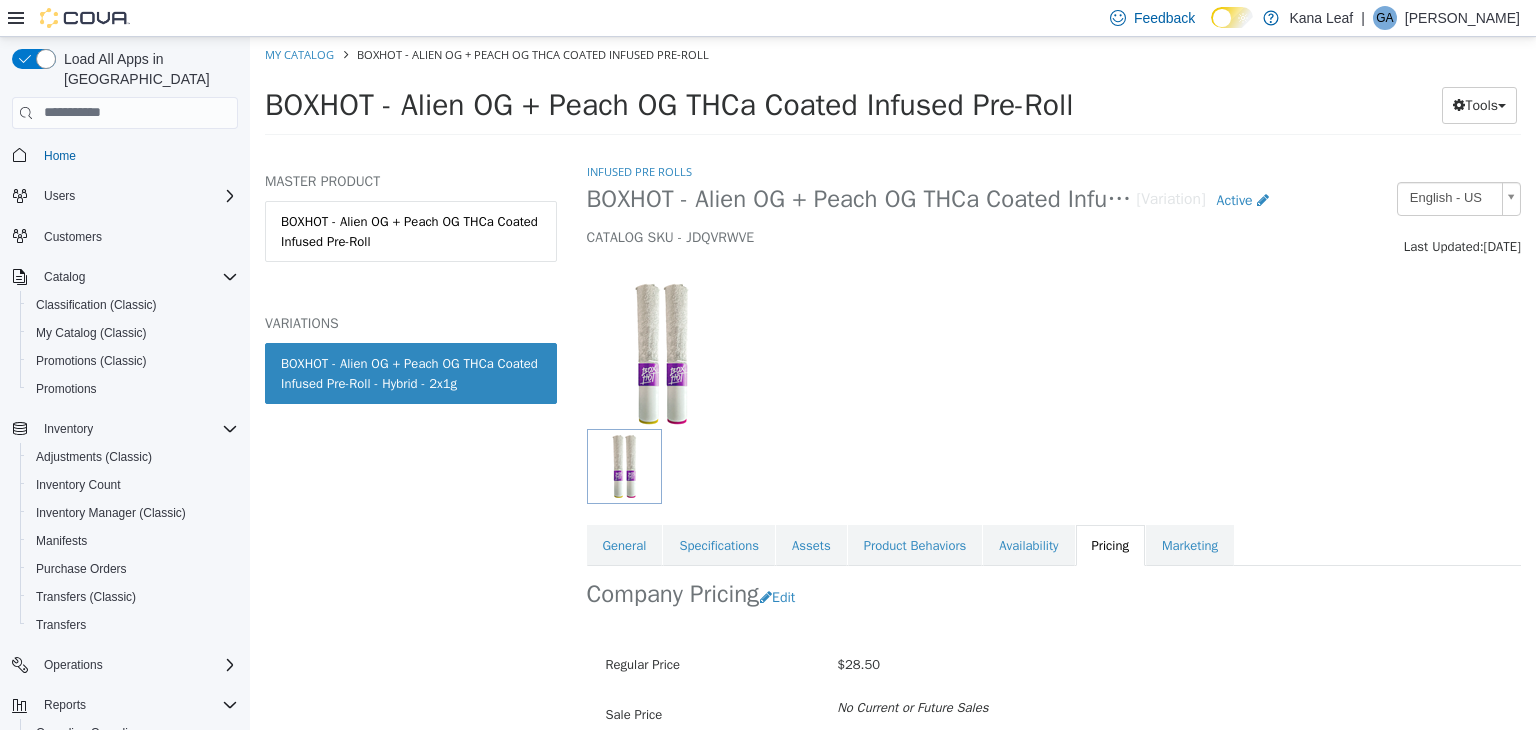 scroll, scrollTop: 147, scrollLeft: 0, axis: vertical 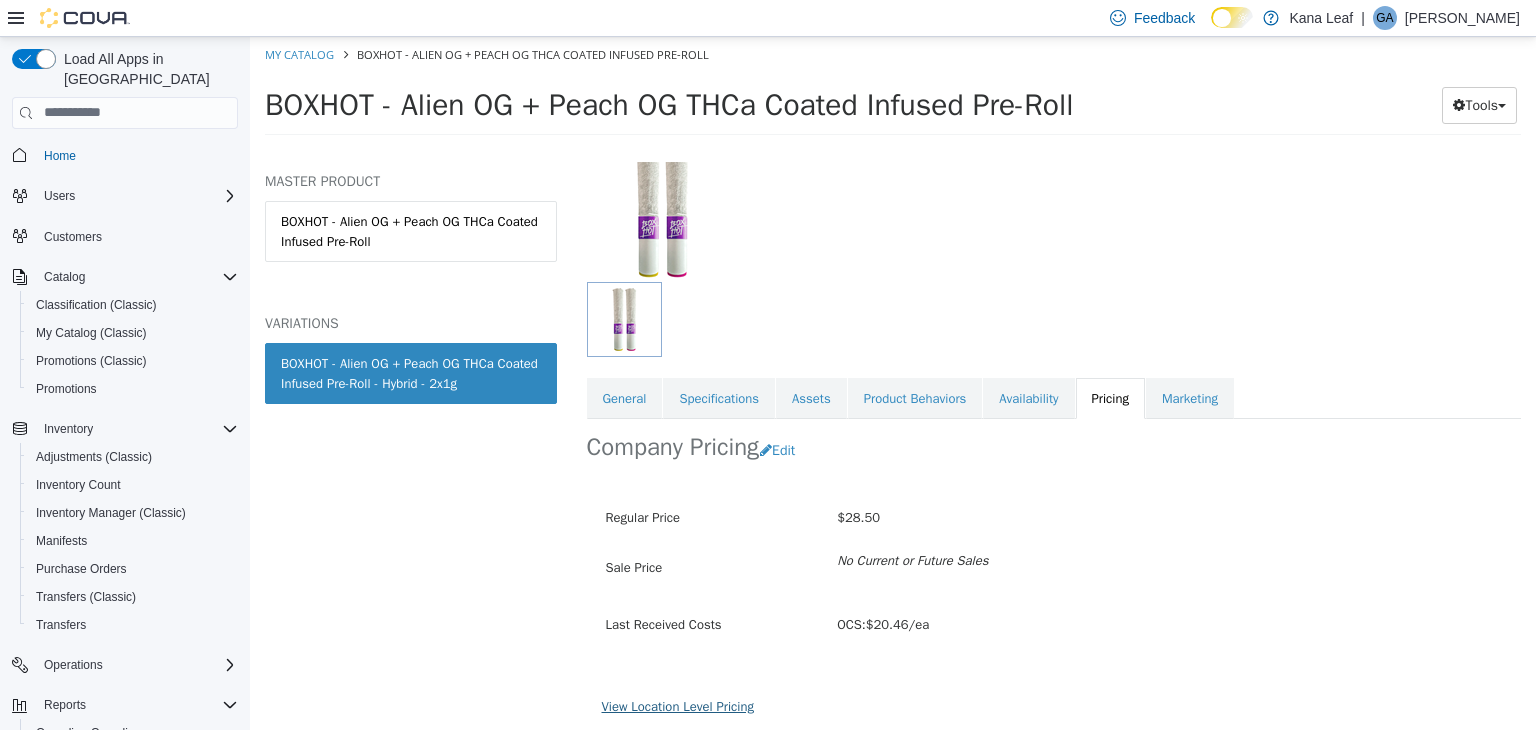 click on "View Location Level Pricing" at bounding box center [678, 705] 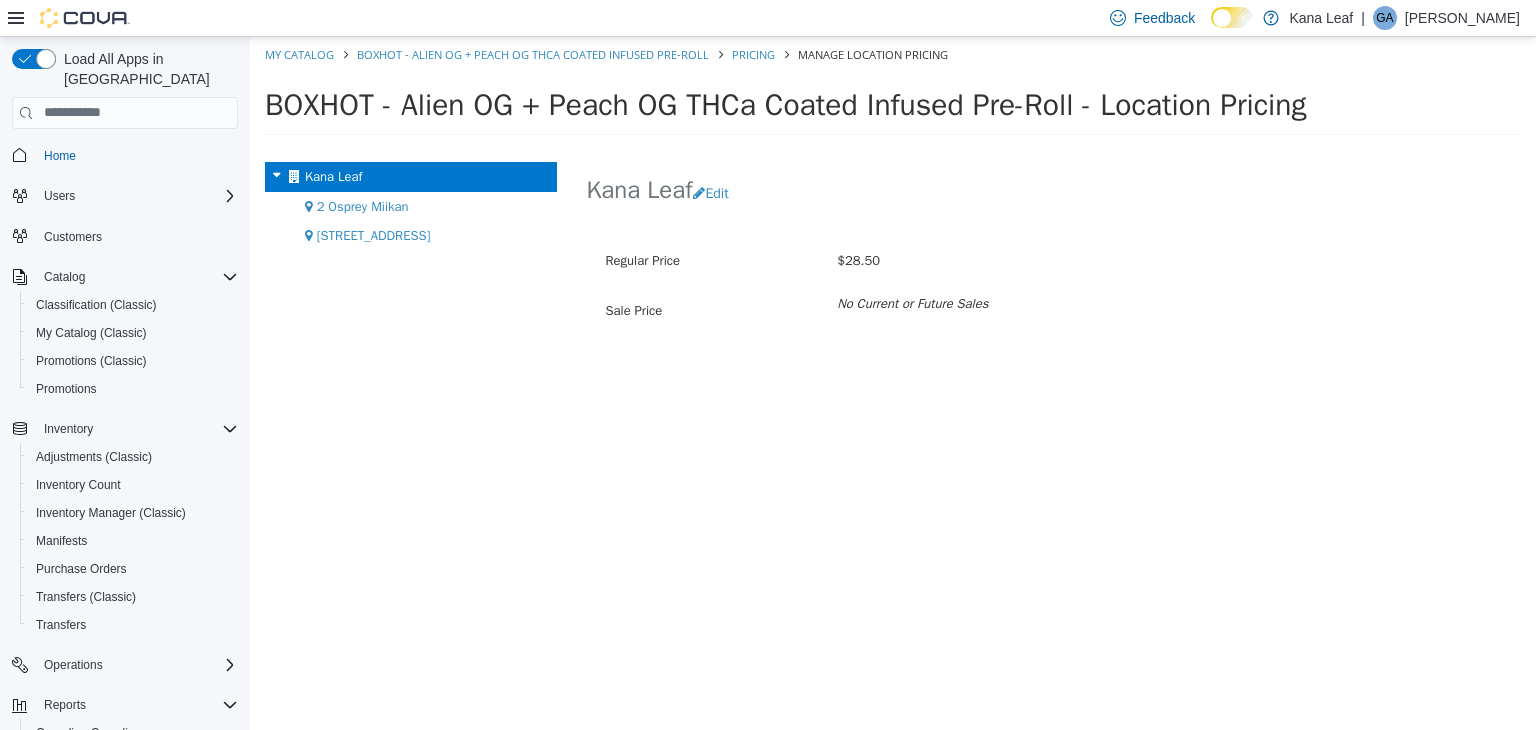 click on "2 Osprey Miikan" at bounding box center [411, 206] 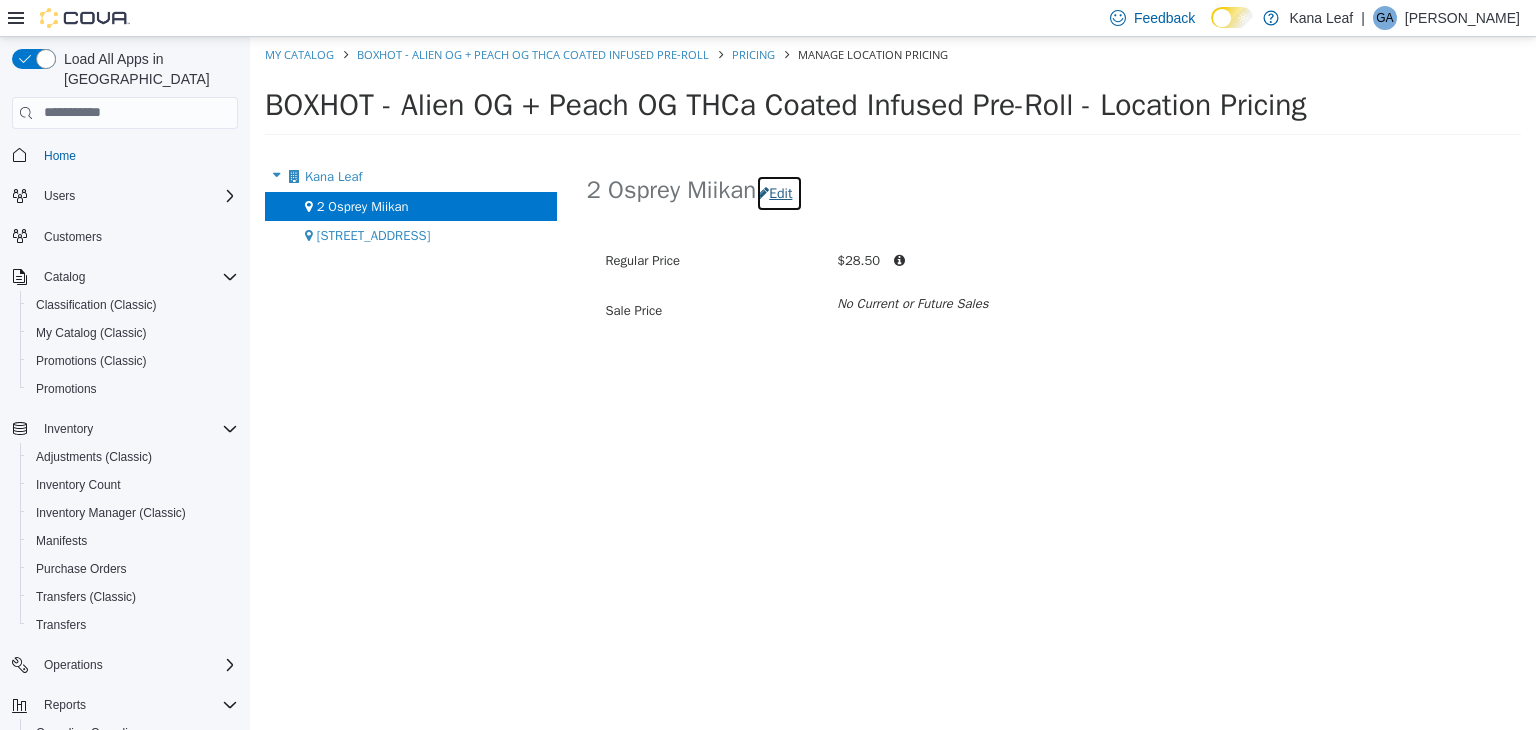 click on "Edit" at bounding box center (779, 192) 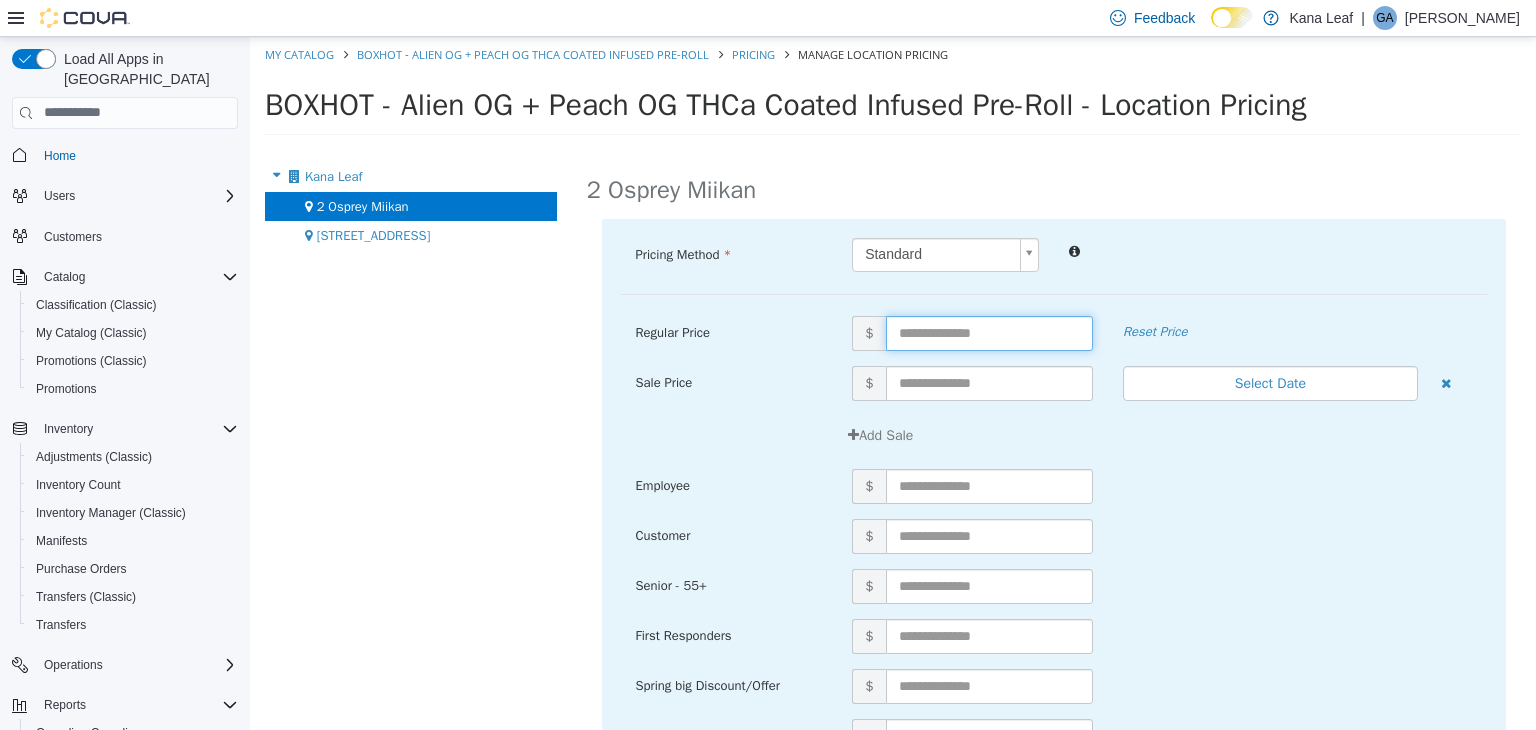 click at bounding box center [989, 332] 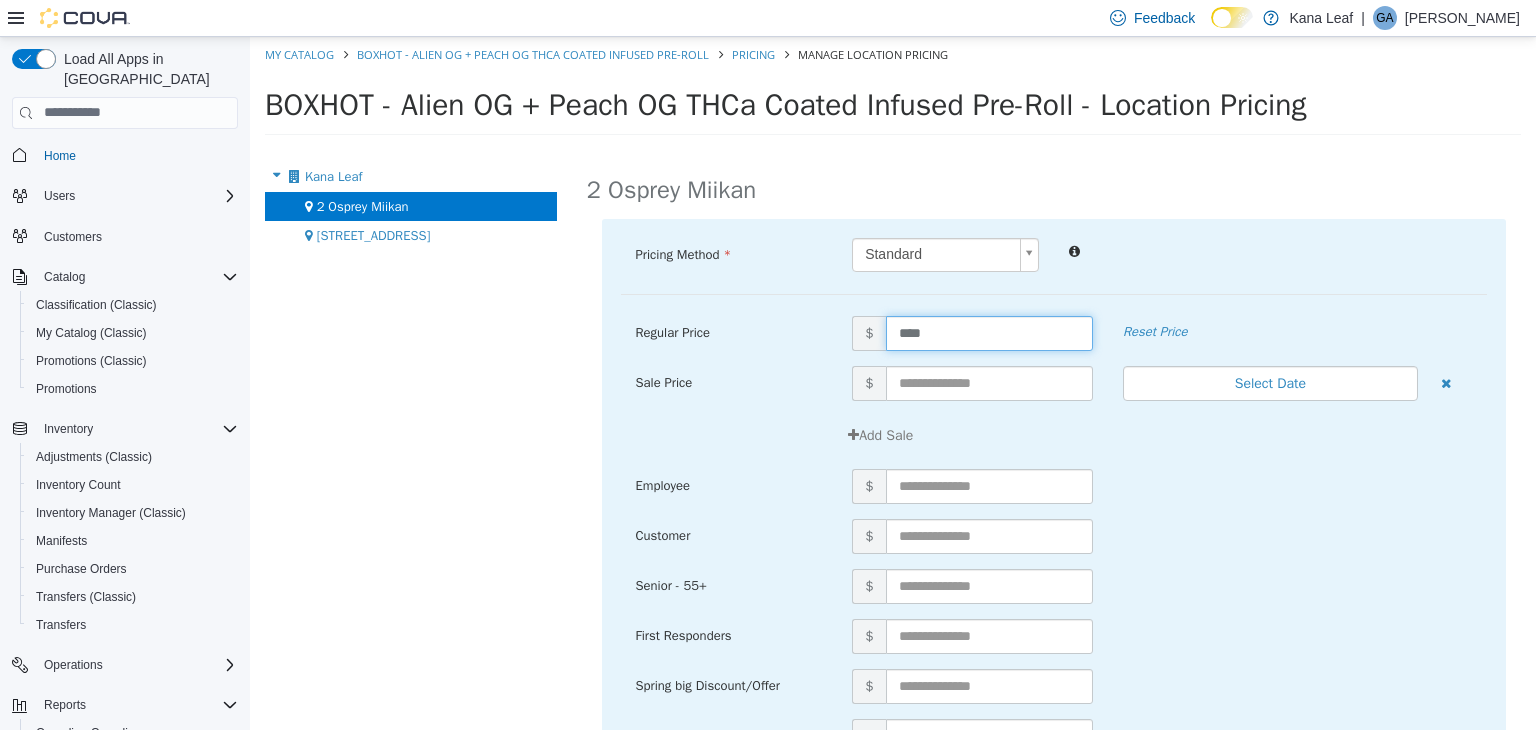 type on "*****" 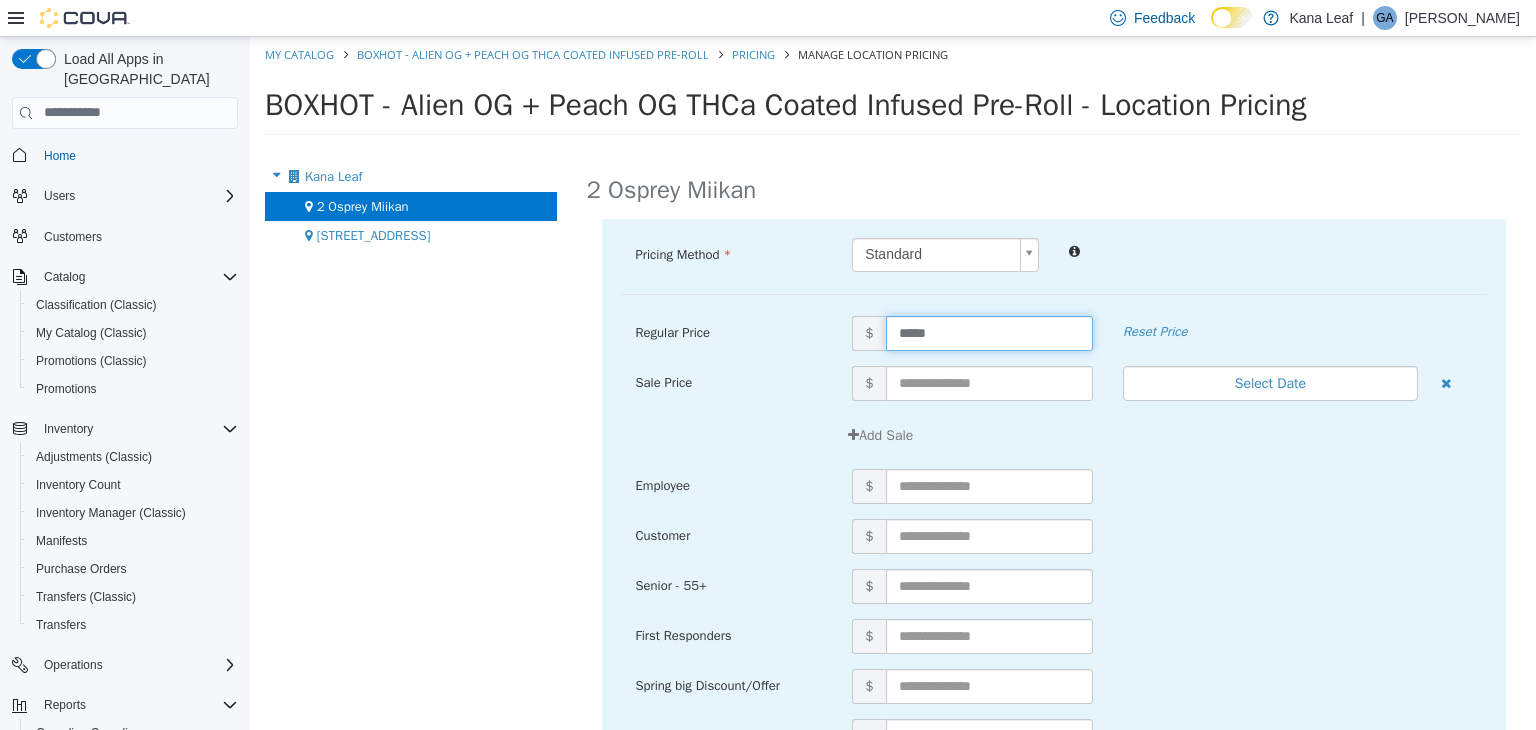 scroll, scrollTop: 214, scrollLeft: 0, axis: vertical 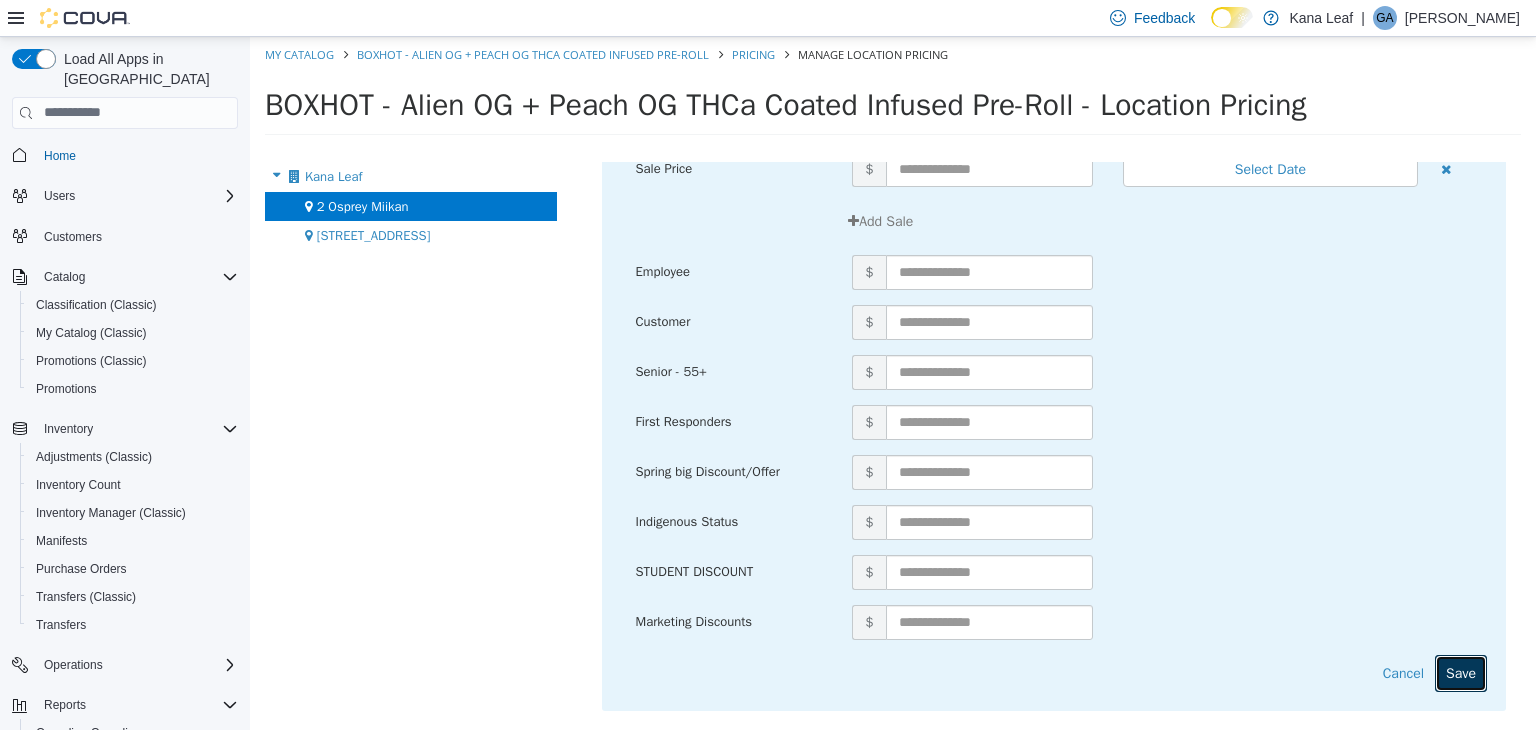 click on "Save" at bounding box center (1461, 672) 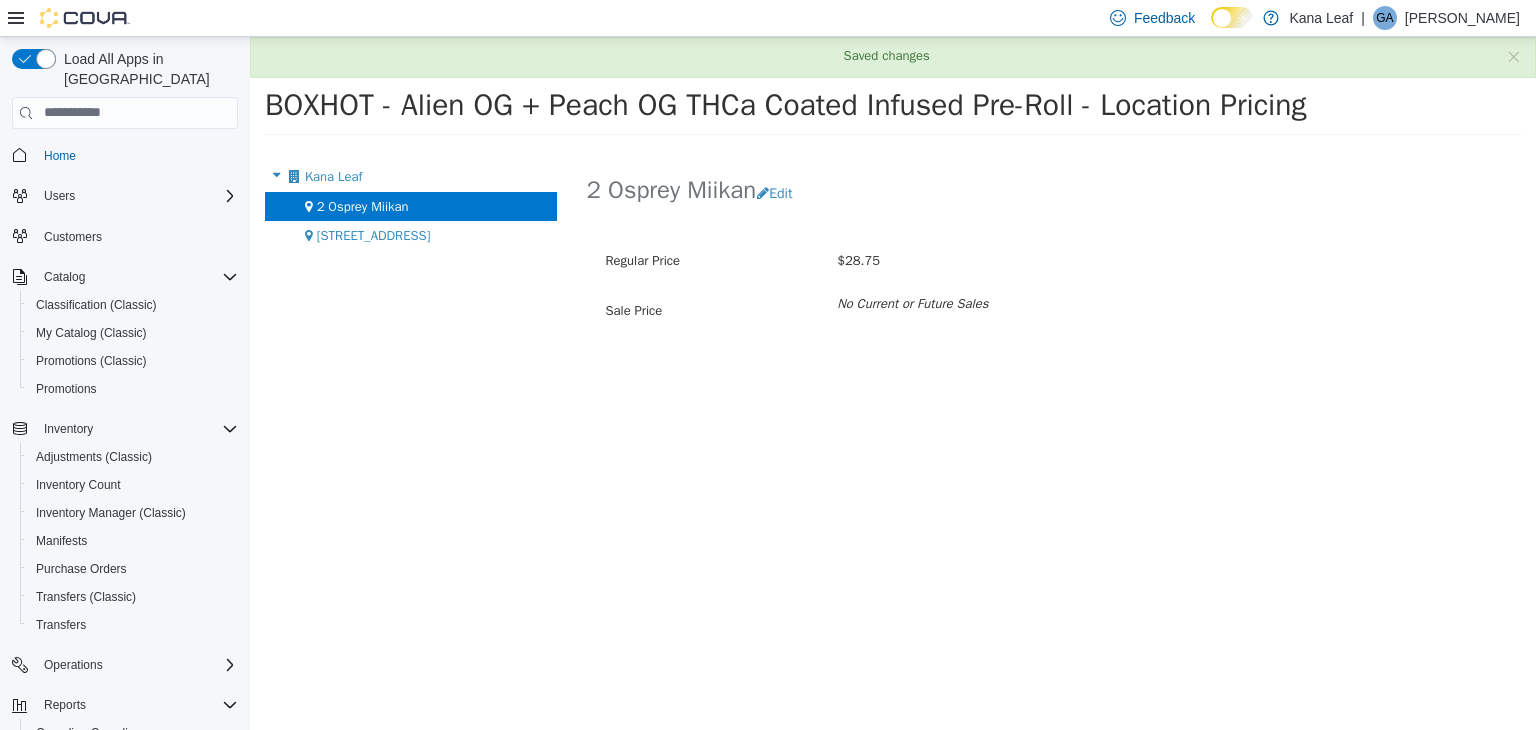 scroll, scrollTop: 0, scrollLeft: 0, axis: both 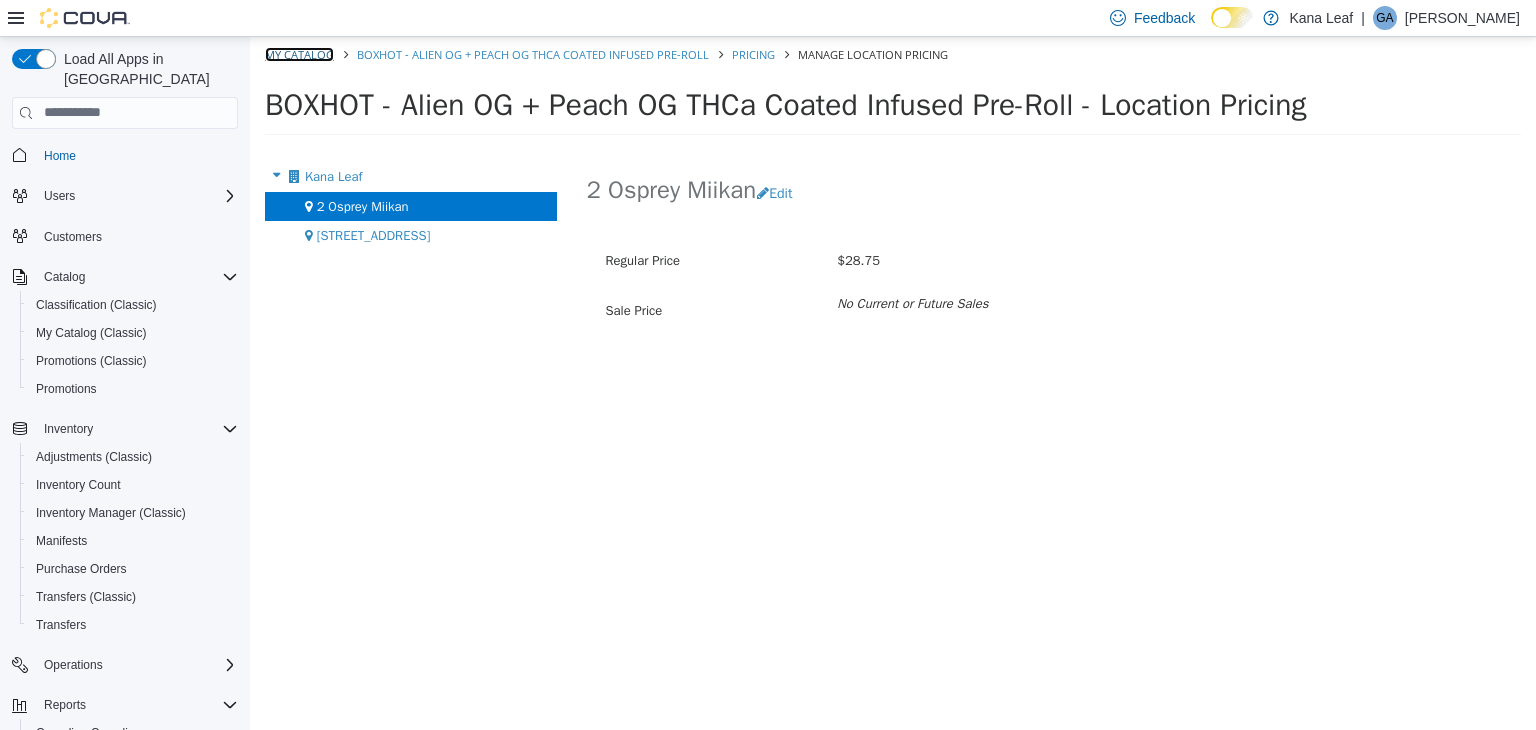 click on "My Catalog" at bounding box center [299, 53] 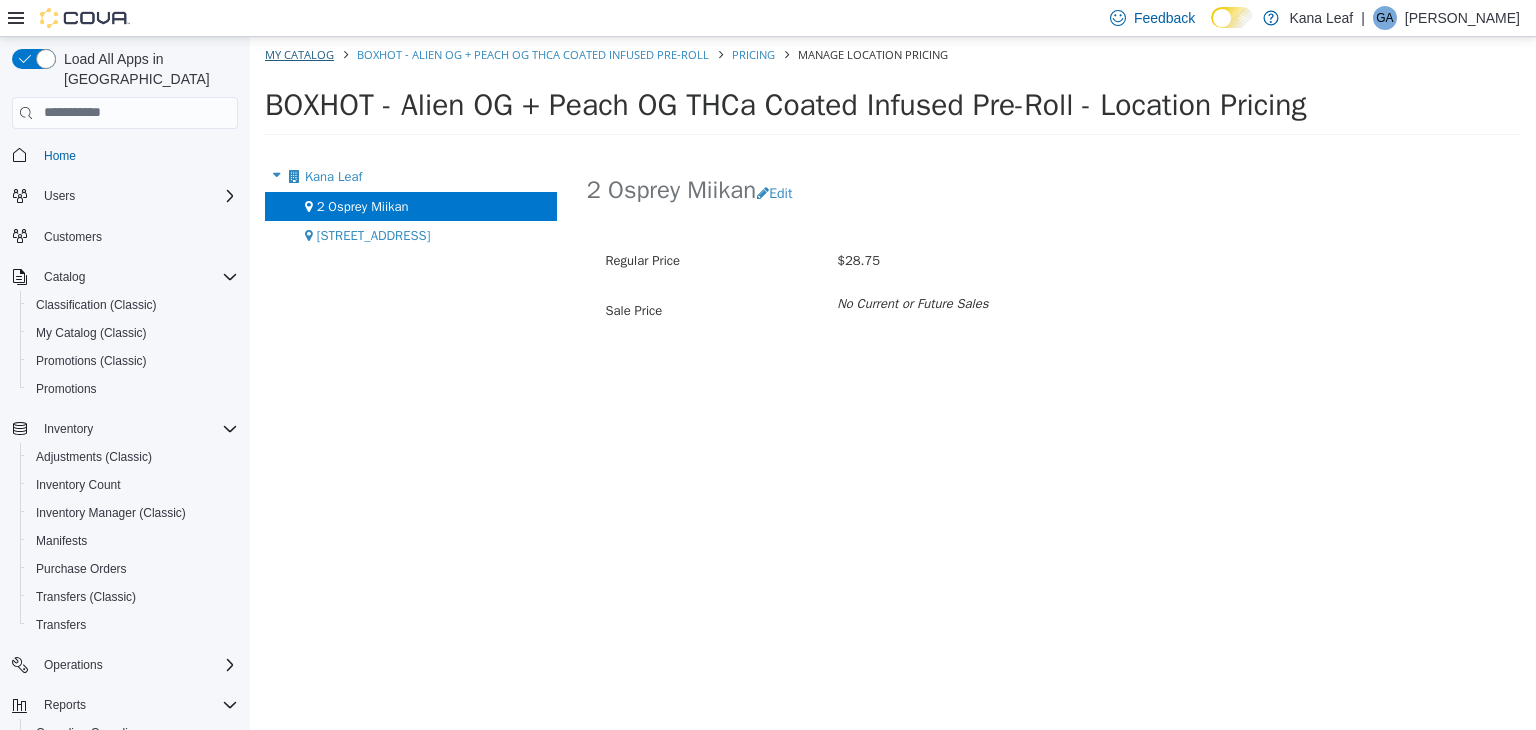 select on "**********" 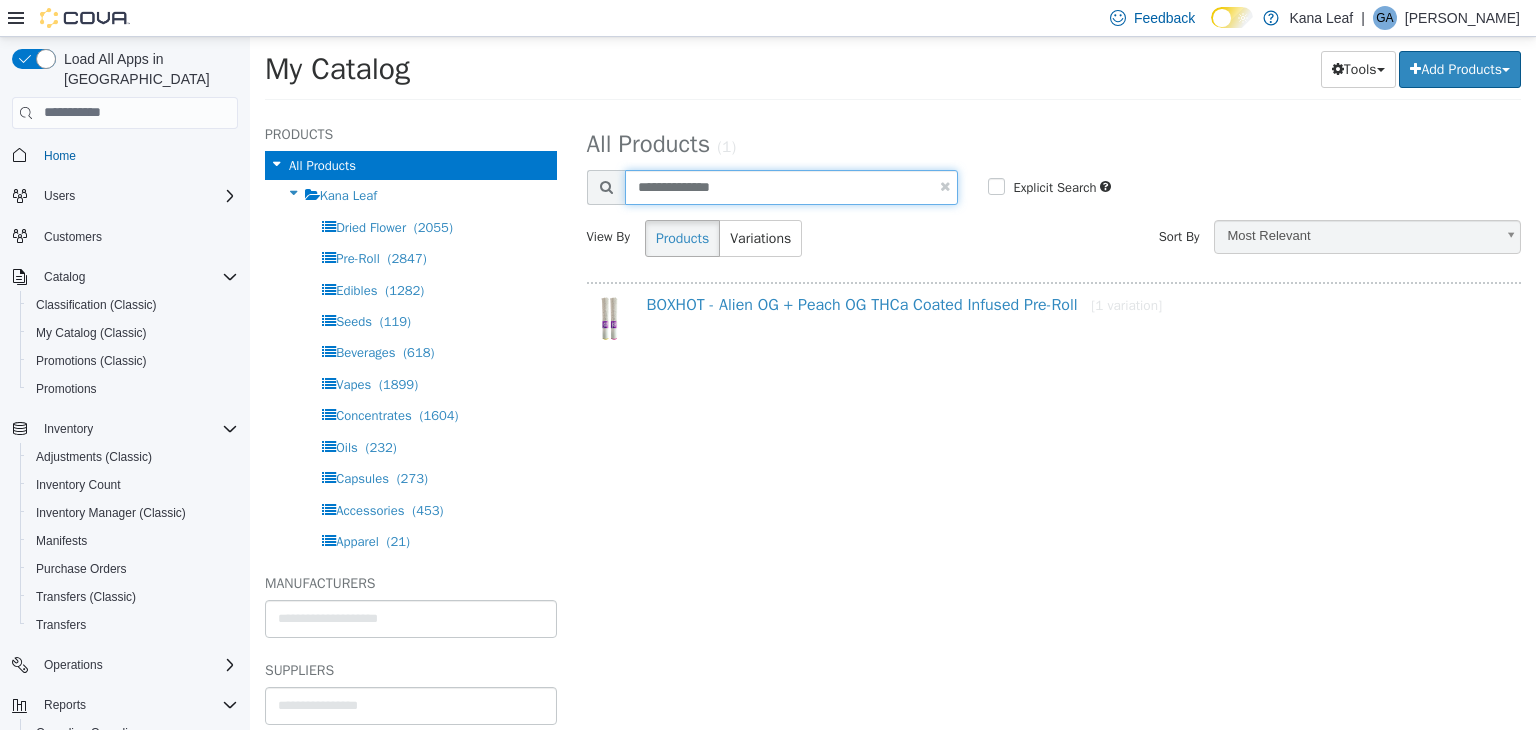 drag, startPoint x: 780, startPoint y: 196, endPoint x: 595, endPoint y: 187, distance: 185.2188 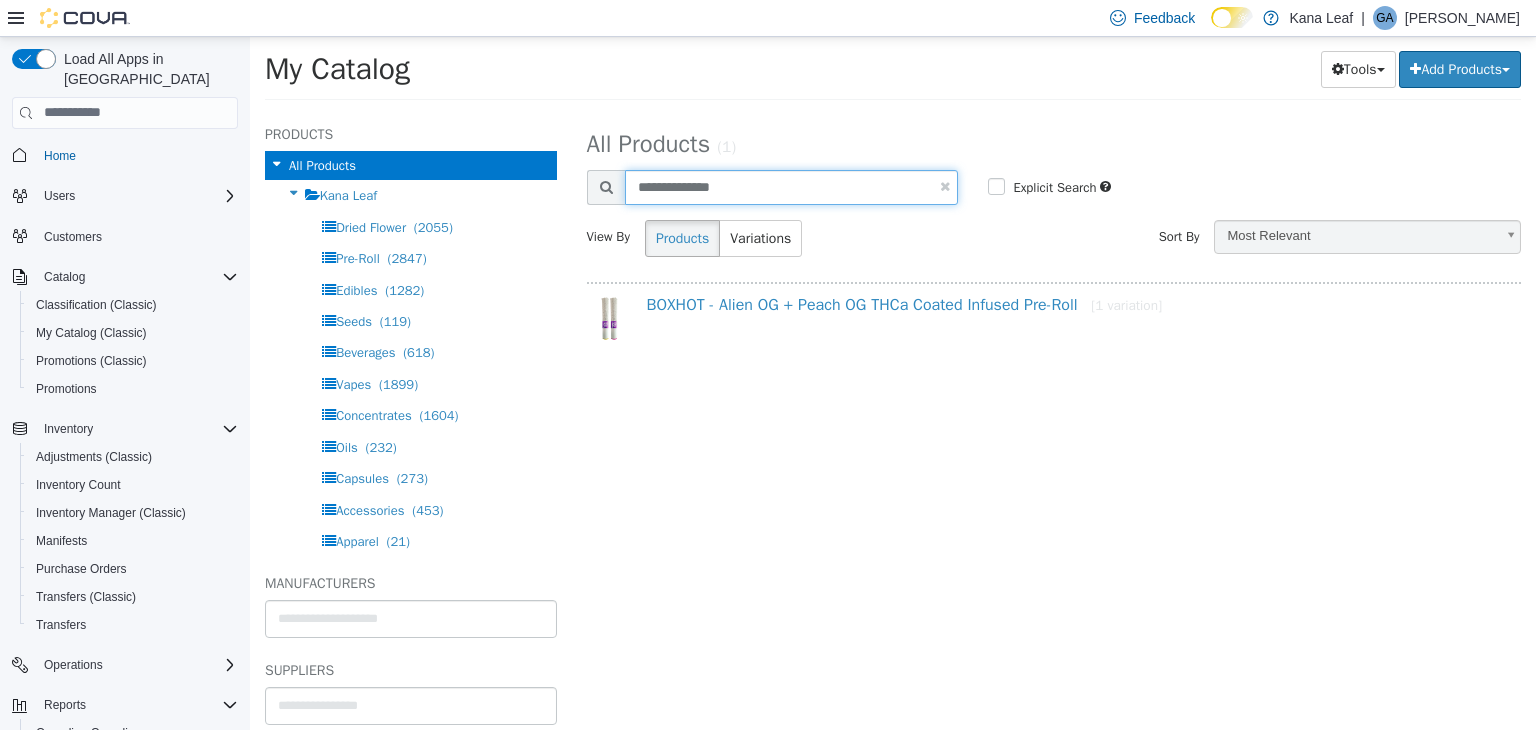 type on "**********" 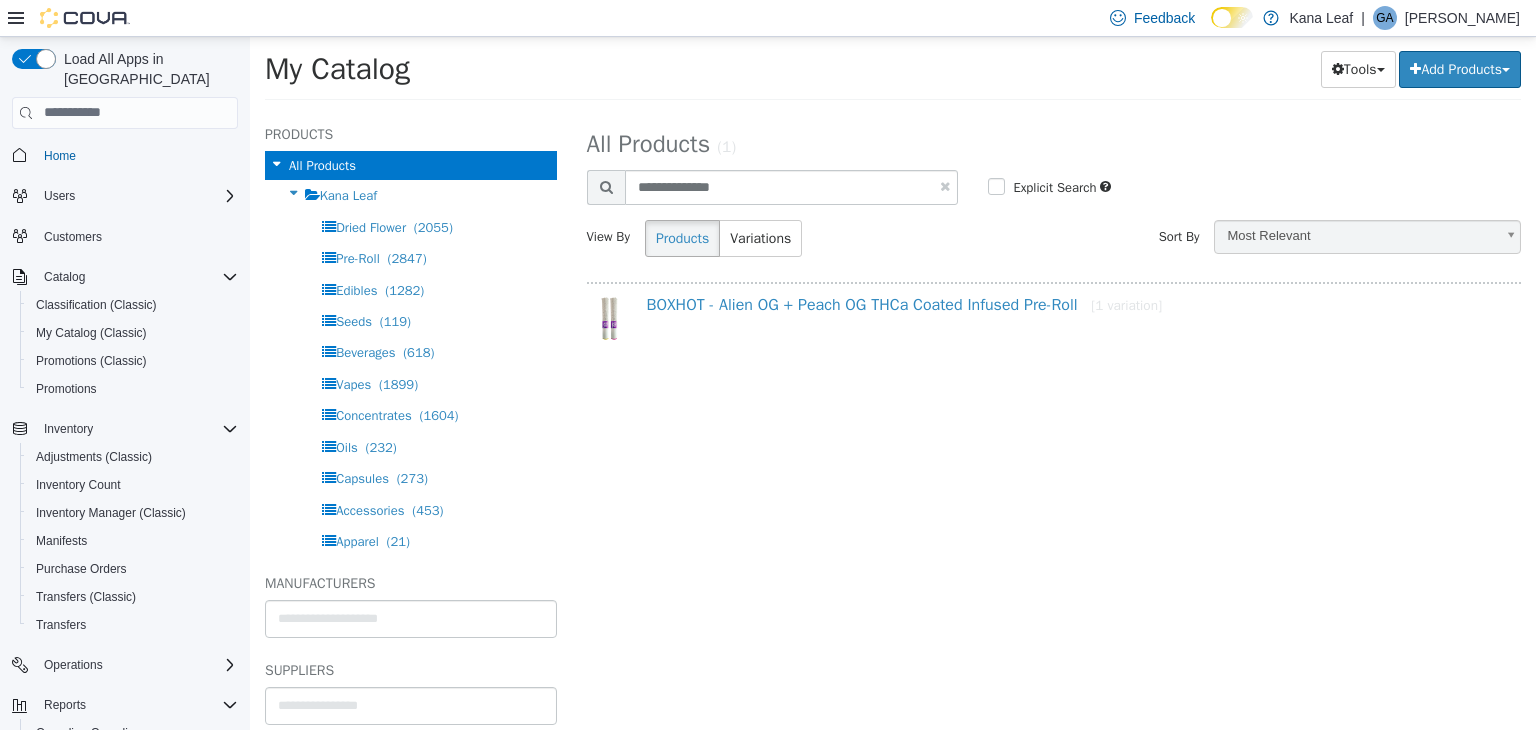 select on "**********" 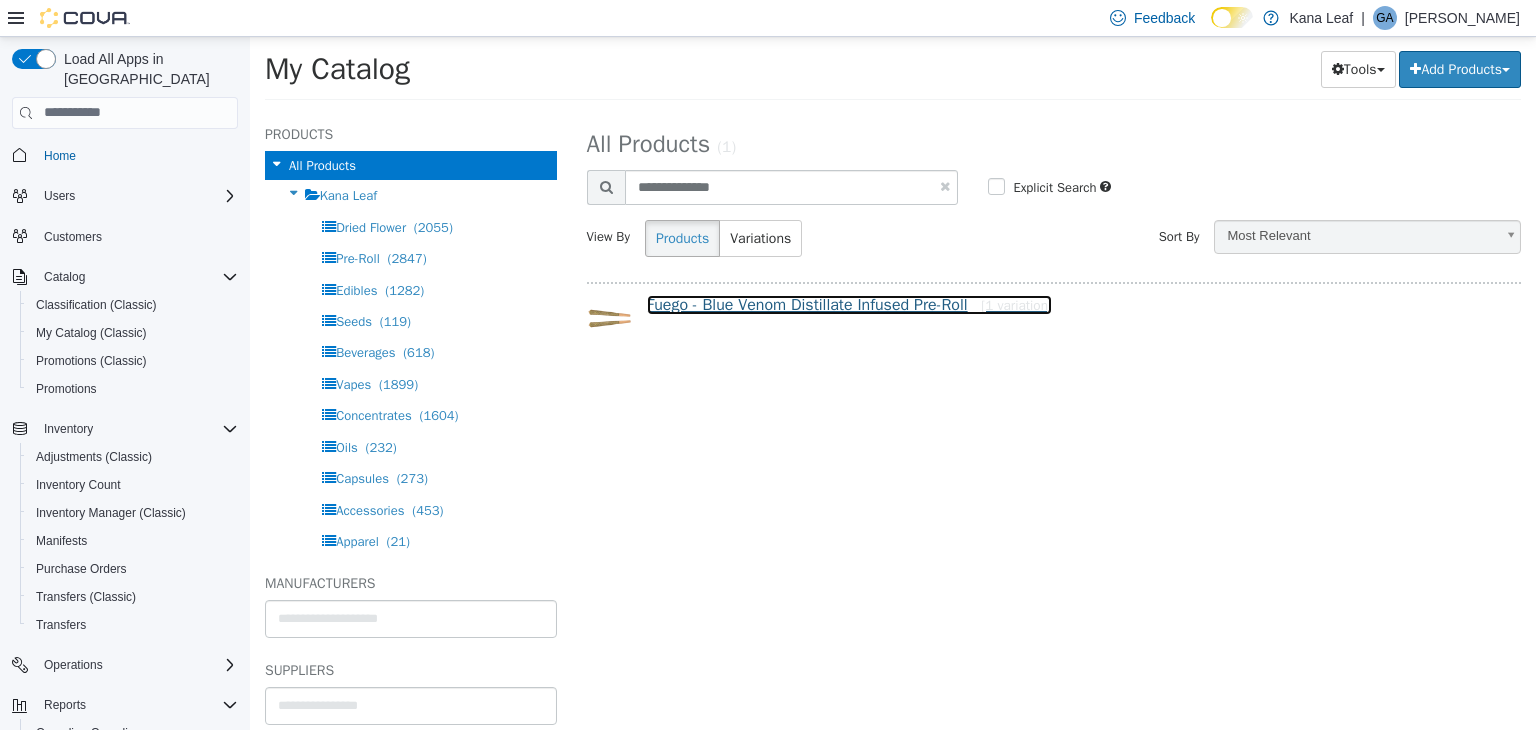 click on "Fuego - Blue Venom Distillate Infused Pre-Roll
[1 variation]" at bounding box center (850, 304) 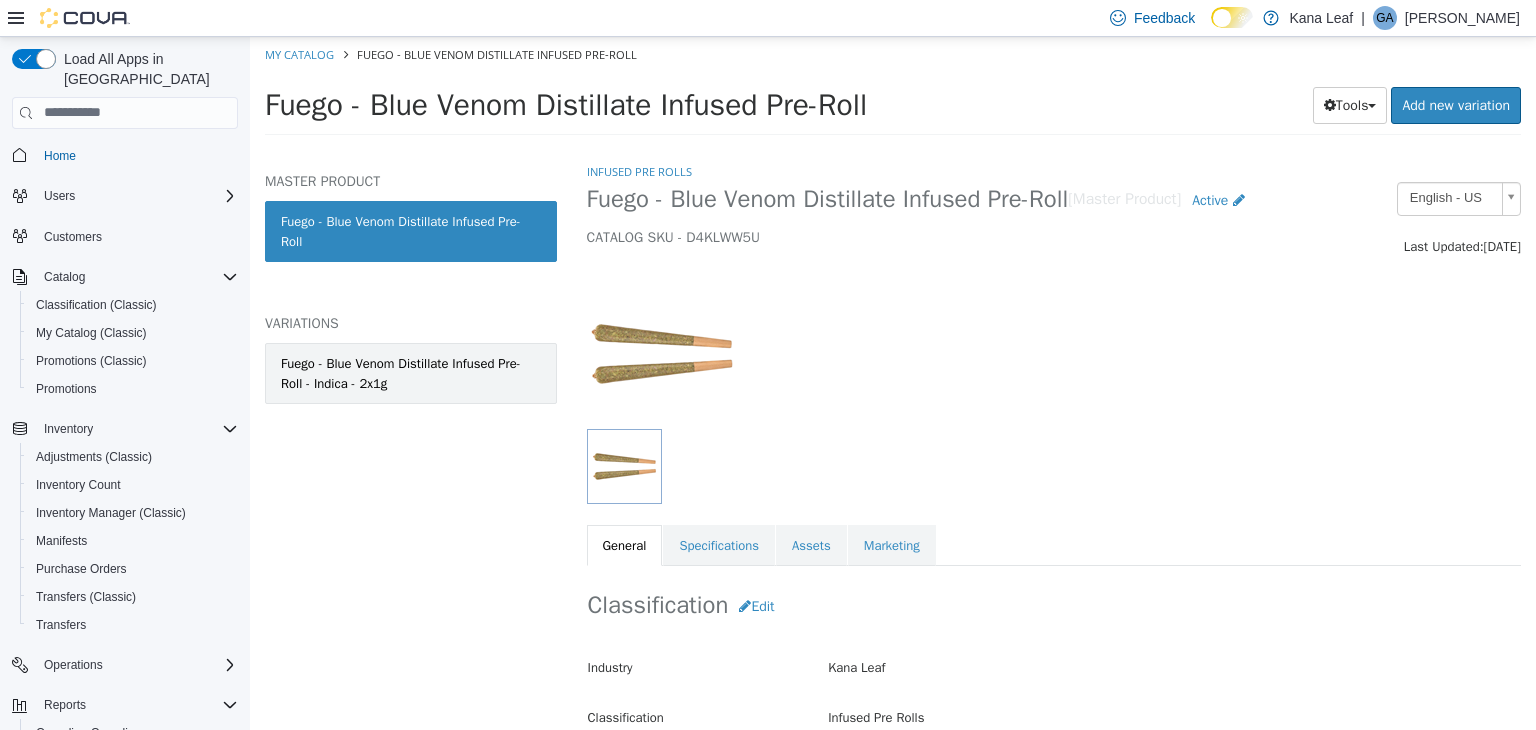 click on "Fuego - Blue Venom Distillate Infused Pre-Roll - Indica - 2x1g" at bounding box center (411, 372) 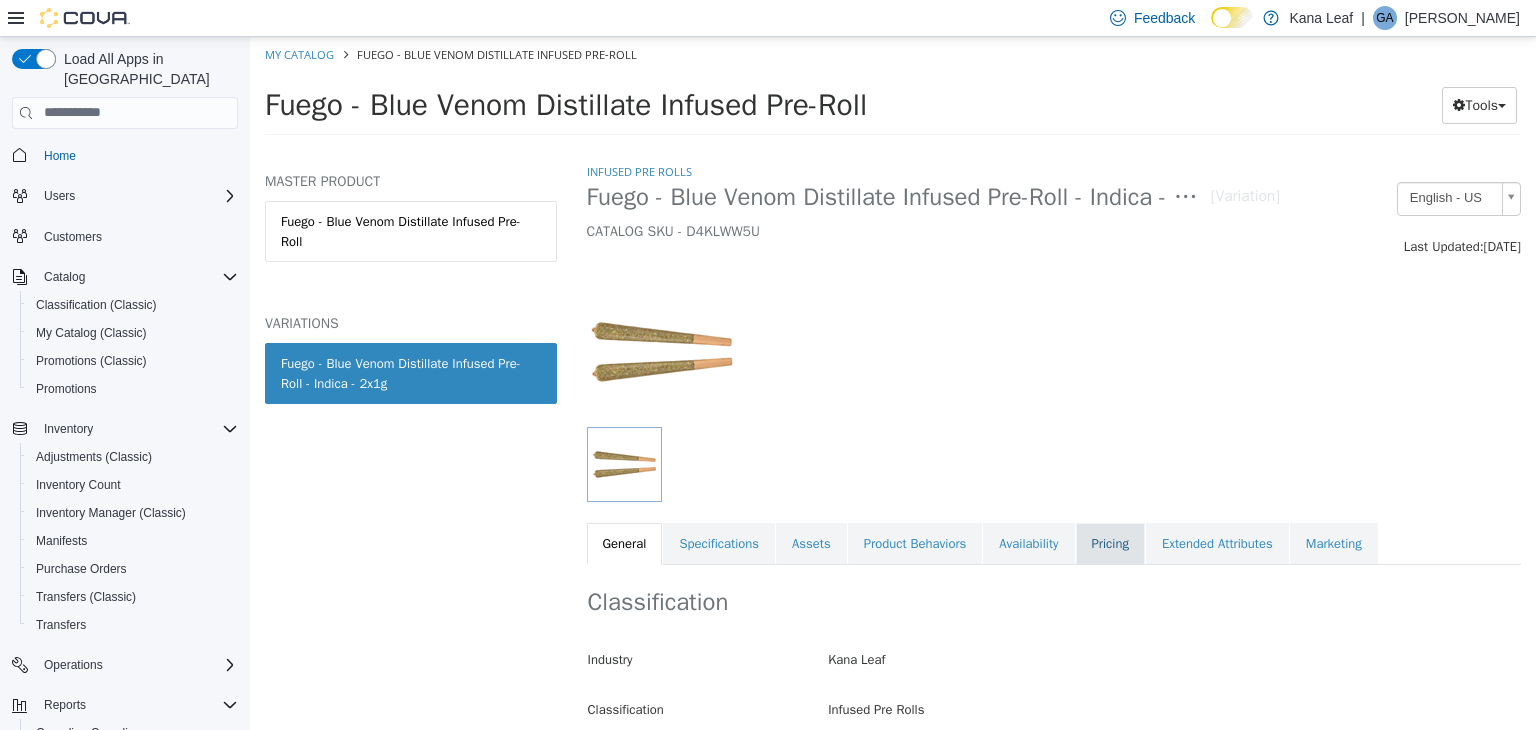 click on "Pricing" at bounding box center (1110, 543) 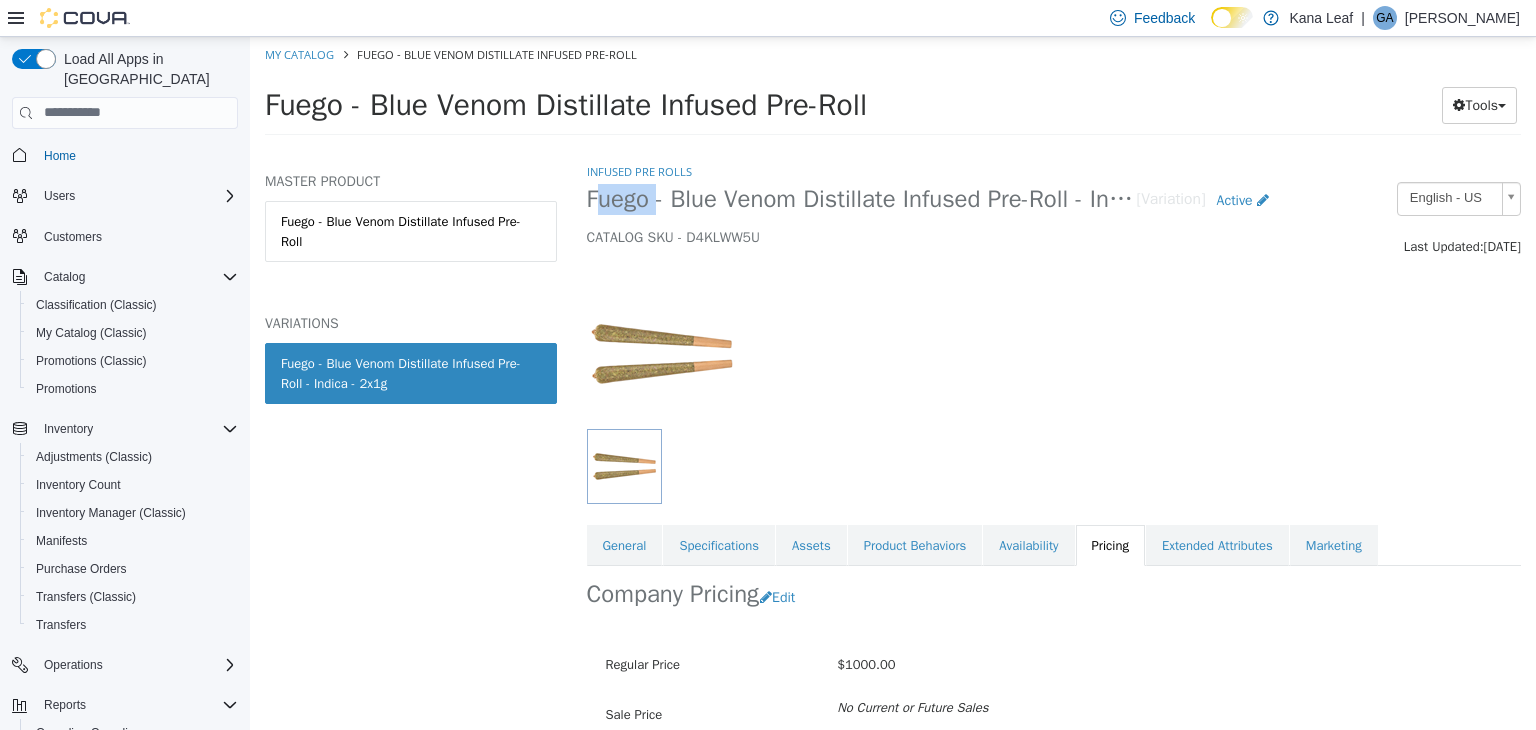 drag, startPoint x: 652, startPoint y: 206, endPoint x: 586, endPoint y: 192, distance: 67.46851 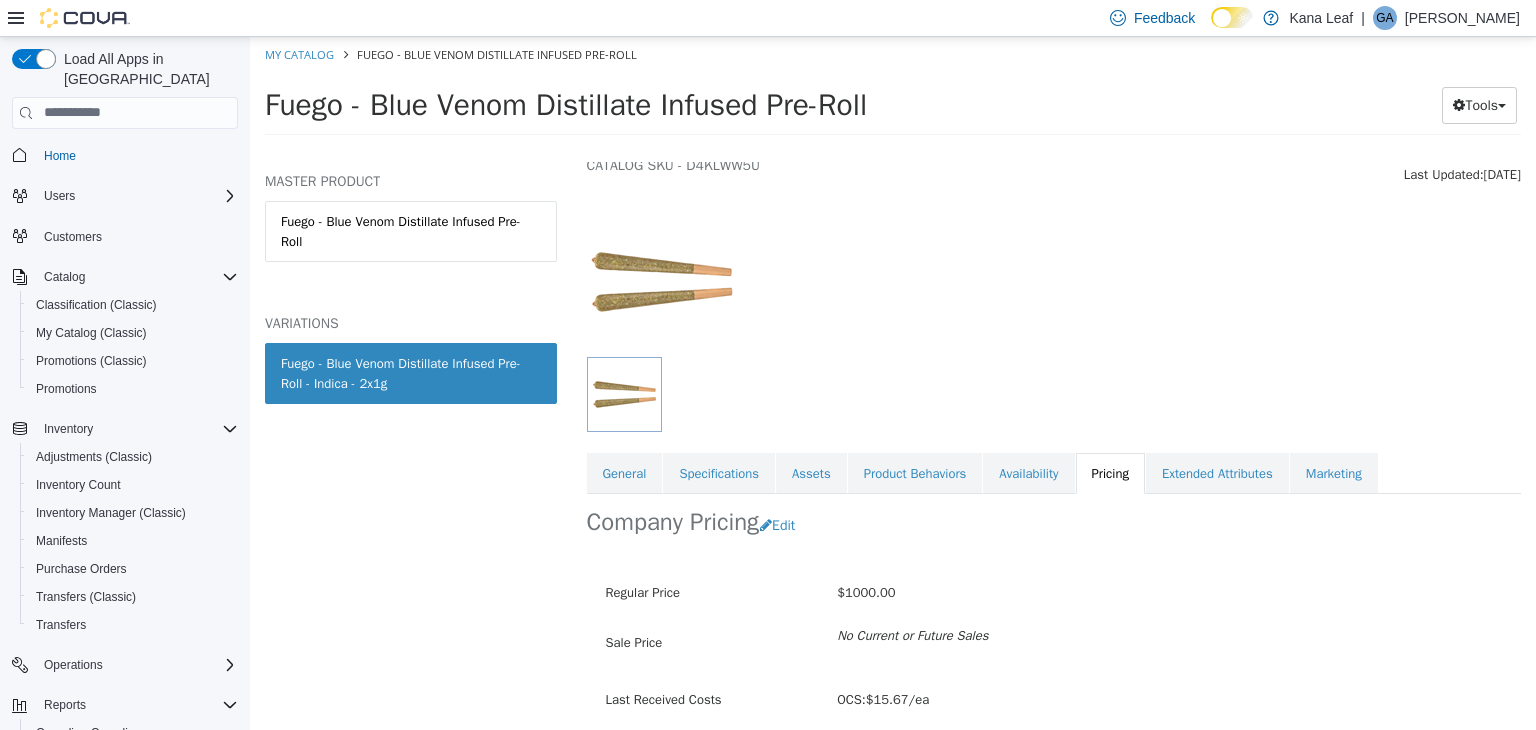 scroll, scrollTop: 147, scrollLeft: 0, axis: vertical 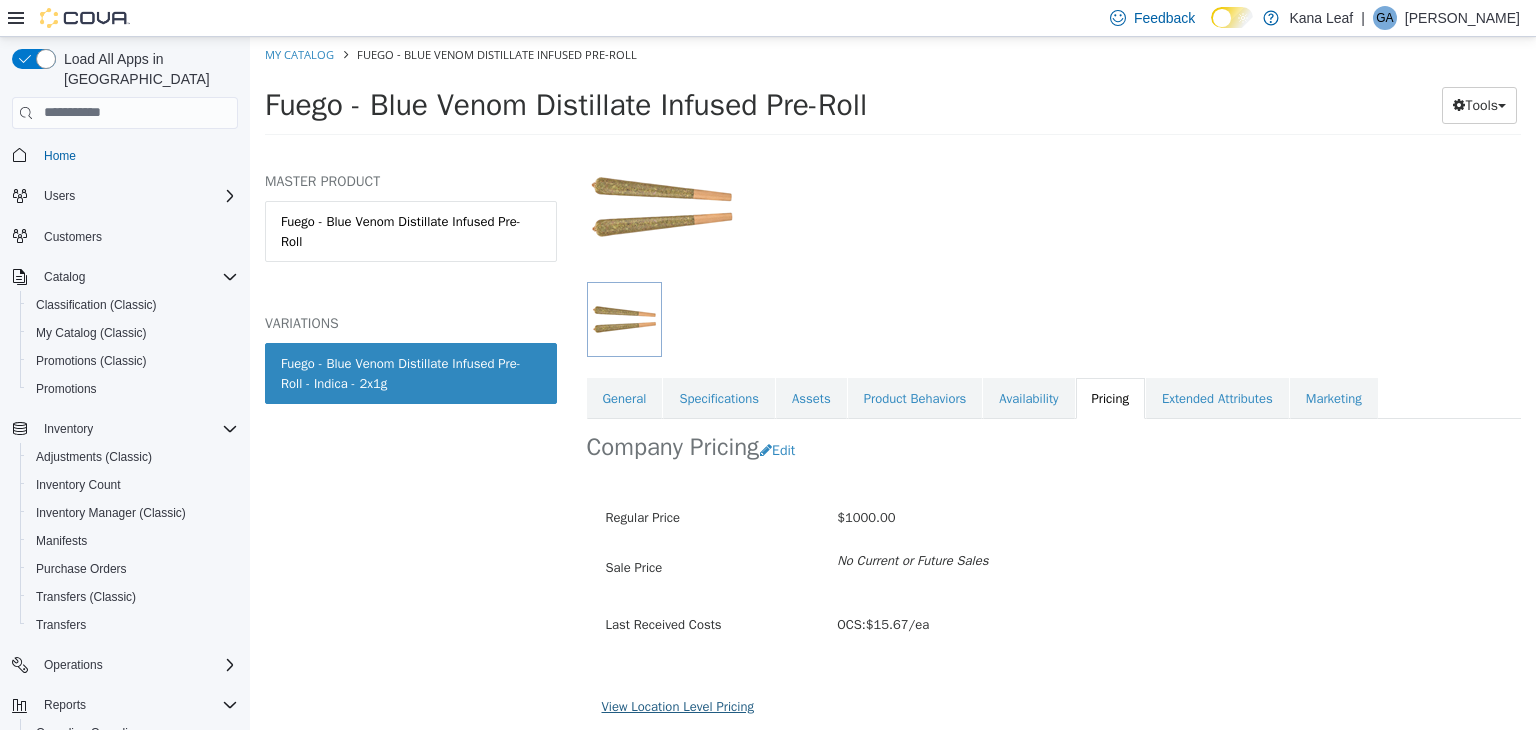 click on "View Location Level Pricing" at bounding box center [678, 705] 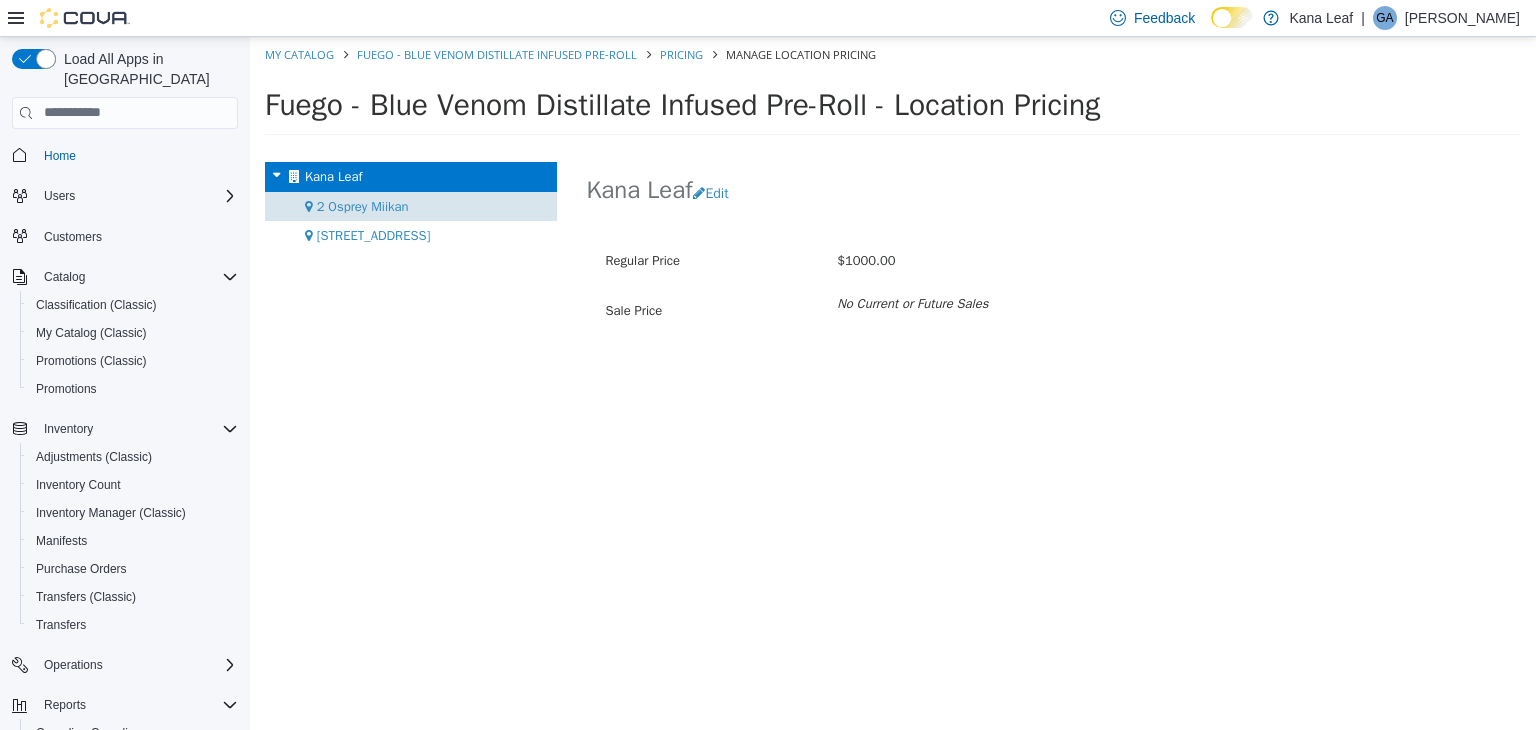 click on "2 Osprey Miikan" at bounding box center (363, 205) 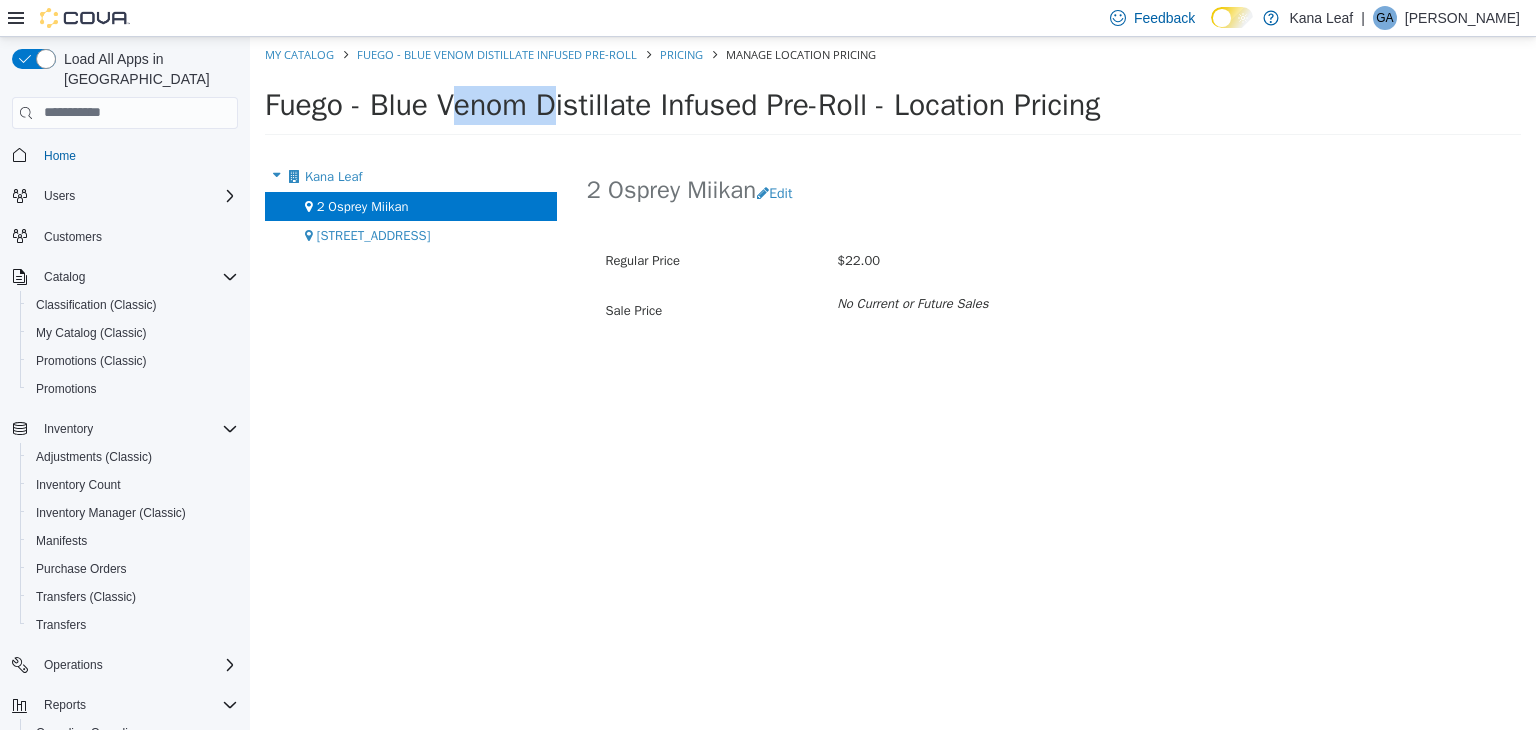 drag, startPoint x: 354, startPoint y: 98, endPoint x: 259, endPoint y: 110, distance: 95.7549 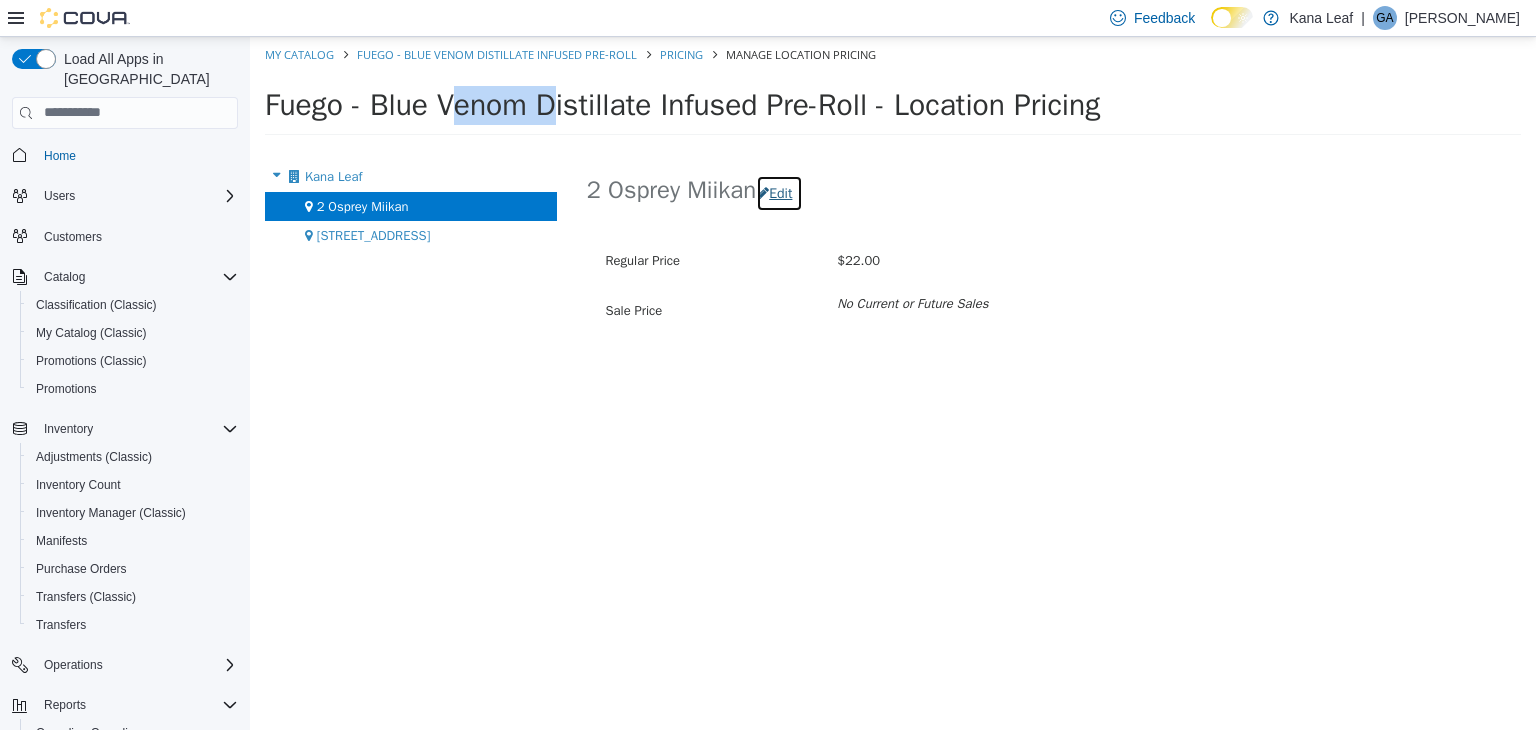 click on "Edit" at bounding box center (779, 192) 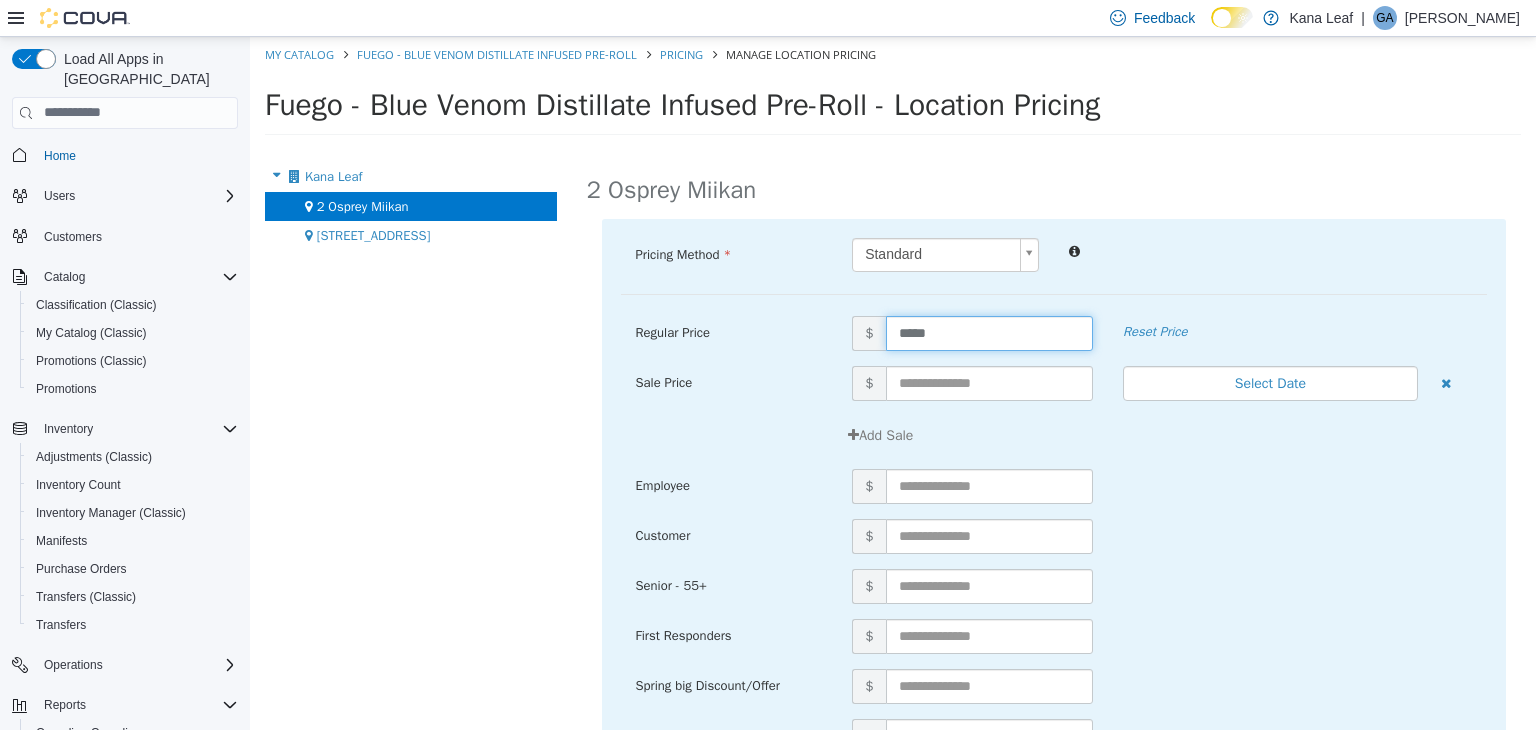 click on "*****" at bounding box center (989, 332) 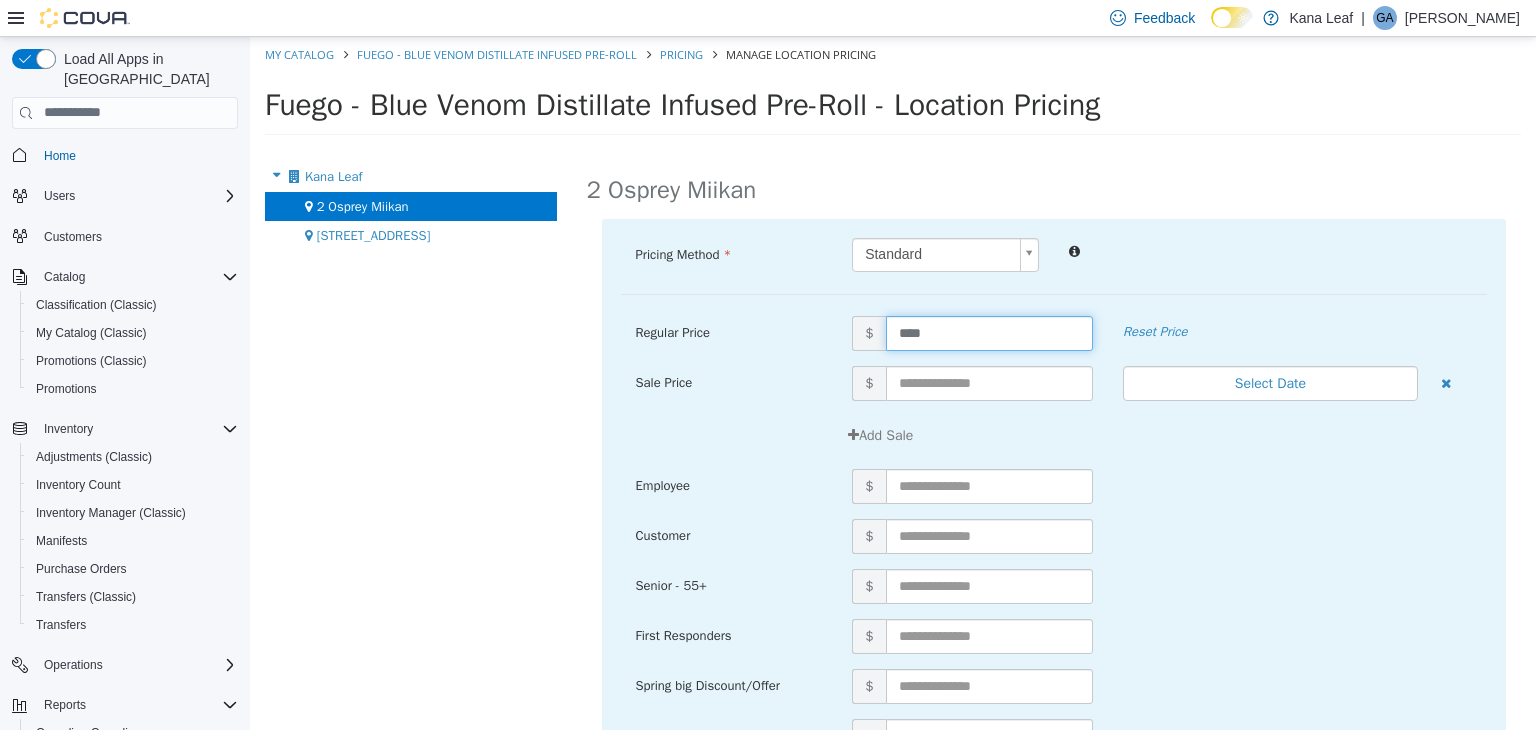 type on "*****" 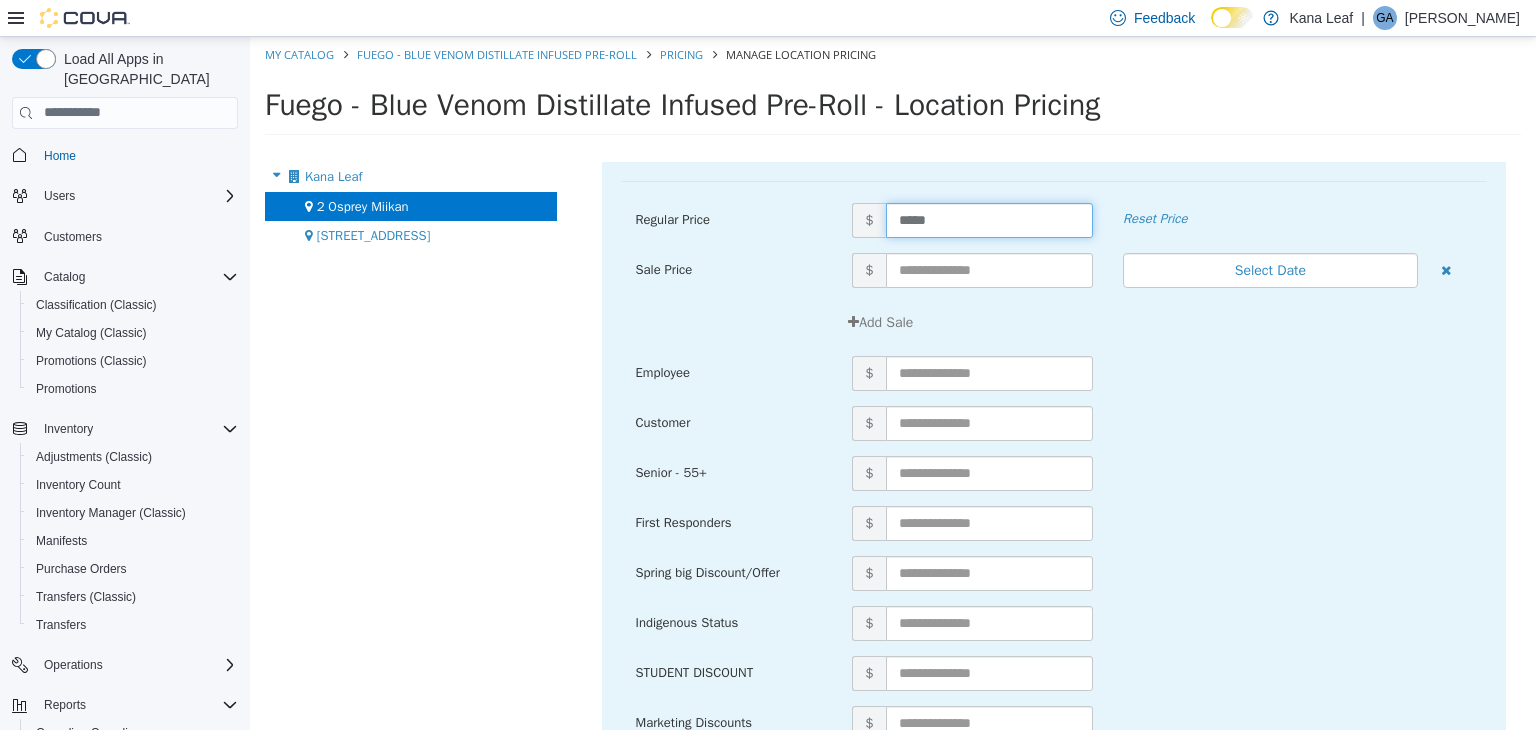 scroll, scrollTop: 214, scrollLeft: 0, axis: vertical 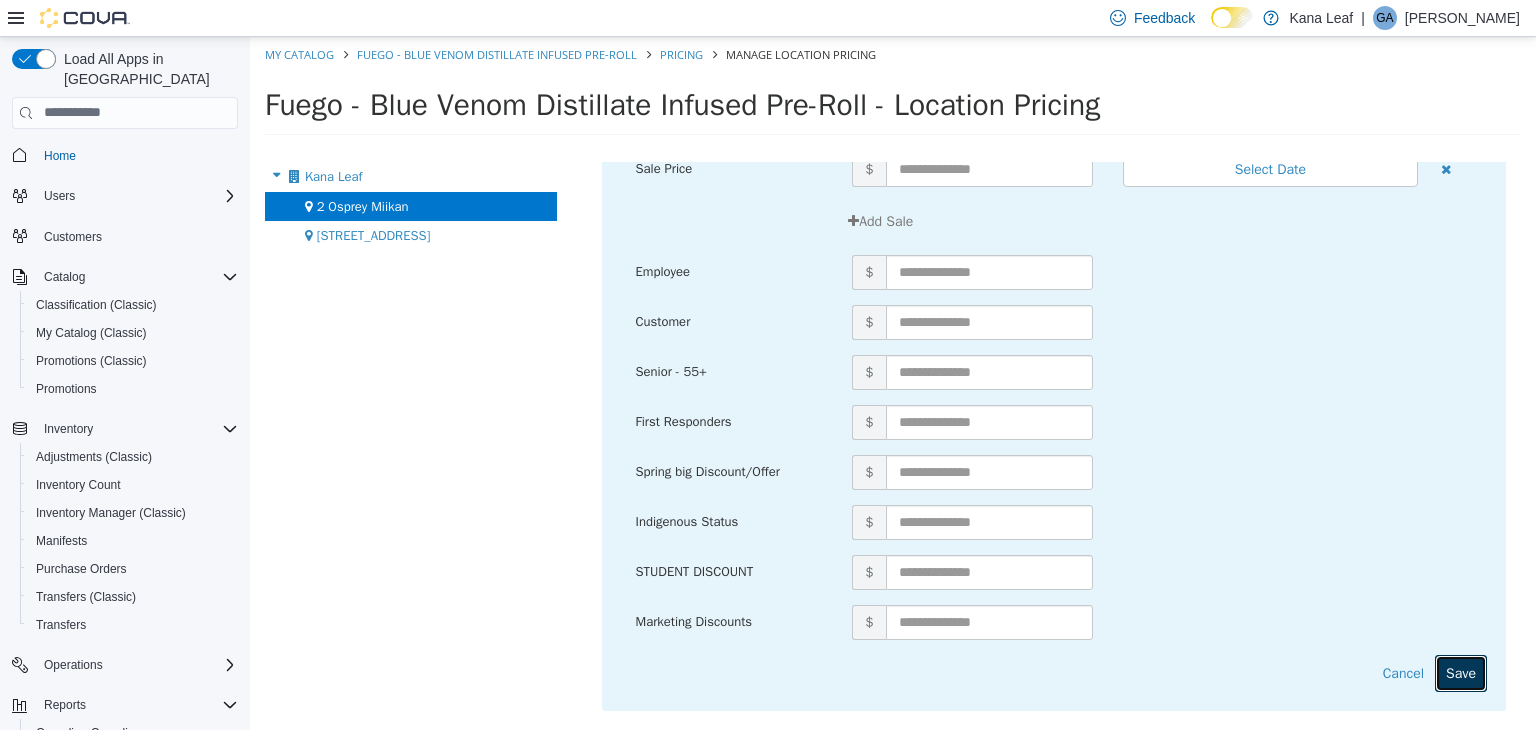 click on "Save" at bounding box center (1461, 672) 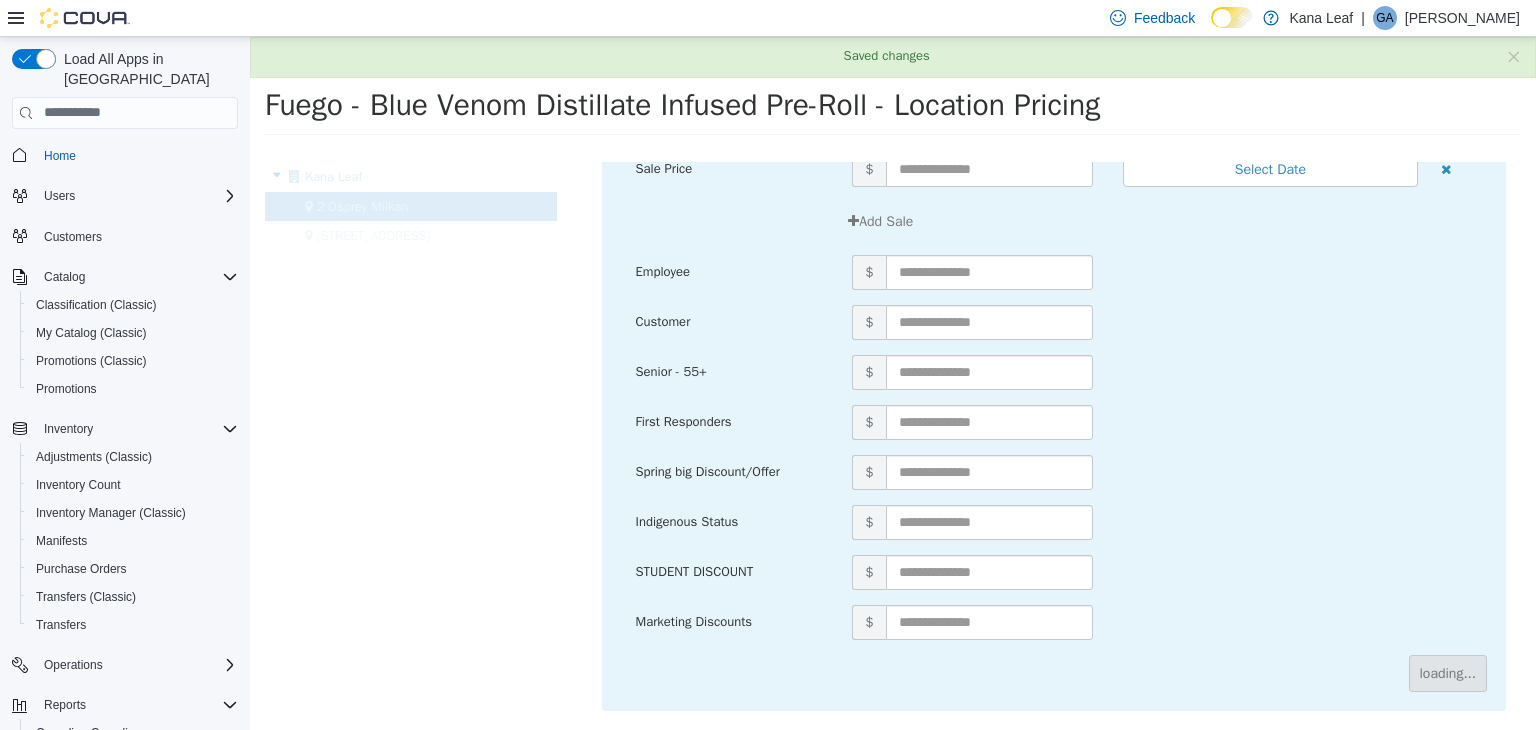 scroll, scrollTop: 0, scrollLeft: 0, axis: both 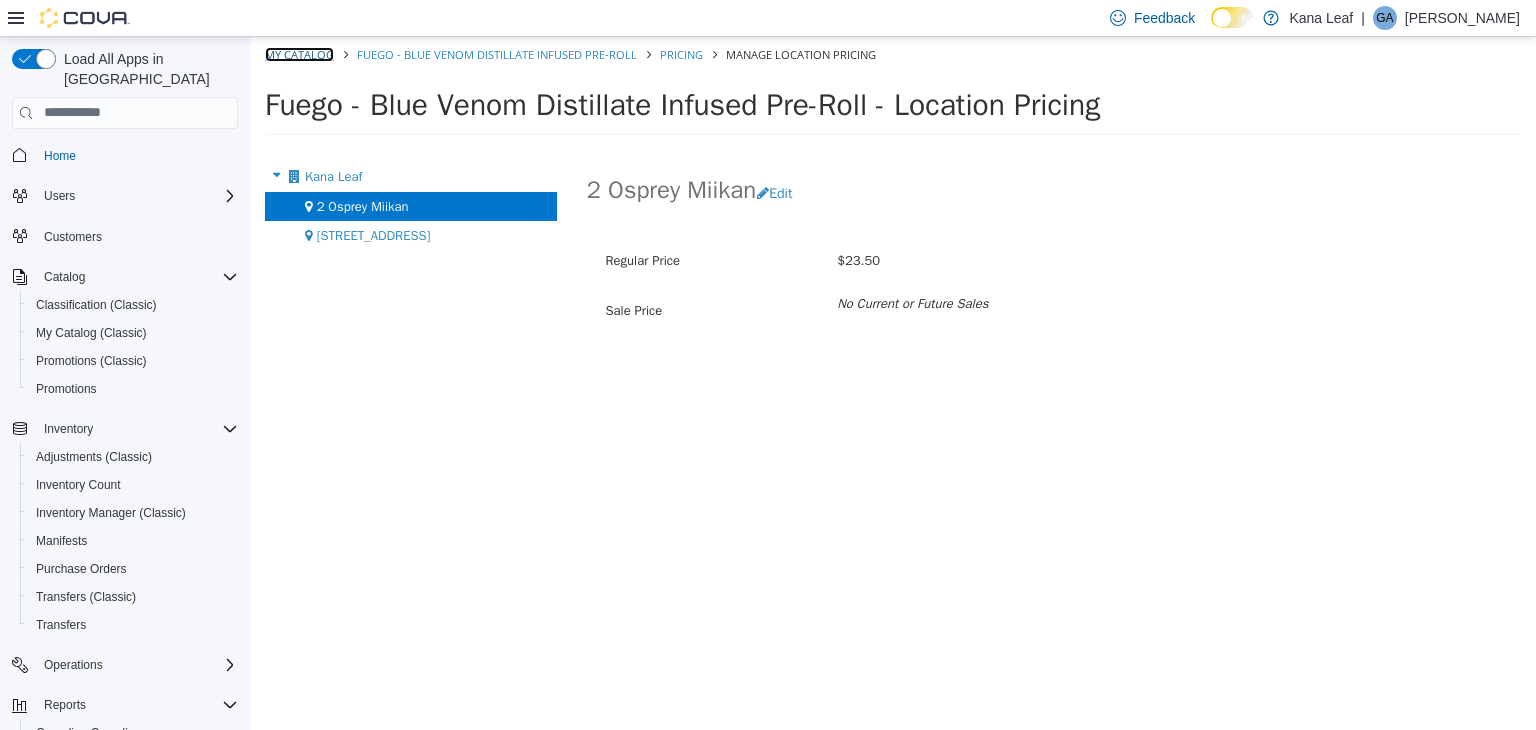 click on "My Catalog" at bounding box center (299, 53) 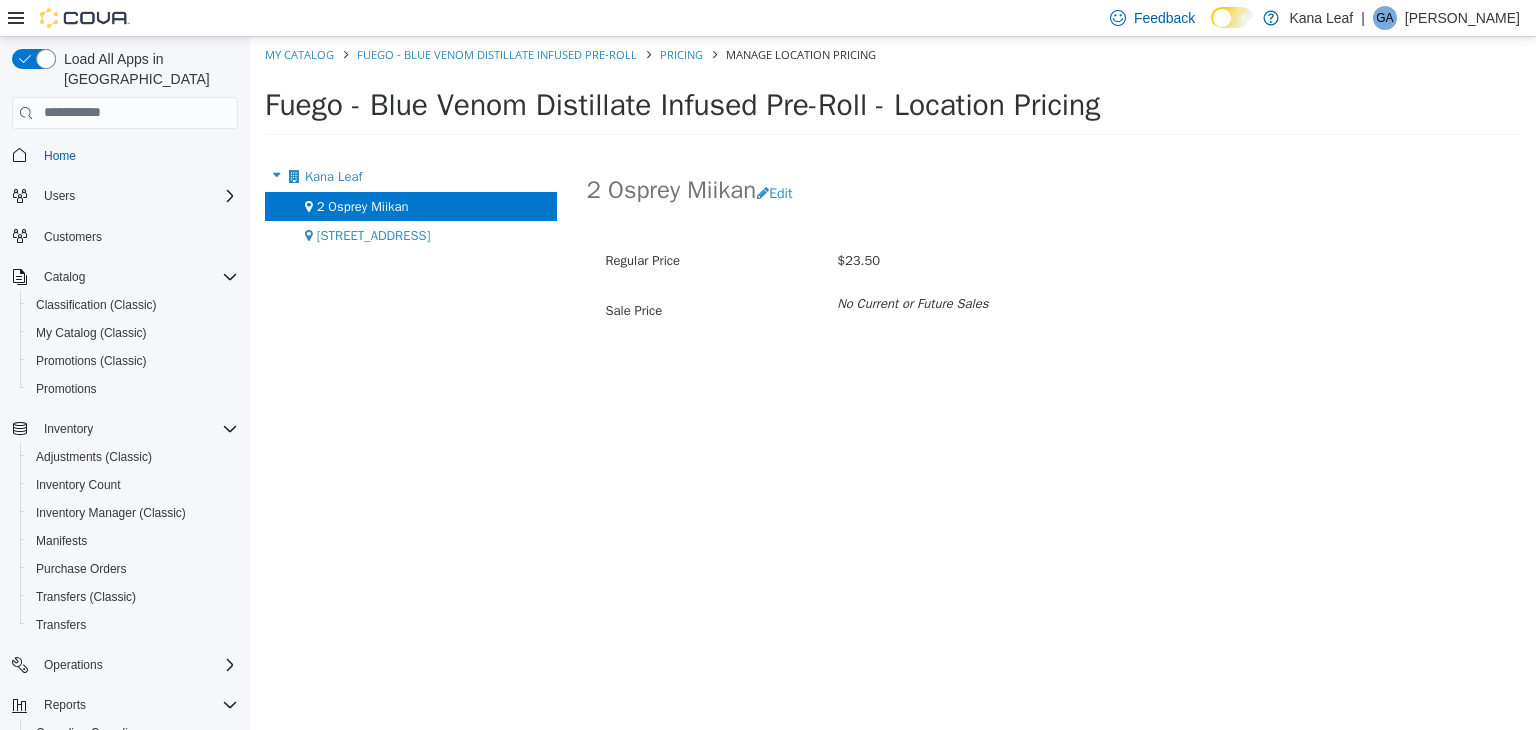 select on "**********" 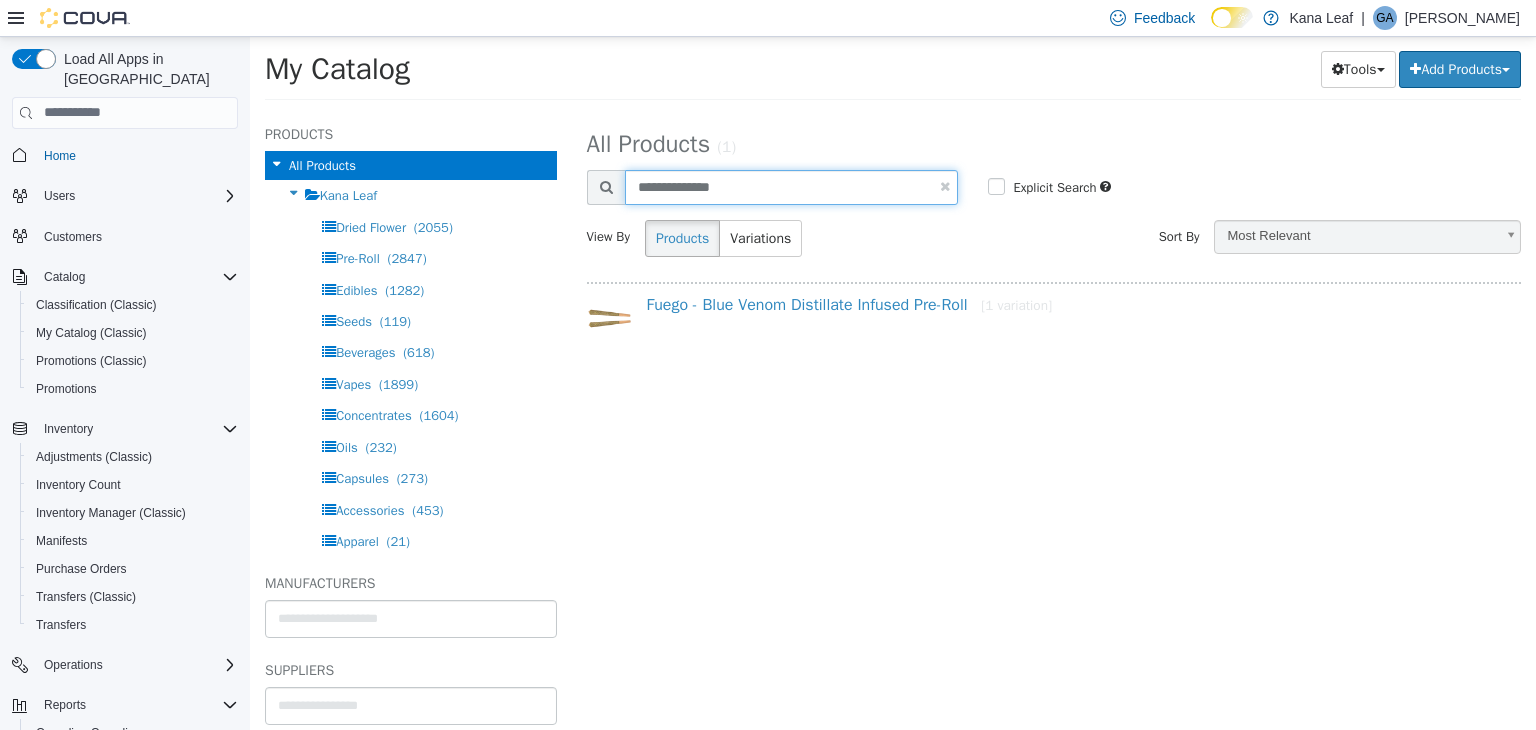 drag, startPoint x: 763, startPoint y: 185, endPoint x: 584, endPoint y: 174, distance: 179.33768 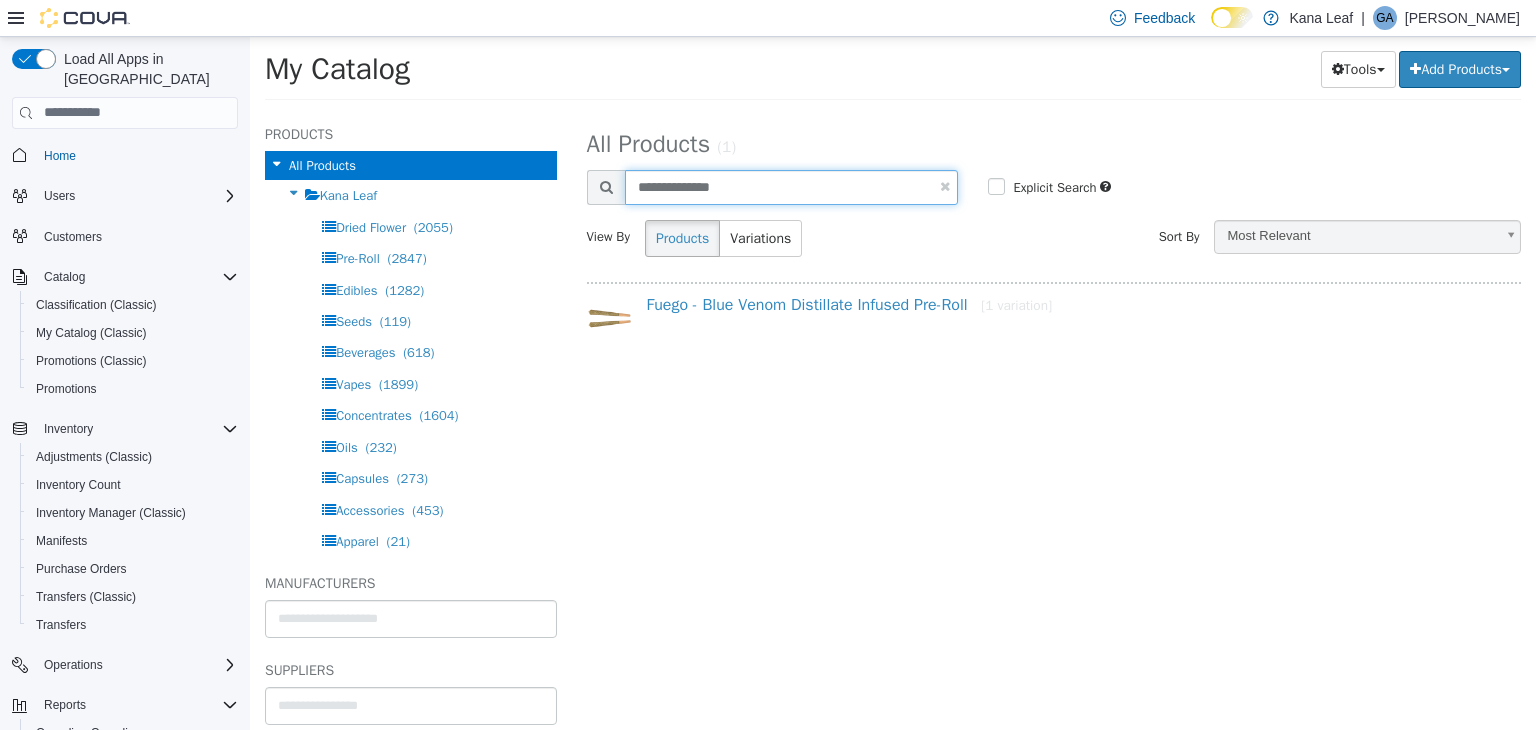 type on "**********" 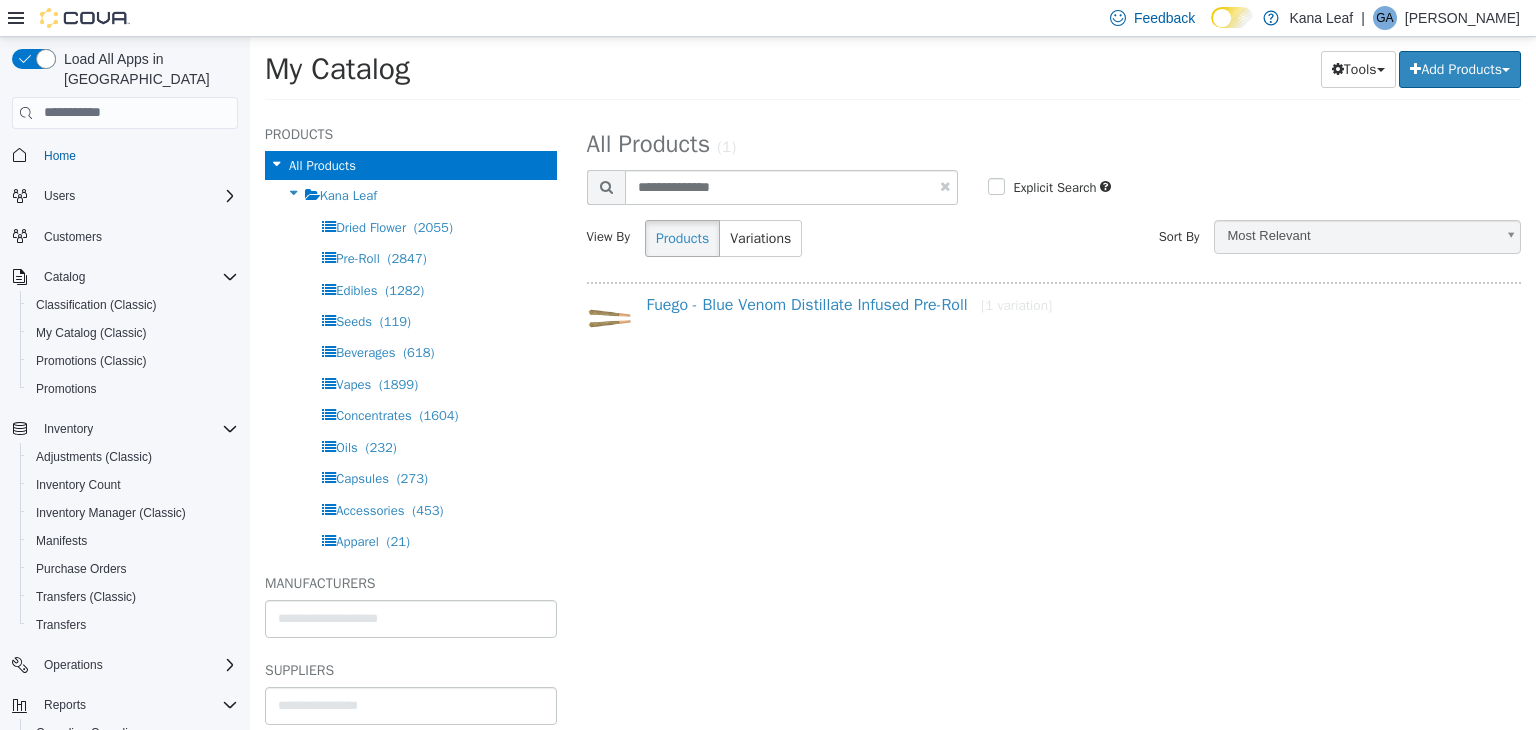 select on "**********" 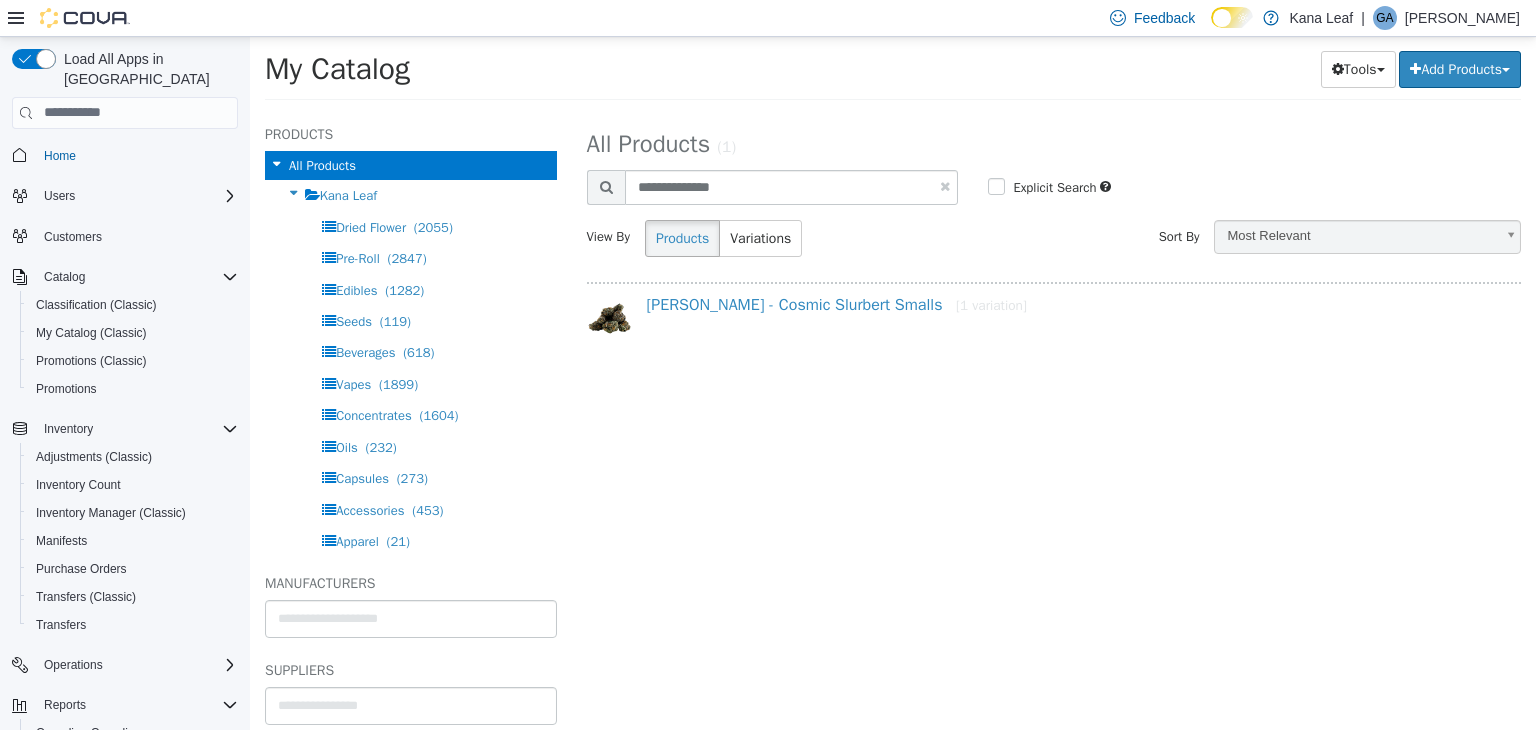 click on "[PERSON_NAME] - Cosmic Slurbert Smalls
[1 variation]" at bounding box center [1074, 308] 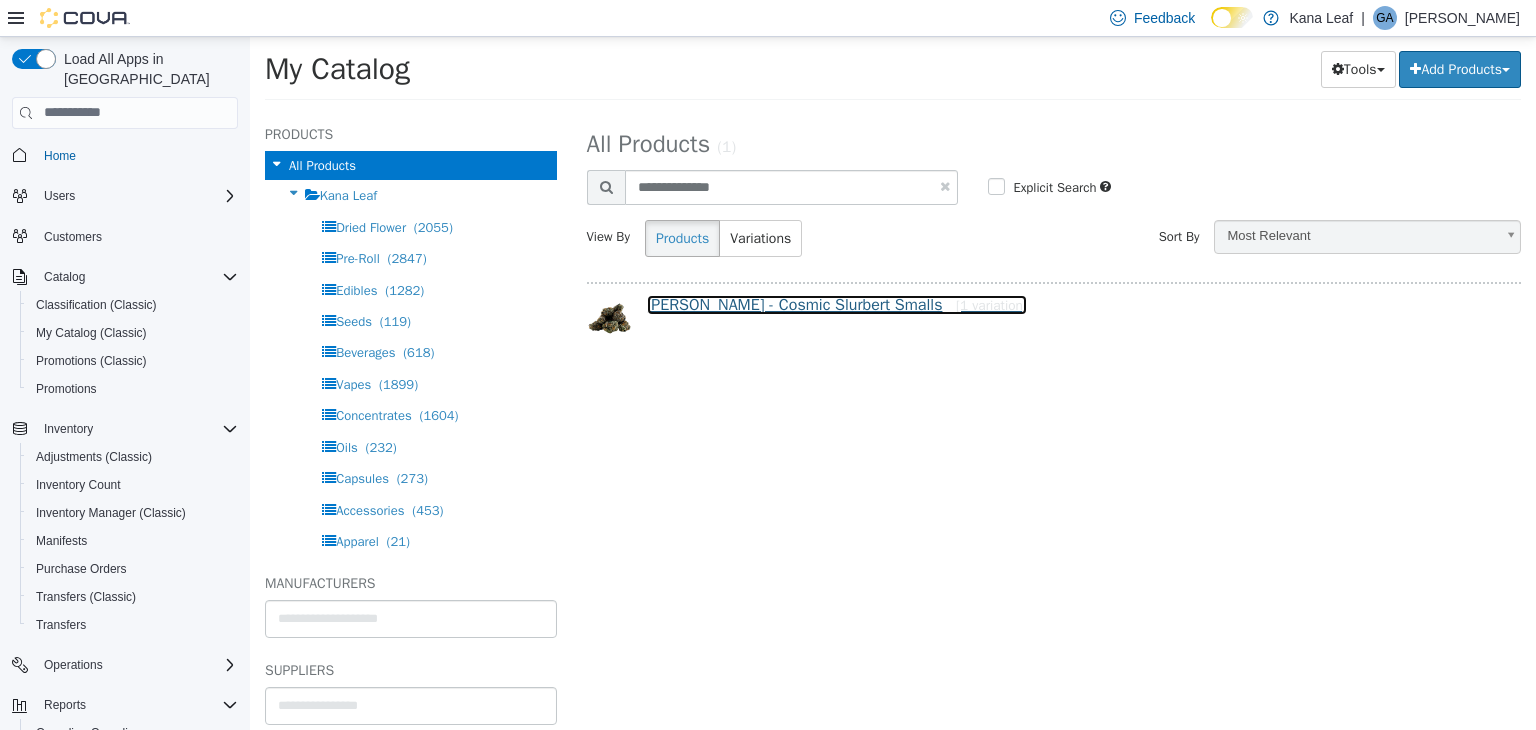 click on "[PERSON_NAME] - Cosmic Slurbert Smalls
[1 variation]" at bounding box center [837, 304] 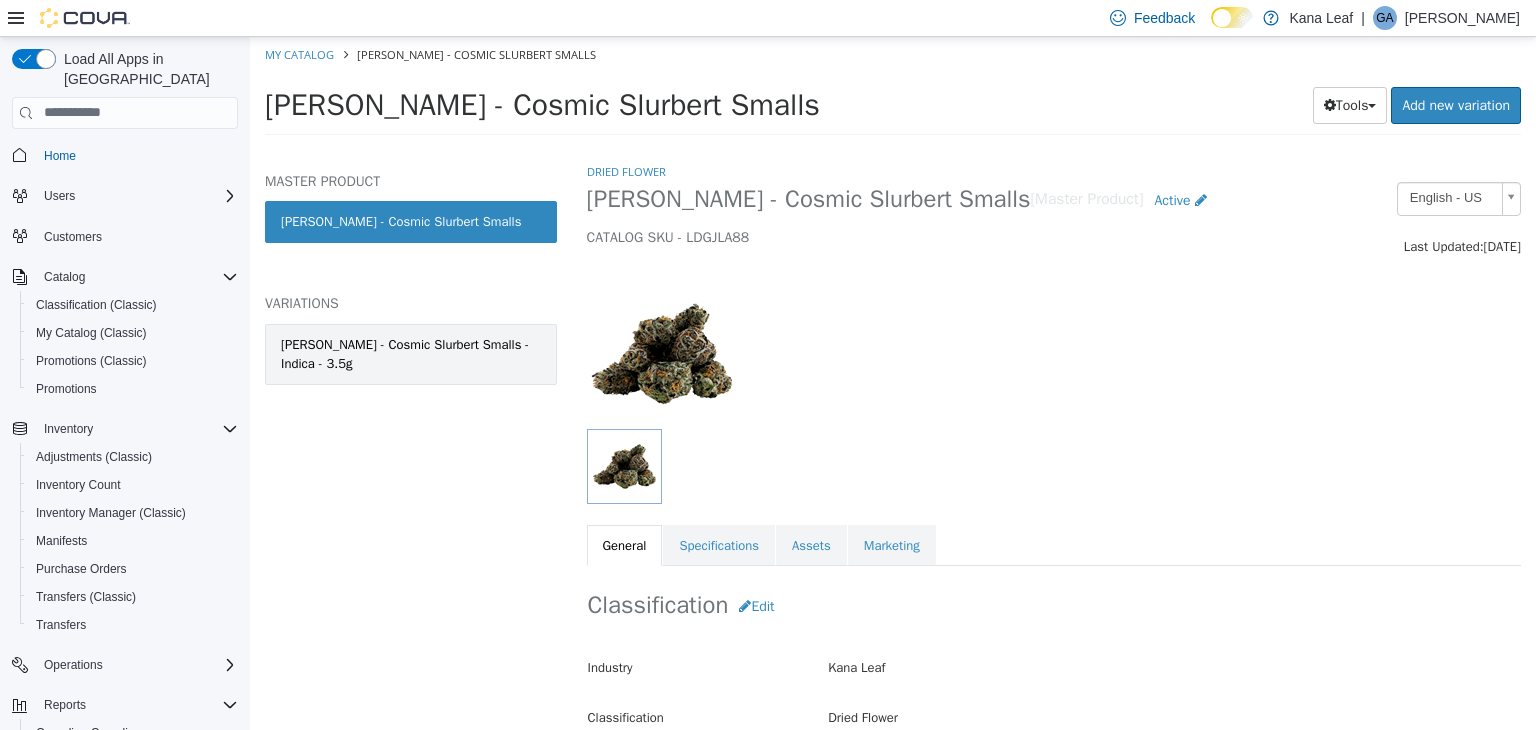 click on "[PERSON_NAME] - Cosmic Slurbert Smalls - Indica - 3.5g" at bounding box center [411, 353] 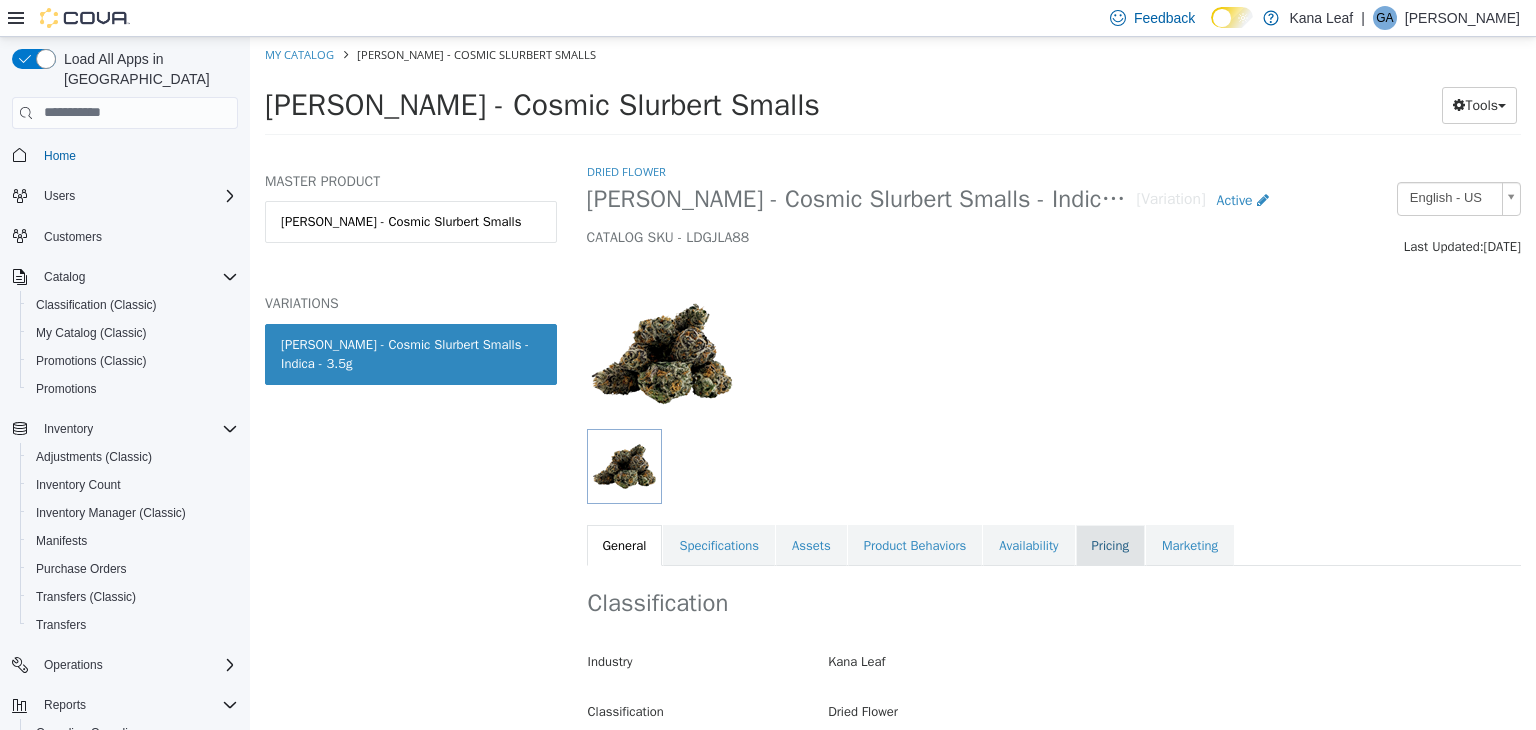 click on "Pricing" at bounding box center (1110, 545) 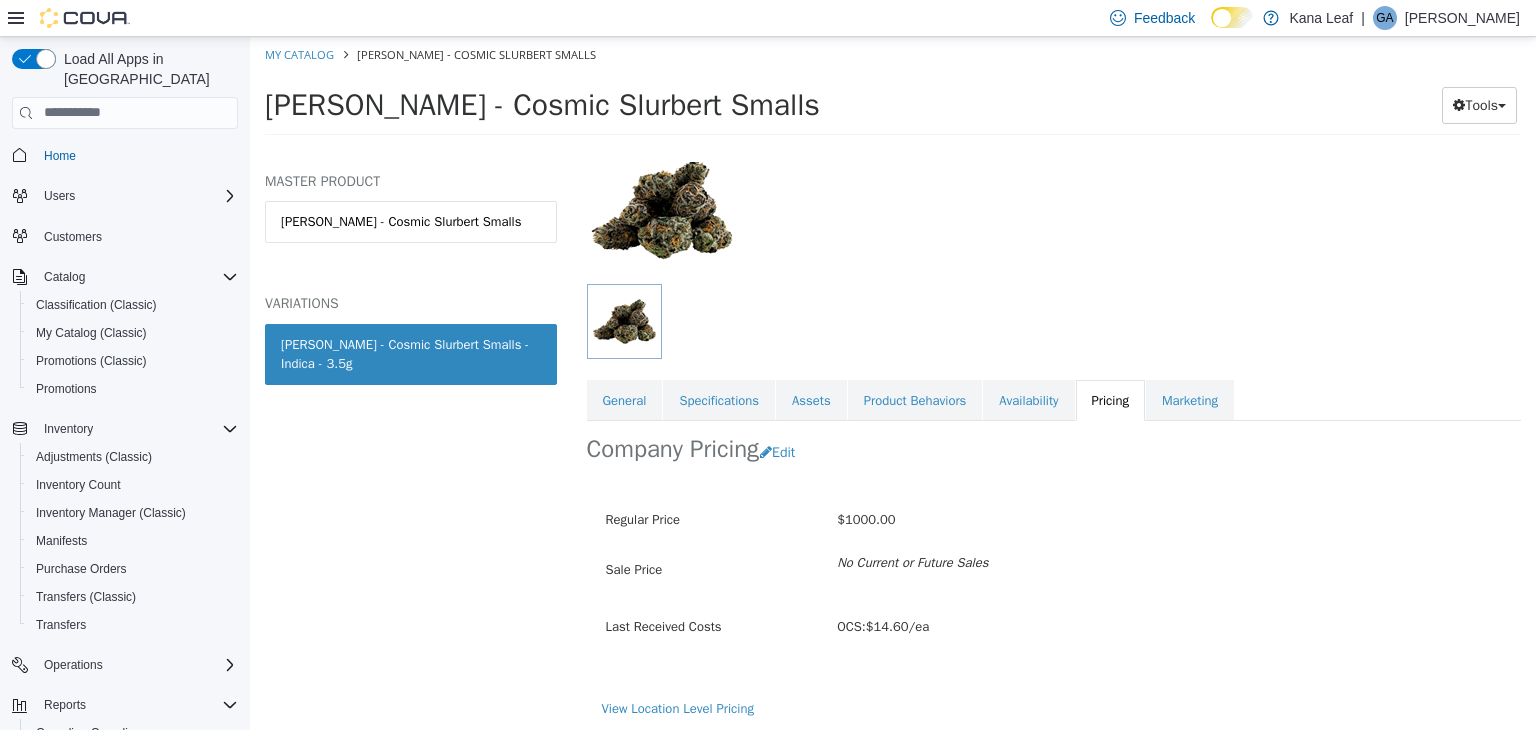 scroll, scrollTop: 147, scrollLeft: 0, axis: vertical 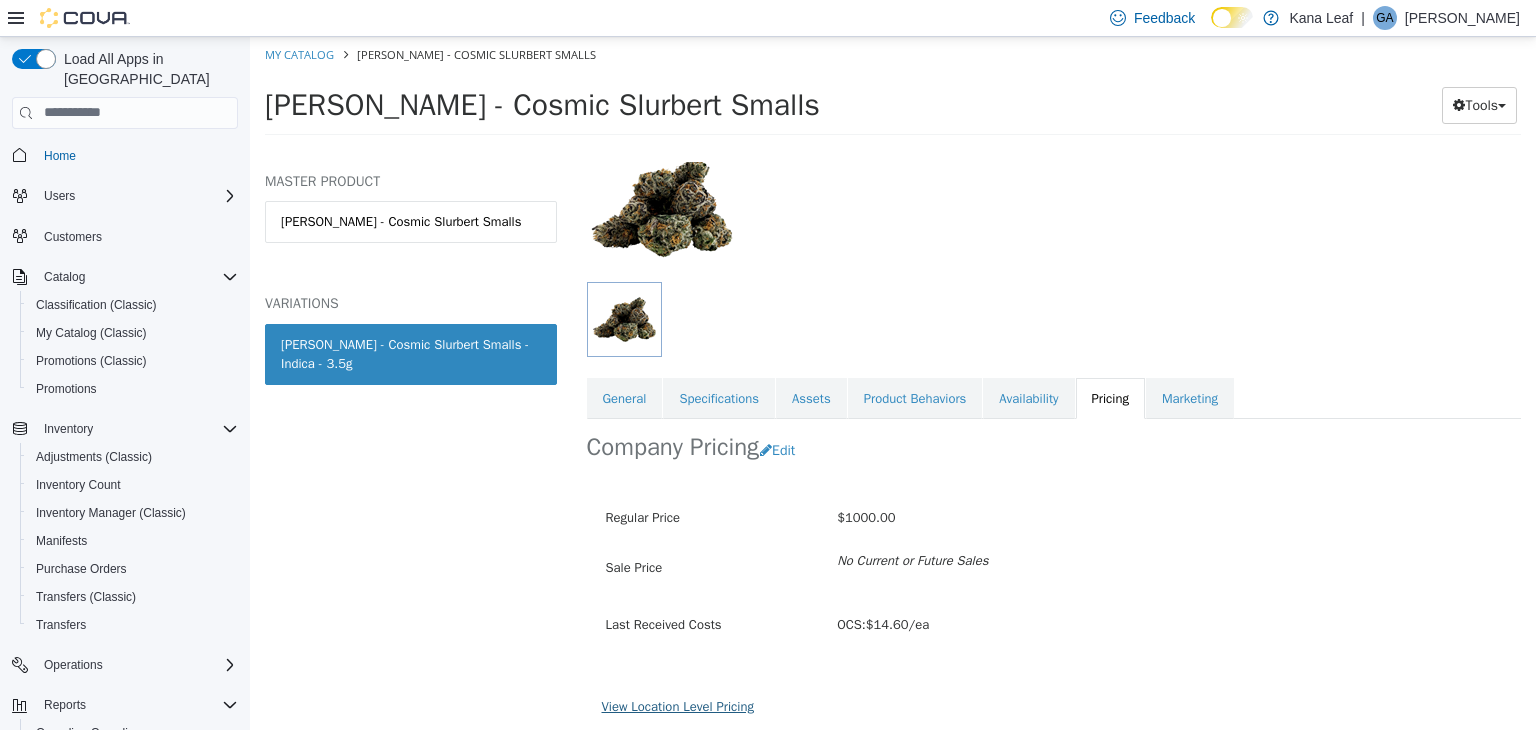 click on "View Location Level Pricing" at bounding box center [678, 705] 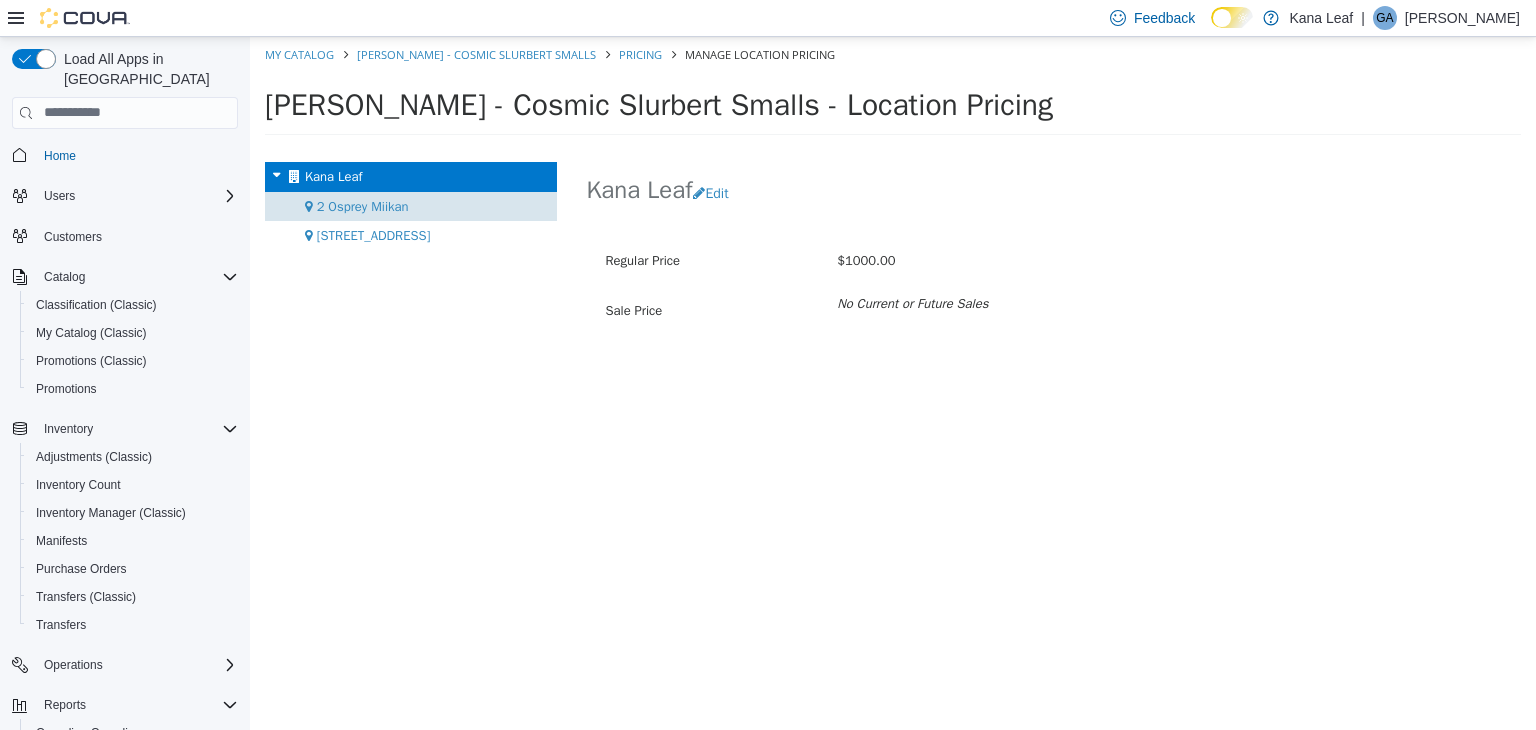 click on "2 Osprey Miikan" at bounding box center (363, 205) 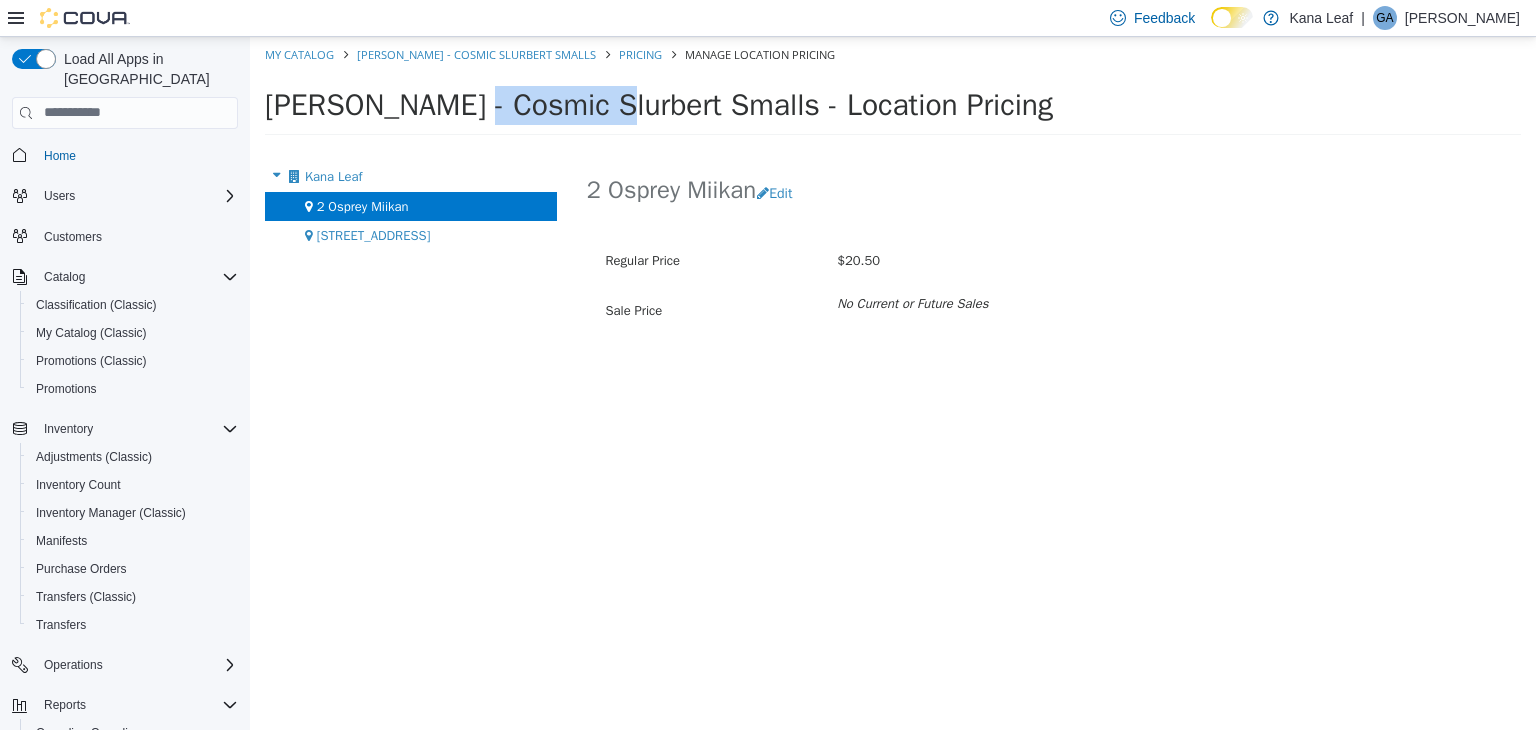 drag, startPoint x: 399, startPoint y: 114, endPoint x: 267, endPoint y: 114, distance: 132 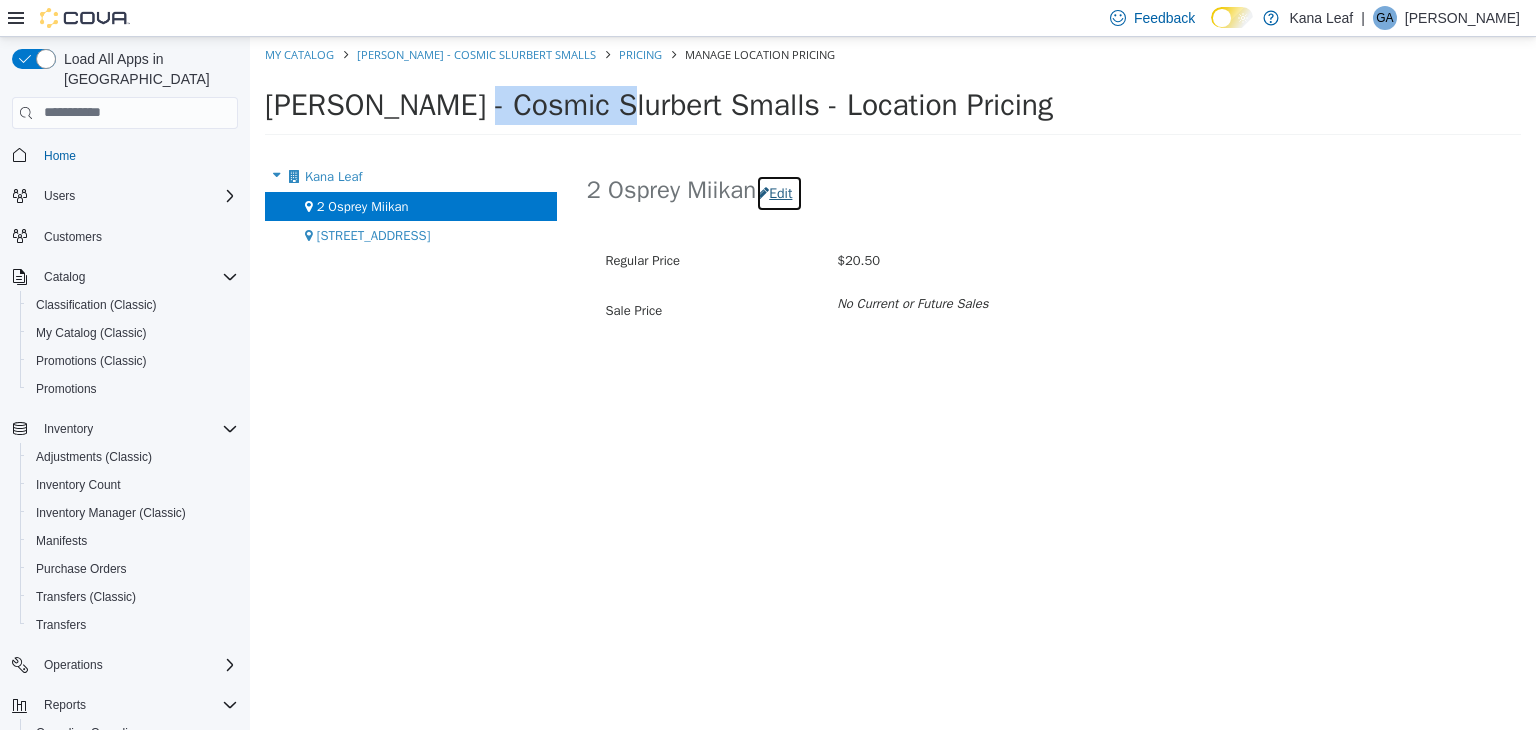 click on "Edit" at bounding box center [779, 192] 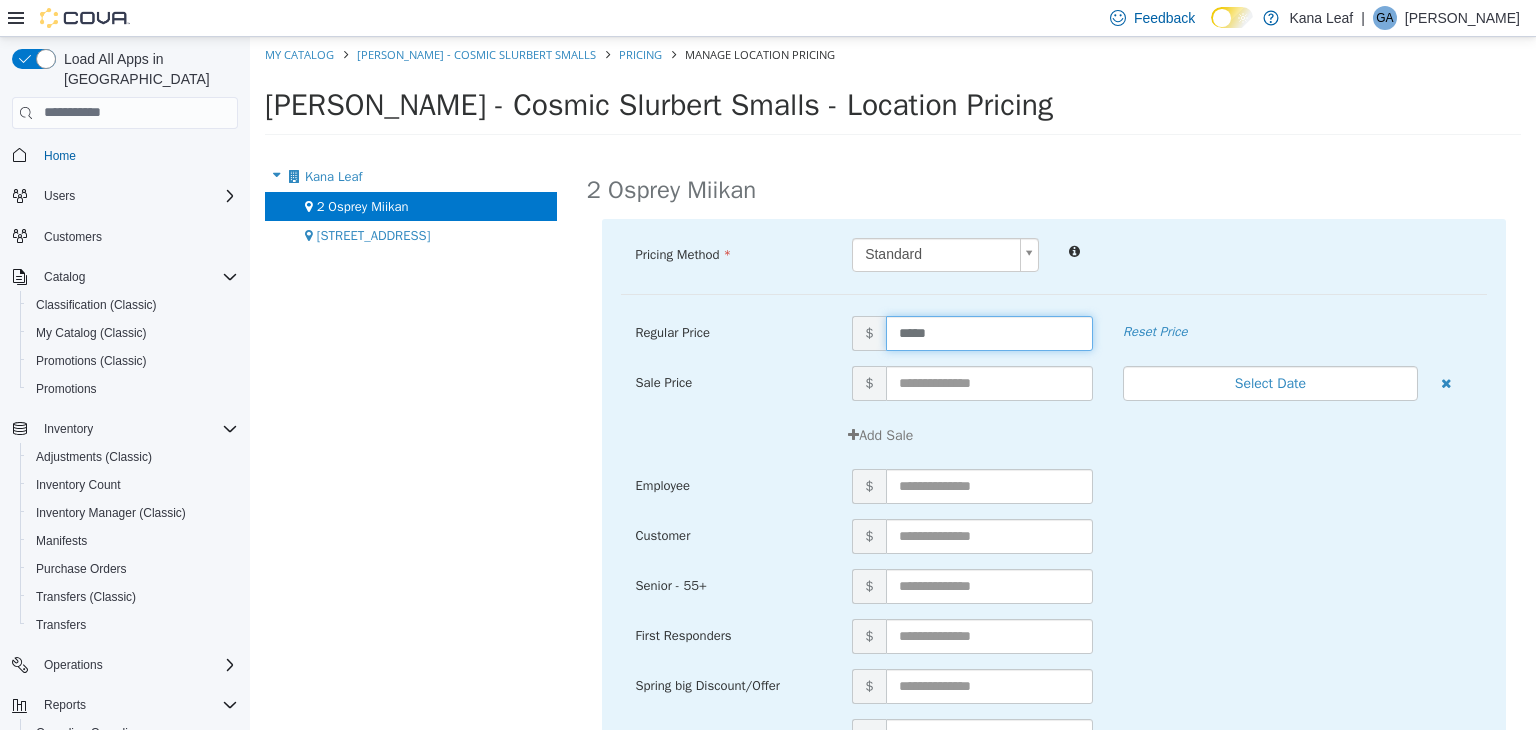 click on "*****" at bounding box center (989, 332) 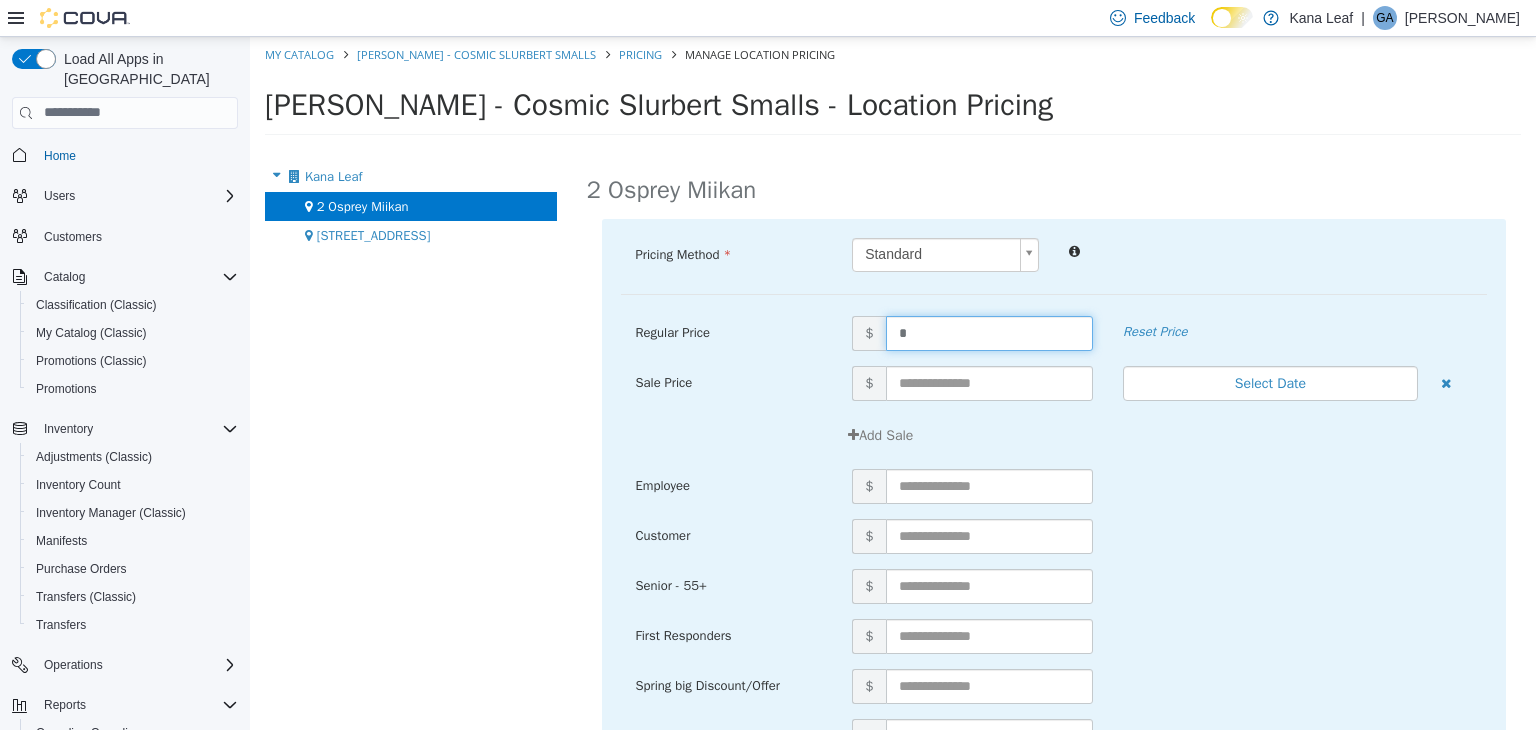 type on "**" 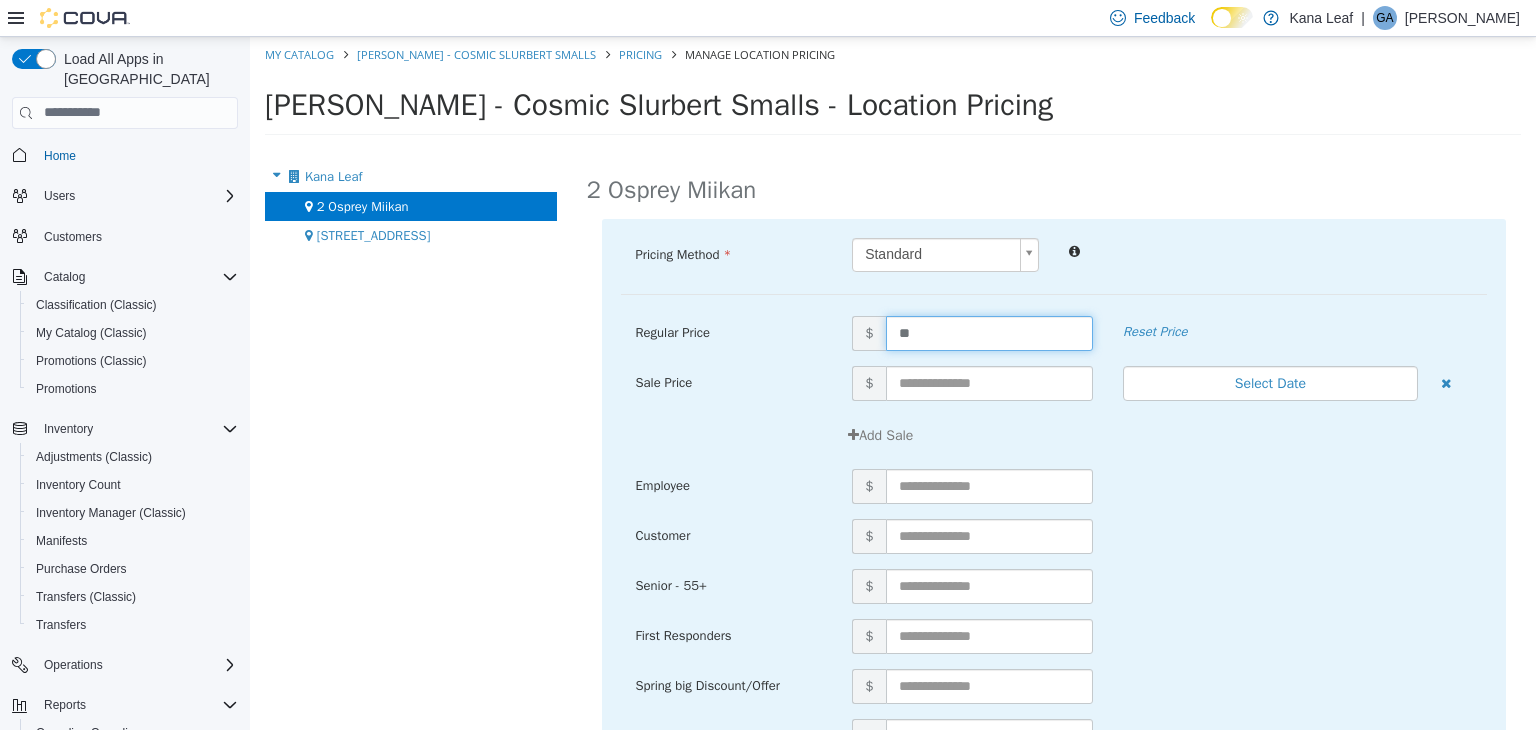 click on "Senior - 55+ $" at bounding box center (1054, 593) 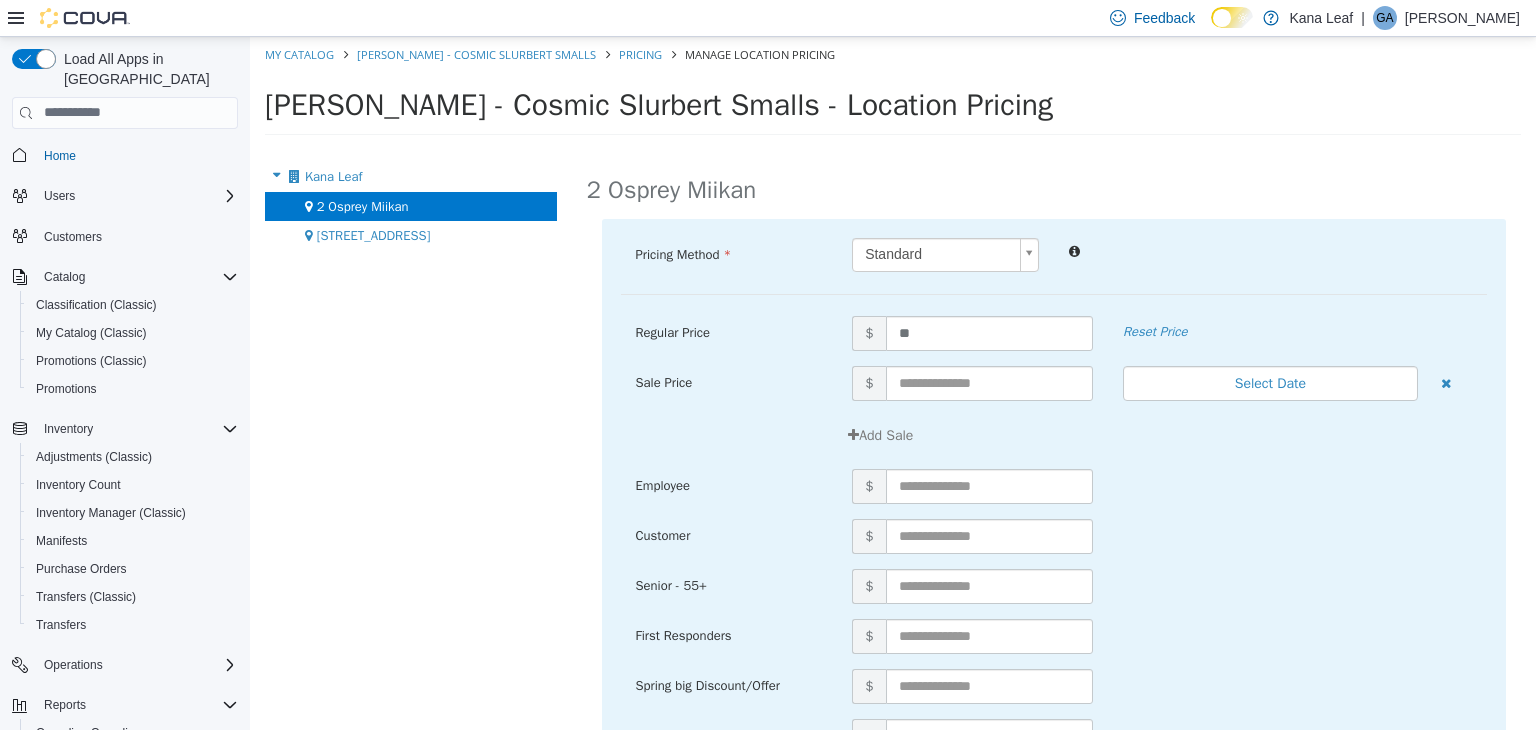 scroll, scrollTop: 214, scrollLeft: 0, axis: vertical 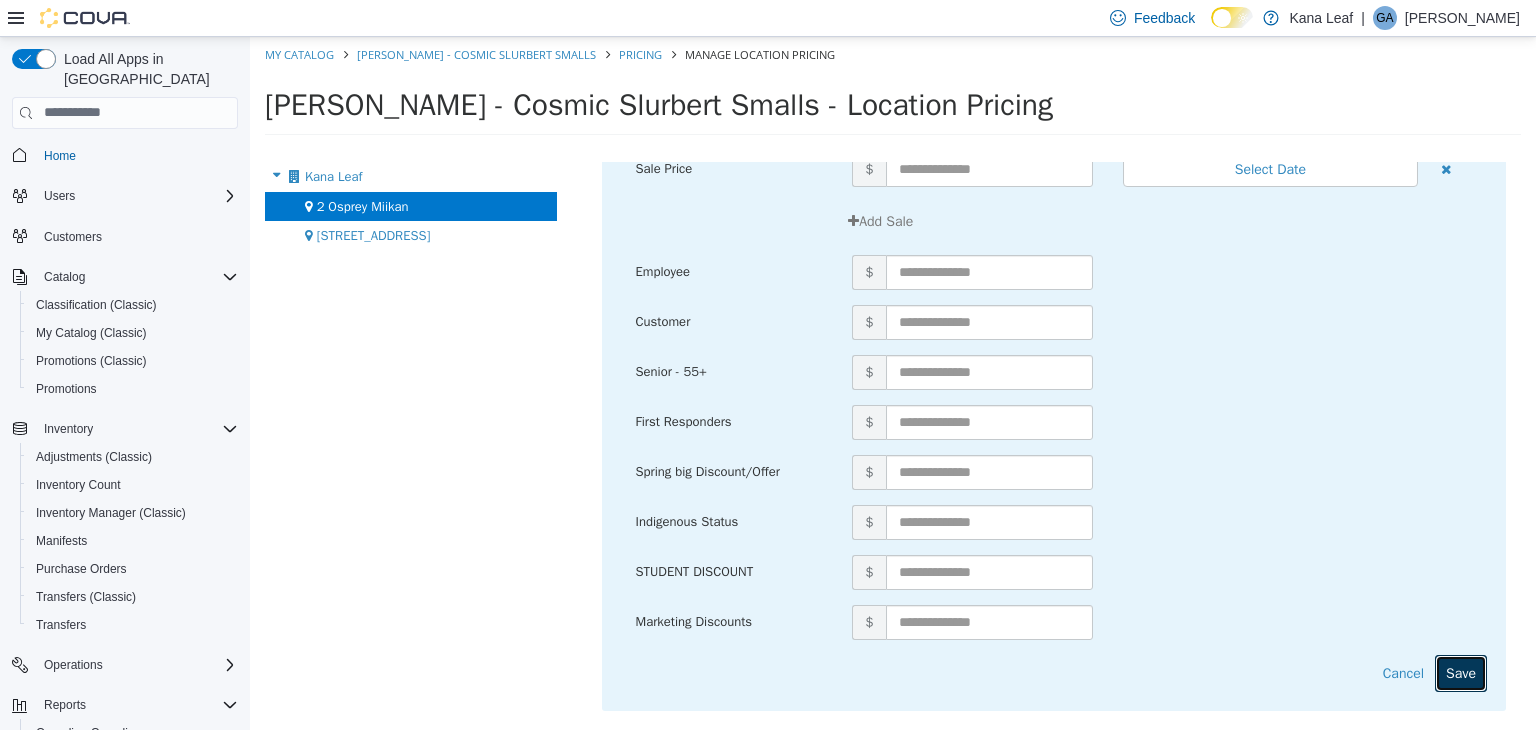 click on "Save" at bounding box center (1461, 672) 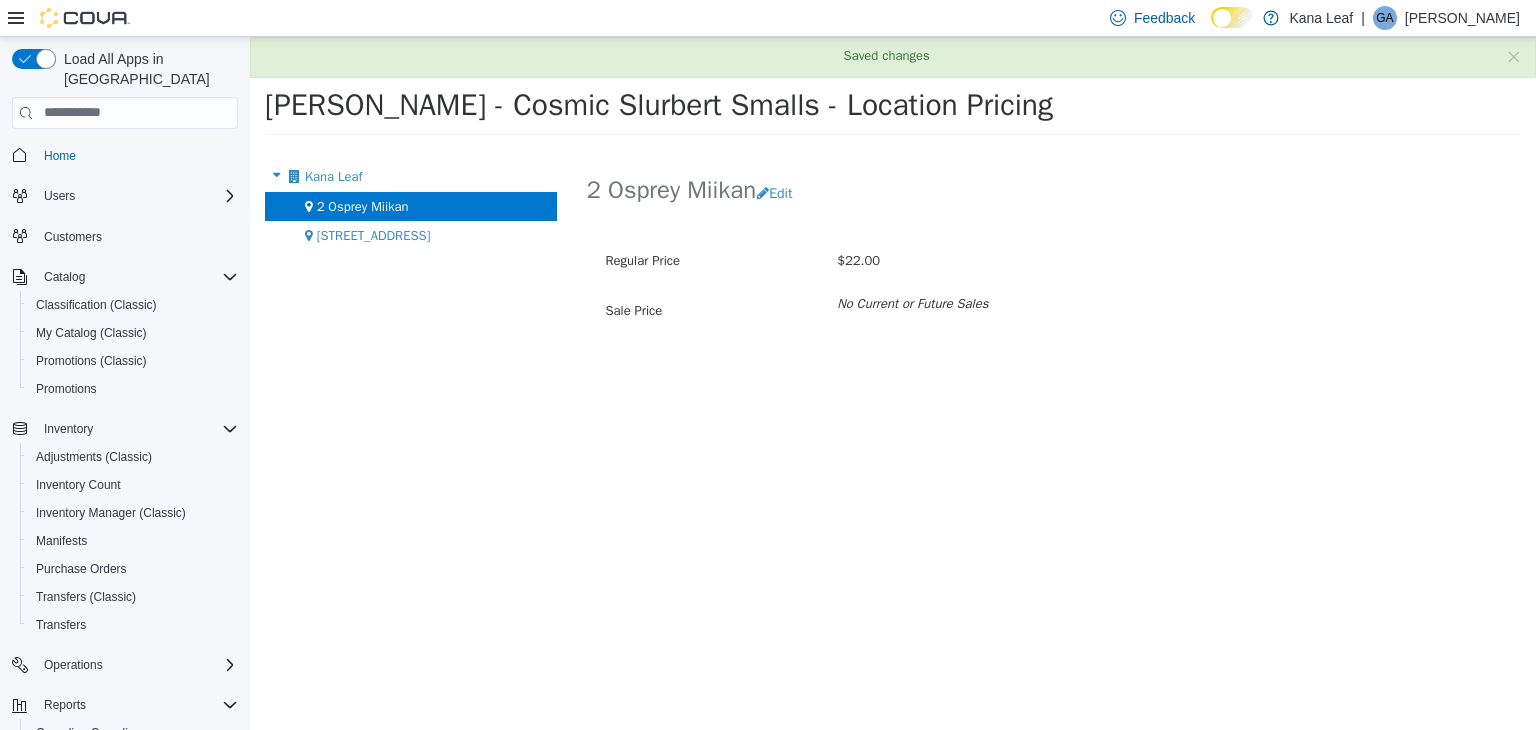 scroll, scrollTop: 0, scrollLeft: 0, axis: both 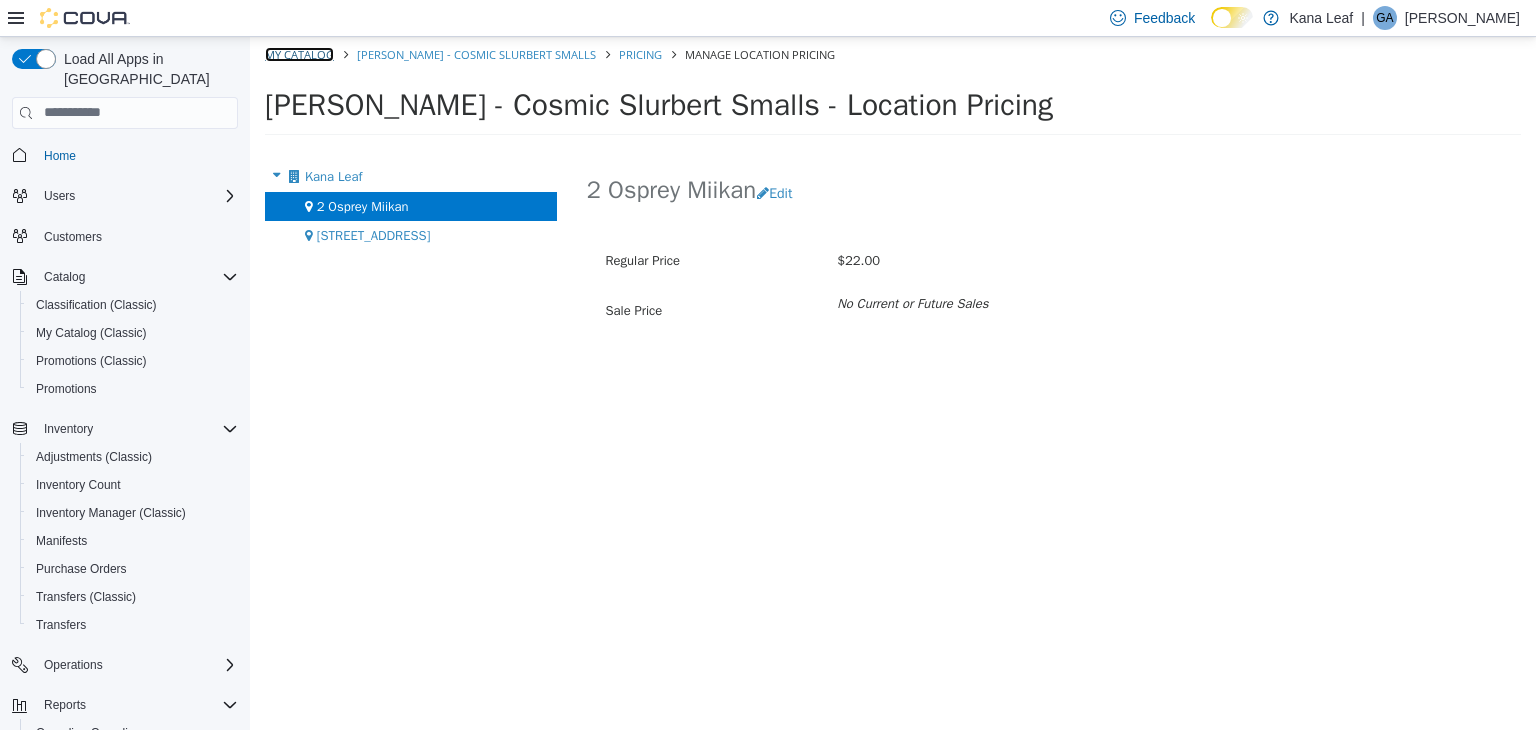 click on "My Catalog" at bounding box center (299, 53) 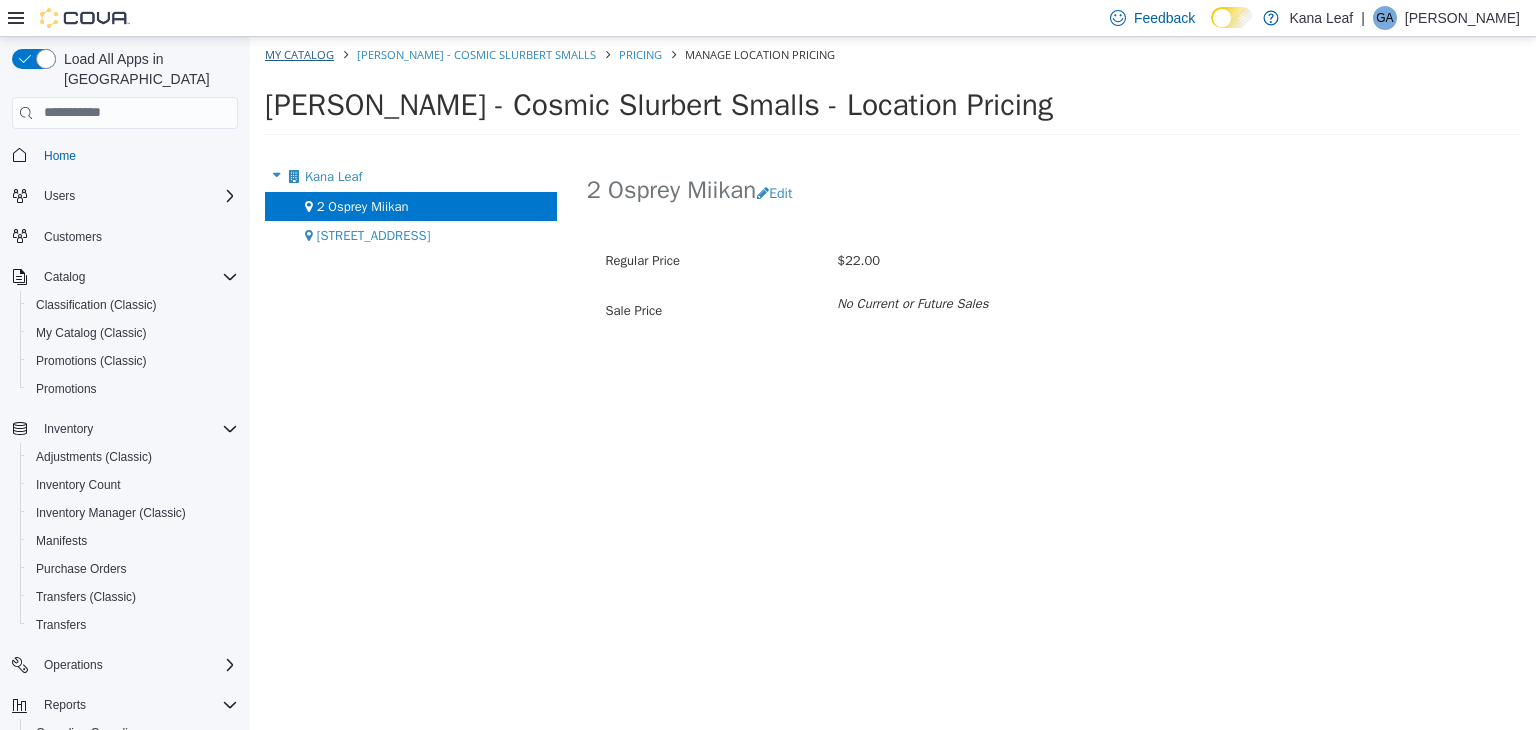 select on "**********" 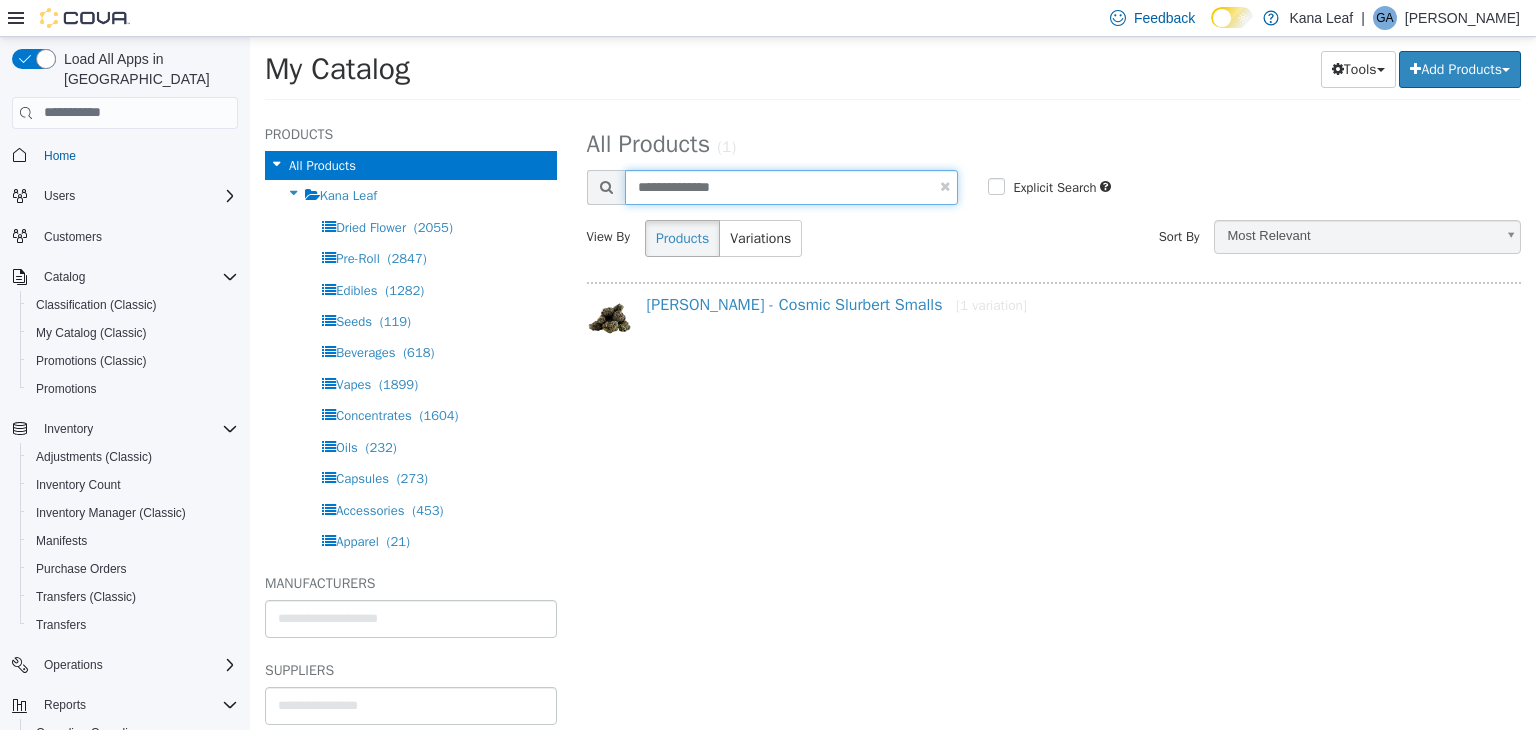drag, startPoint x: 770, startPoint y: 179, endPoint x: 602, endPoint y: 174, distance: 168.07439 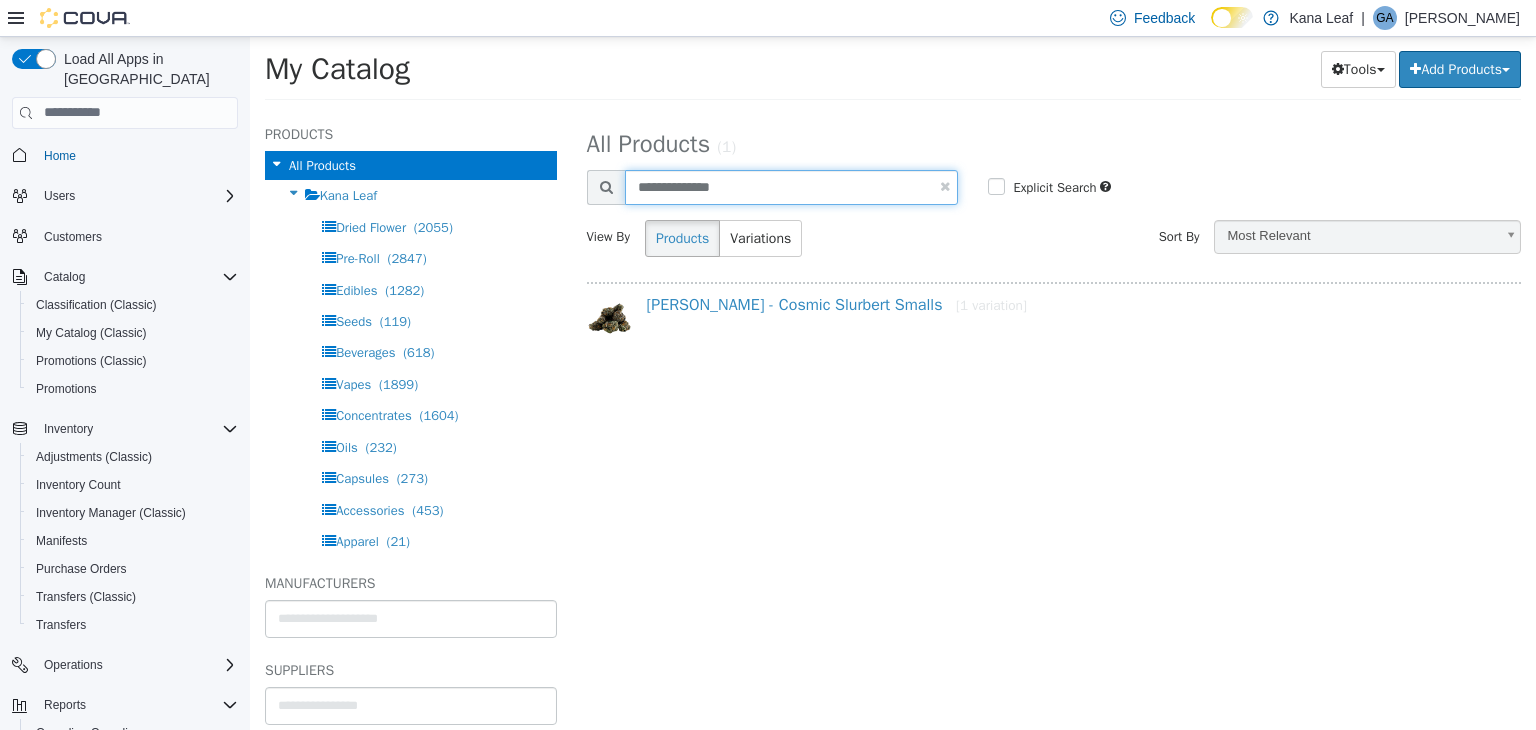 paste 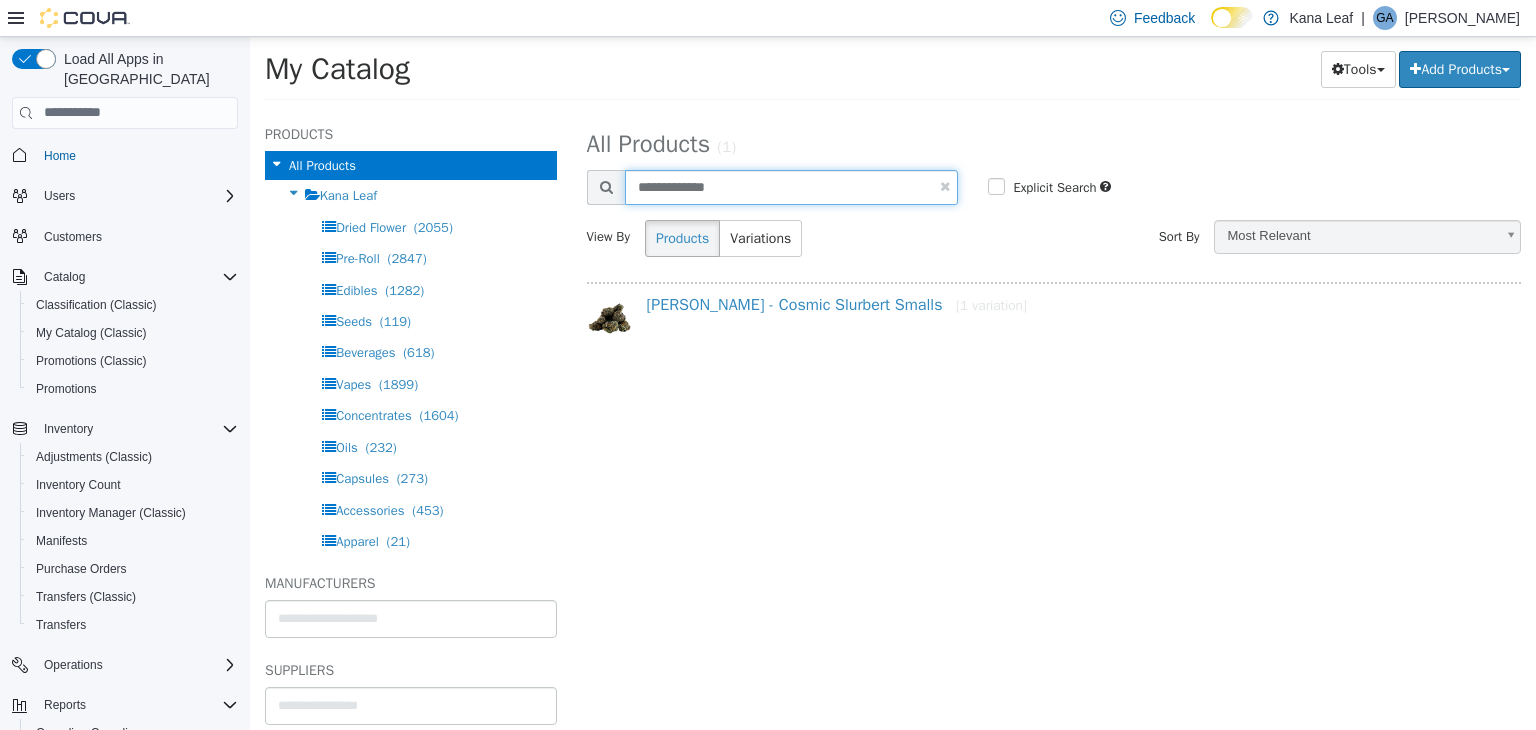 type on "**********" 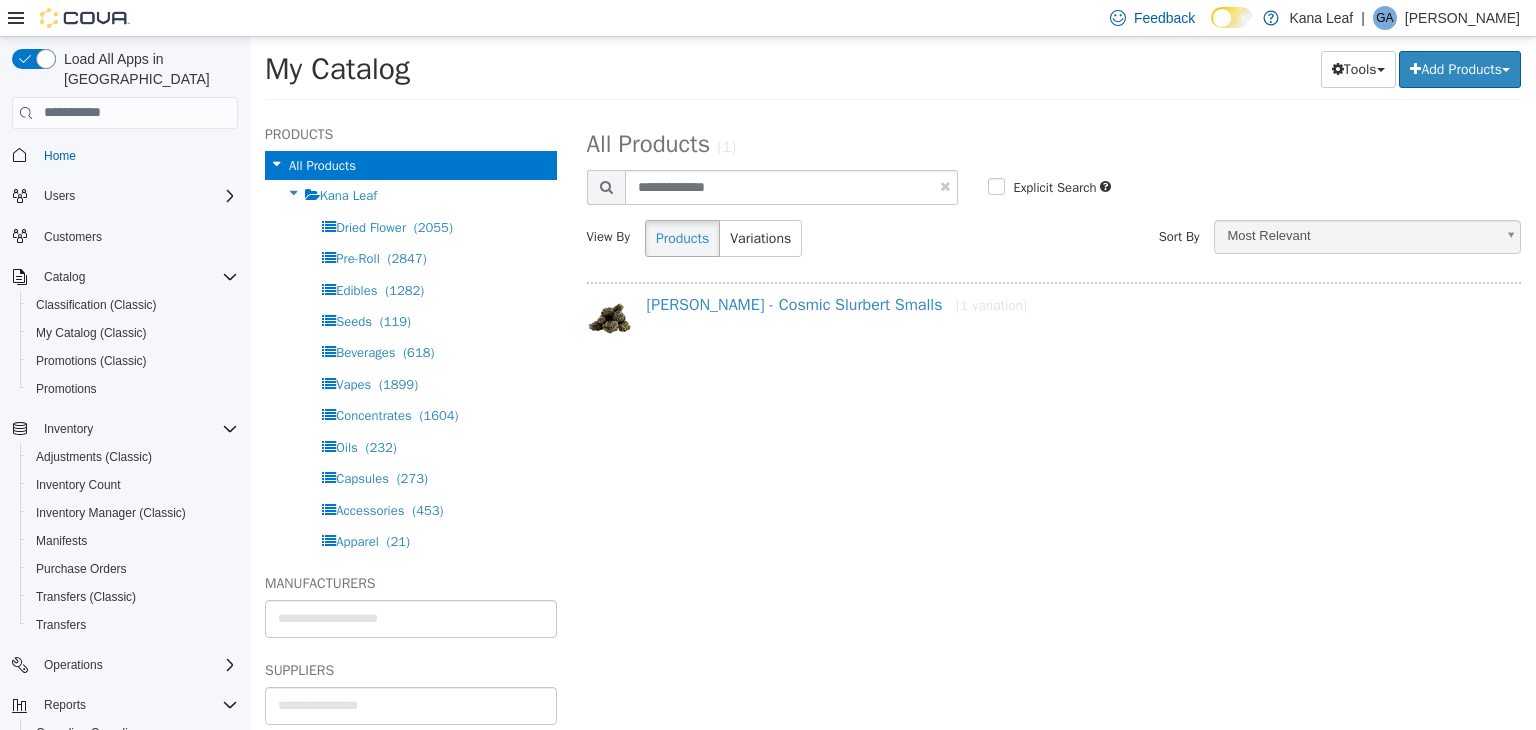 select on "**********" 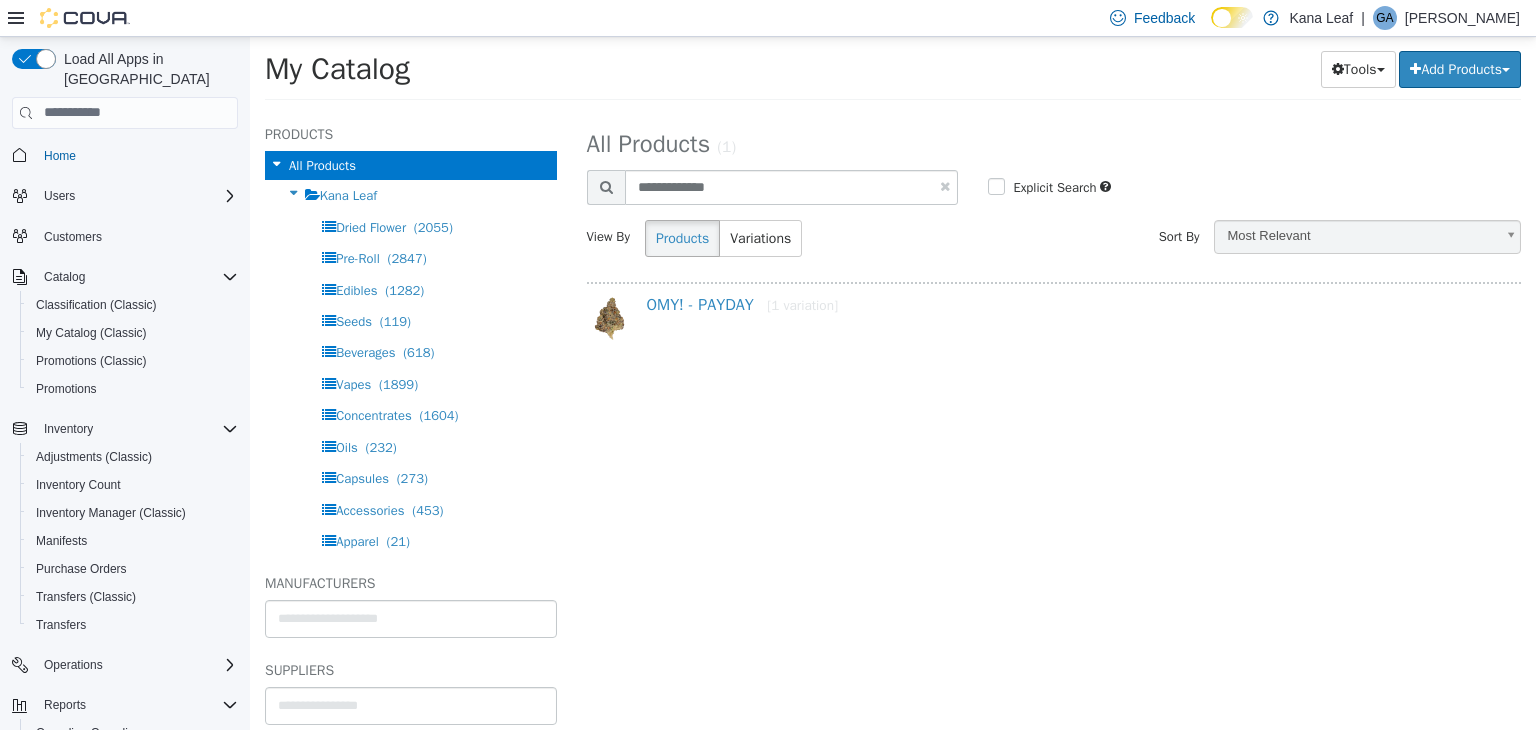 click on "OMY! - PAYDAY
[1 variation]" at bounding box center (1074, 308) 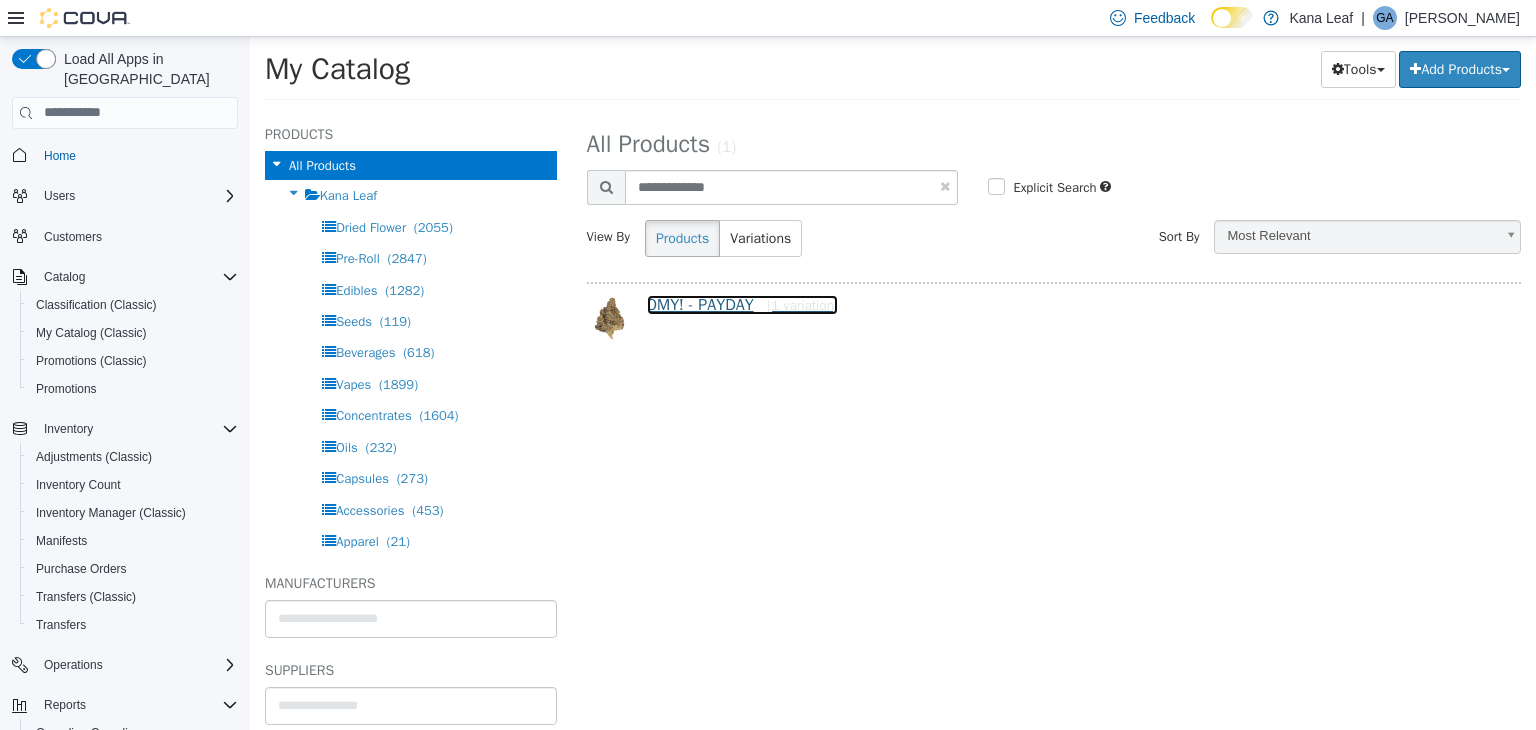 click on "OMY! - PAYDAY
[1 variation]" at bounding box center [743, 304] 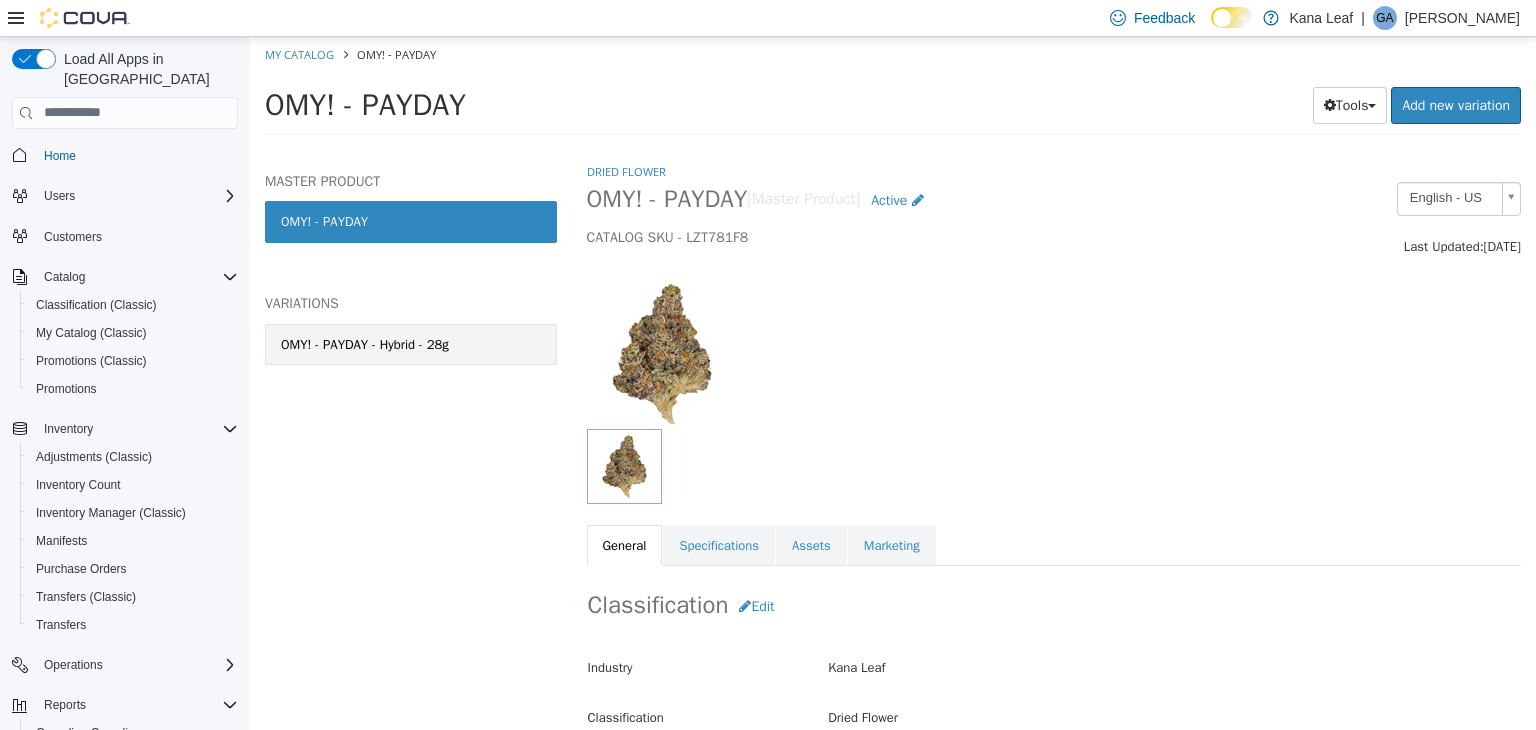 click on "OMY! - PAYDAY - Hybrid - 28g" at bounding box center (411, 344) 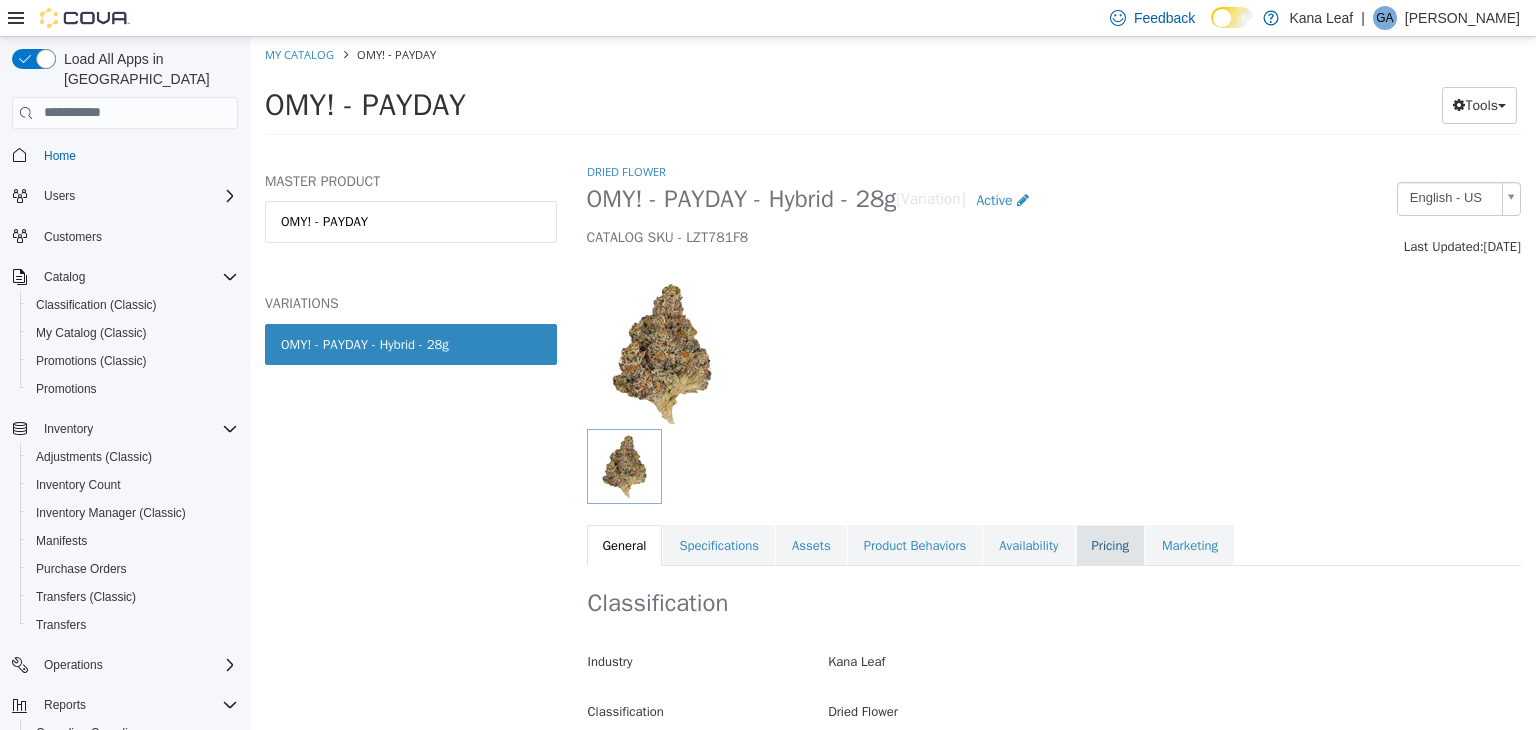 click on "Pricing" at bounding box center [1110, 545] 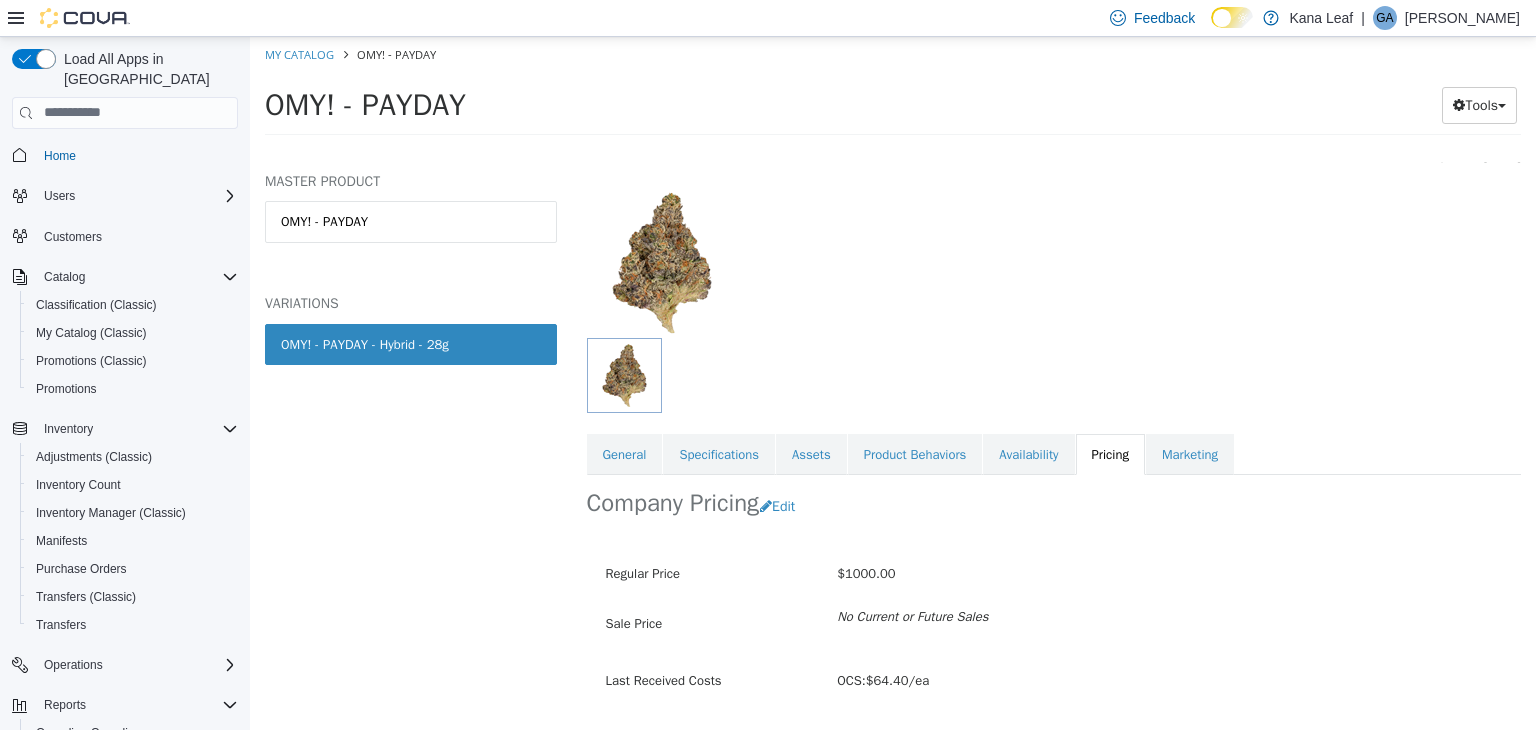 scroll, scrollTop: 147, scrollLeft: 0, axis: vertical 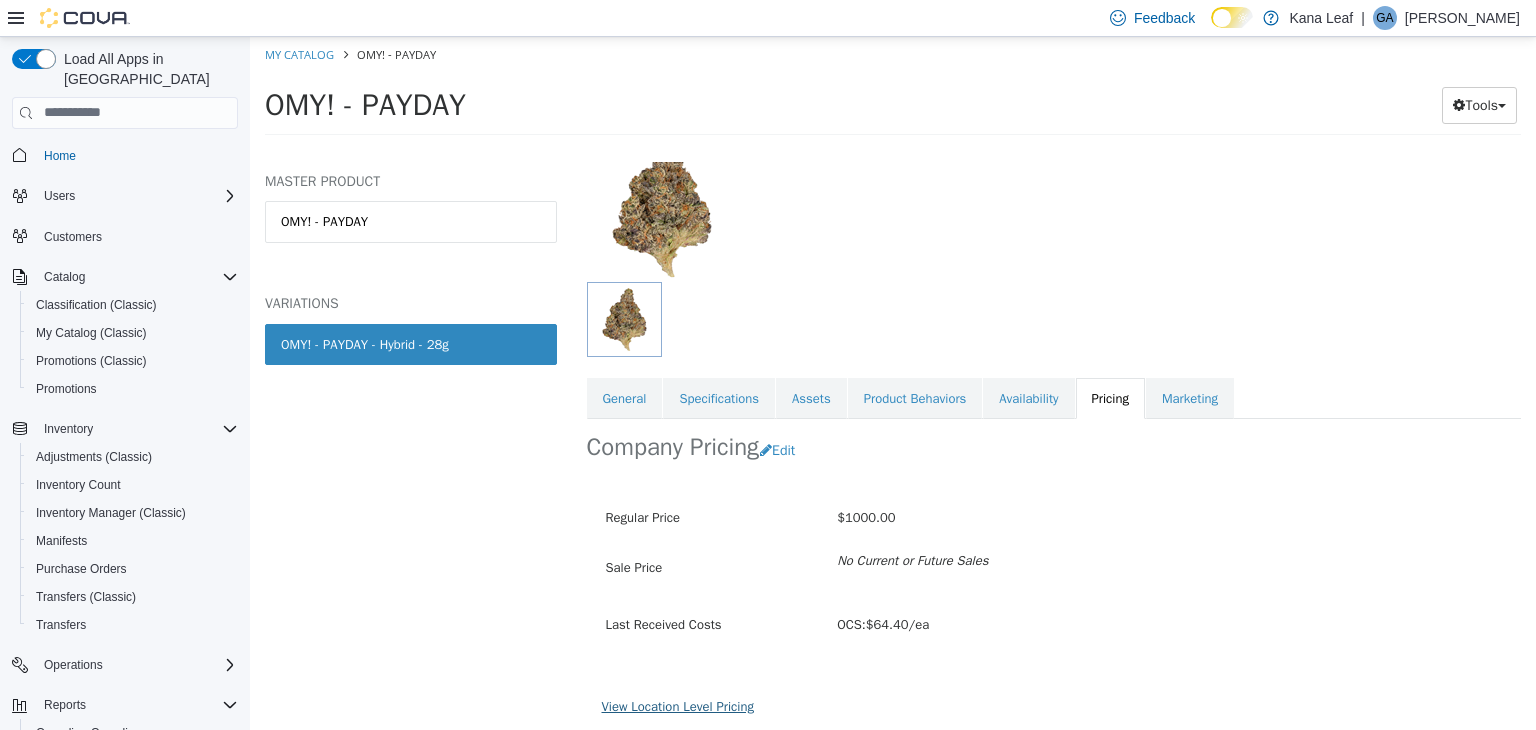 click on "View Location Level Pricing" at bounding box center [678, 705] 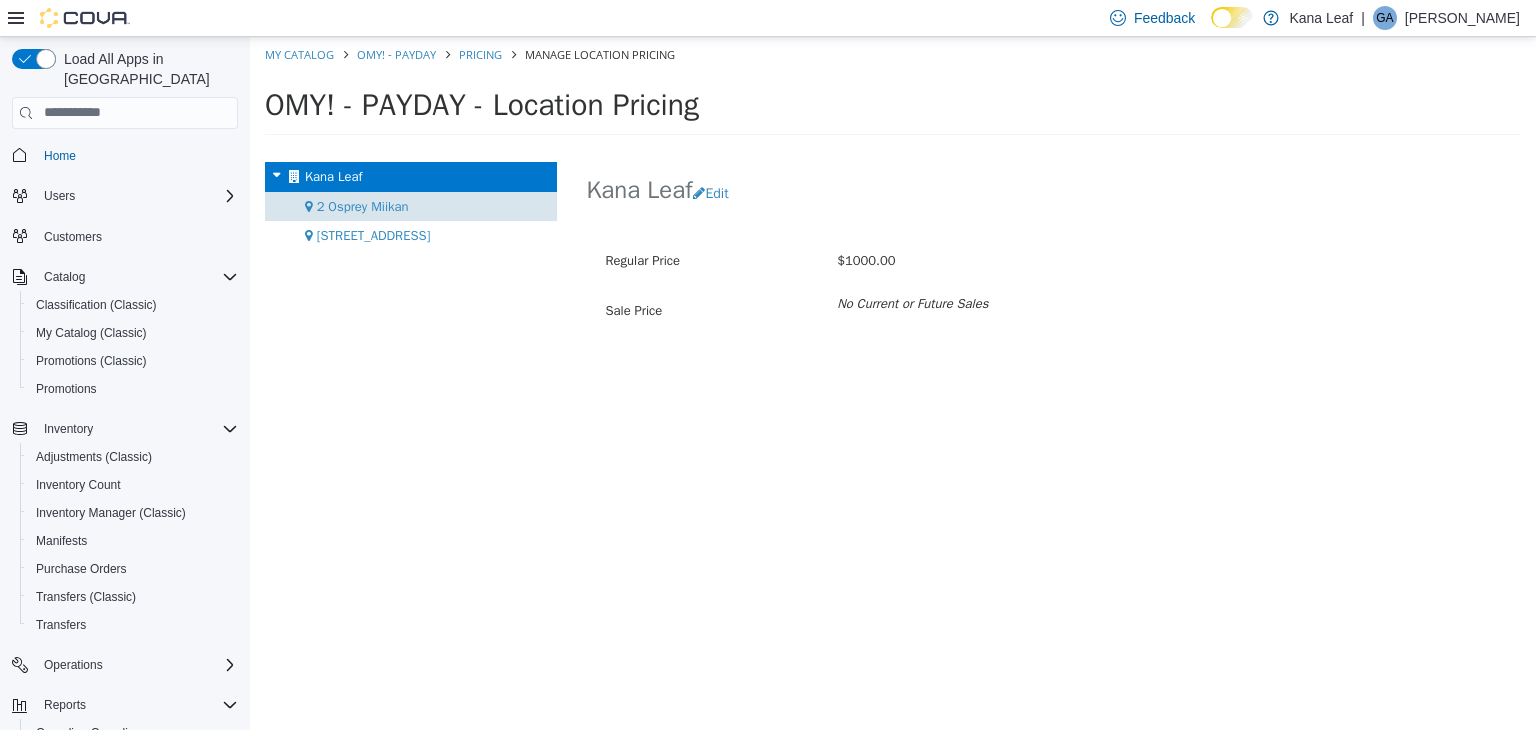 click on "2 Osprey Miikan" at bounding box center [363, 205] 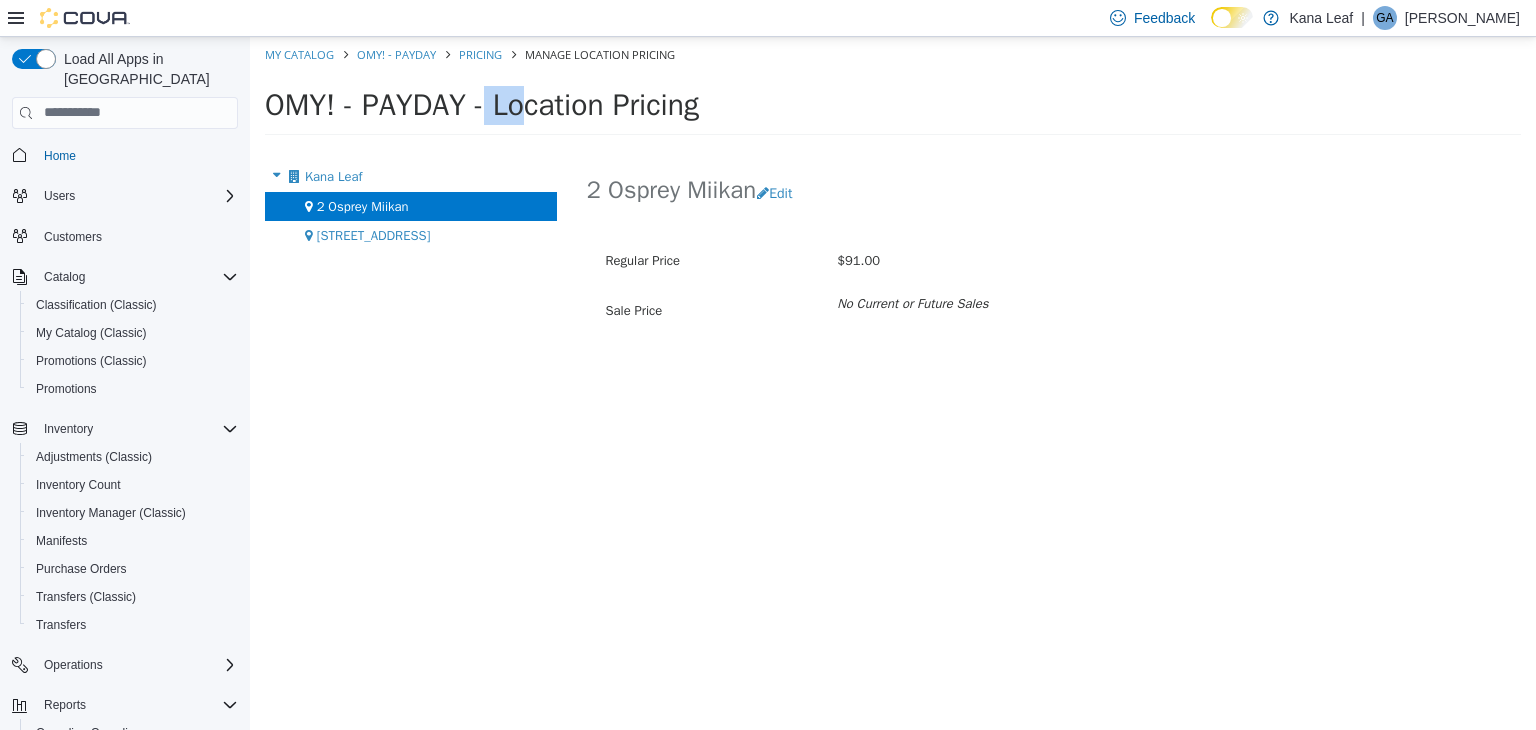 drag, startPoint x: 343, startPoint y: 102, endPoint x: 276, endPoint y: 106, distance: 67.11929 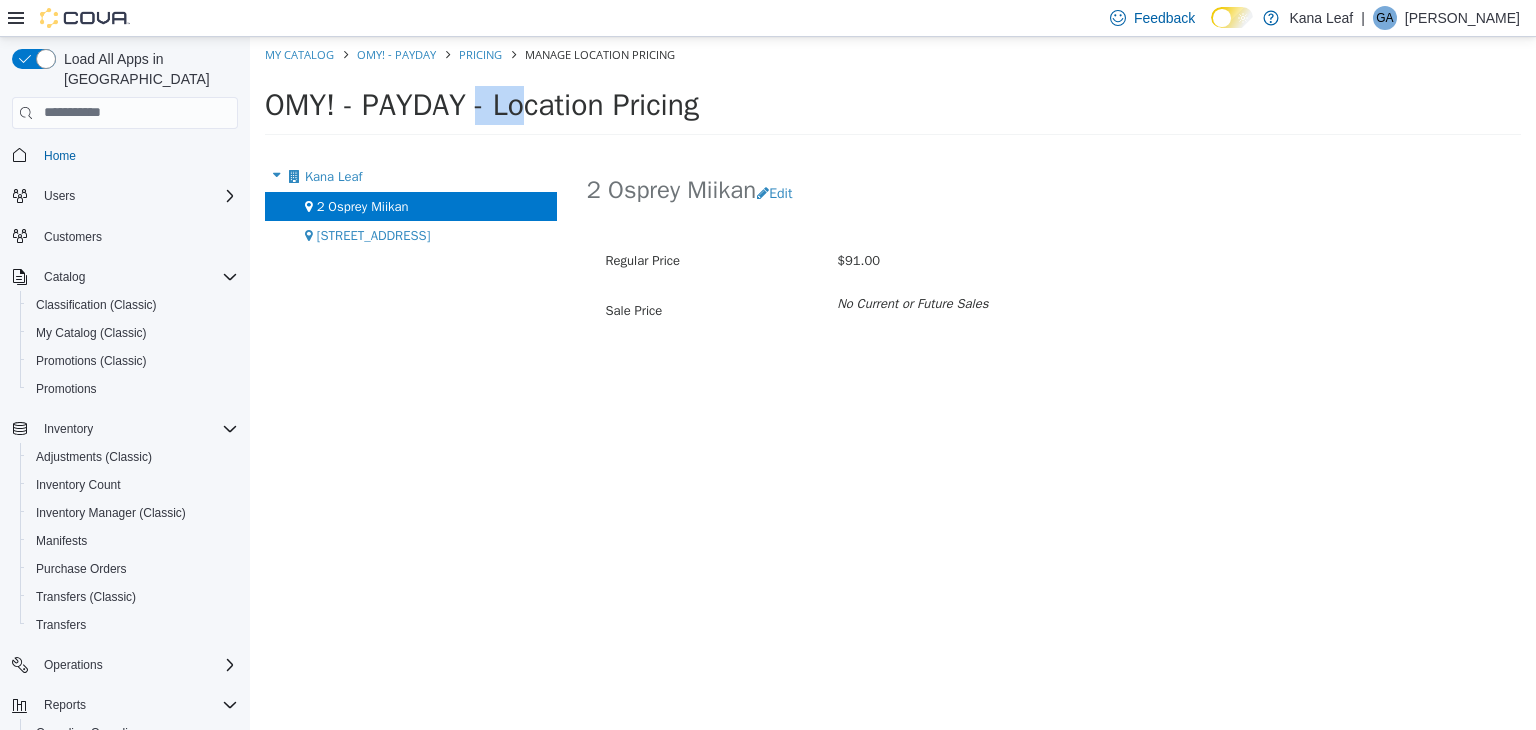 drag, startPoint x: 271, startPoint y: 104, endPoint x: 342, endPoint y: 107, distance: 71.063354 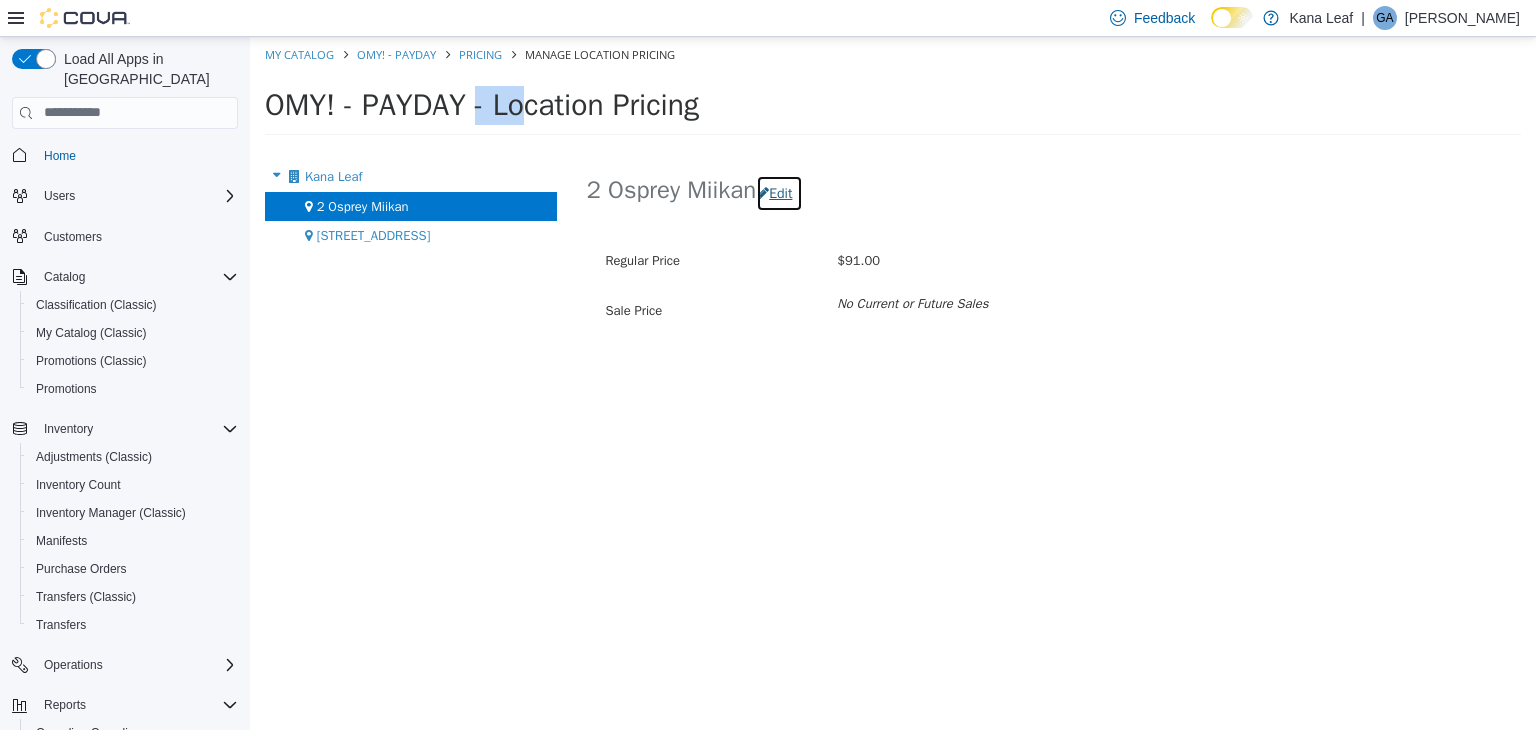 click on "Edit" at bounding box center [779, 192] 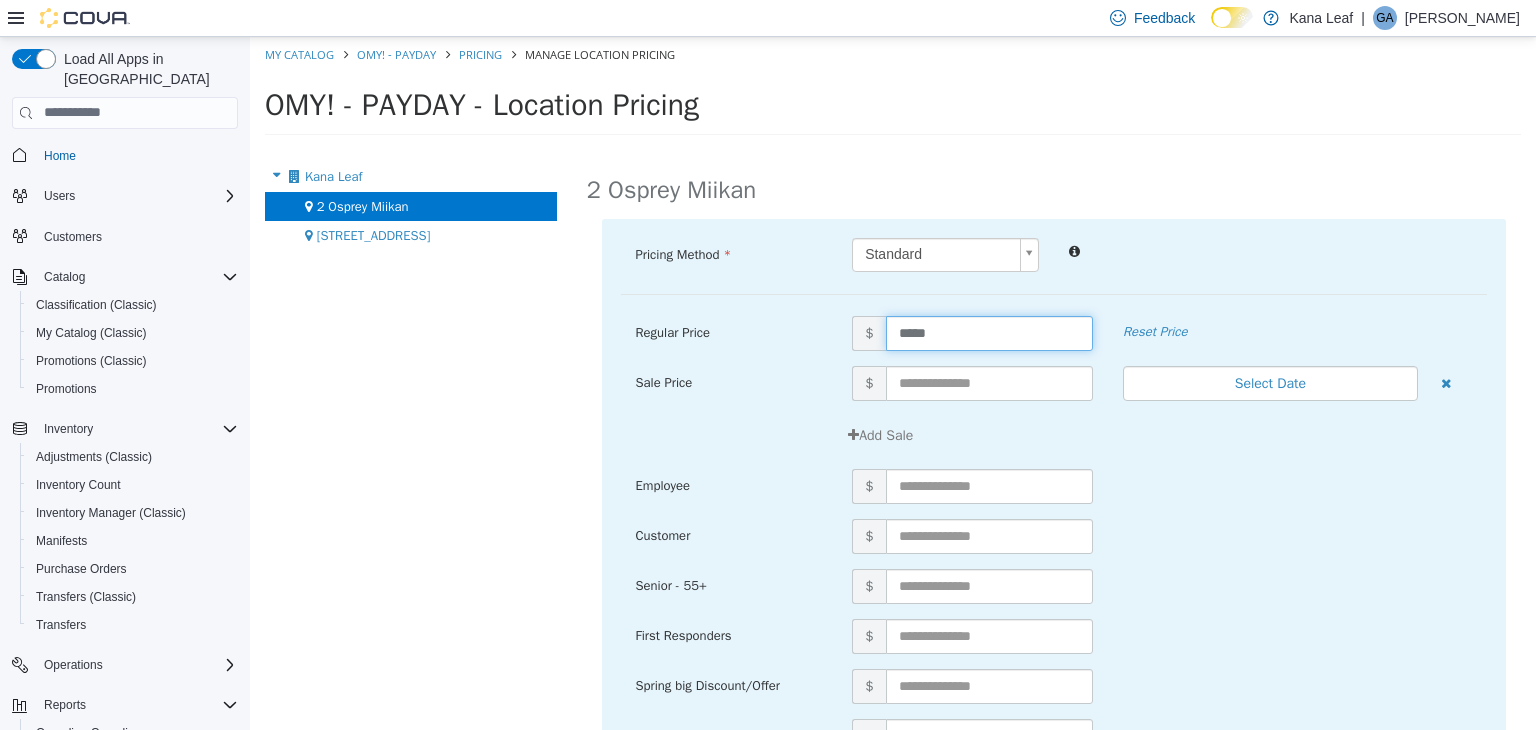 click on "*****" at bounding box center [989, 332] 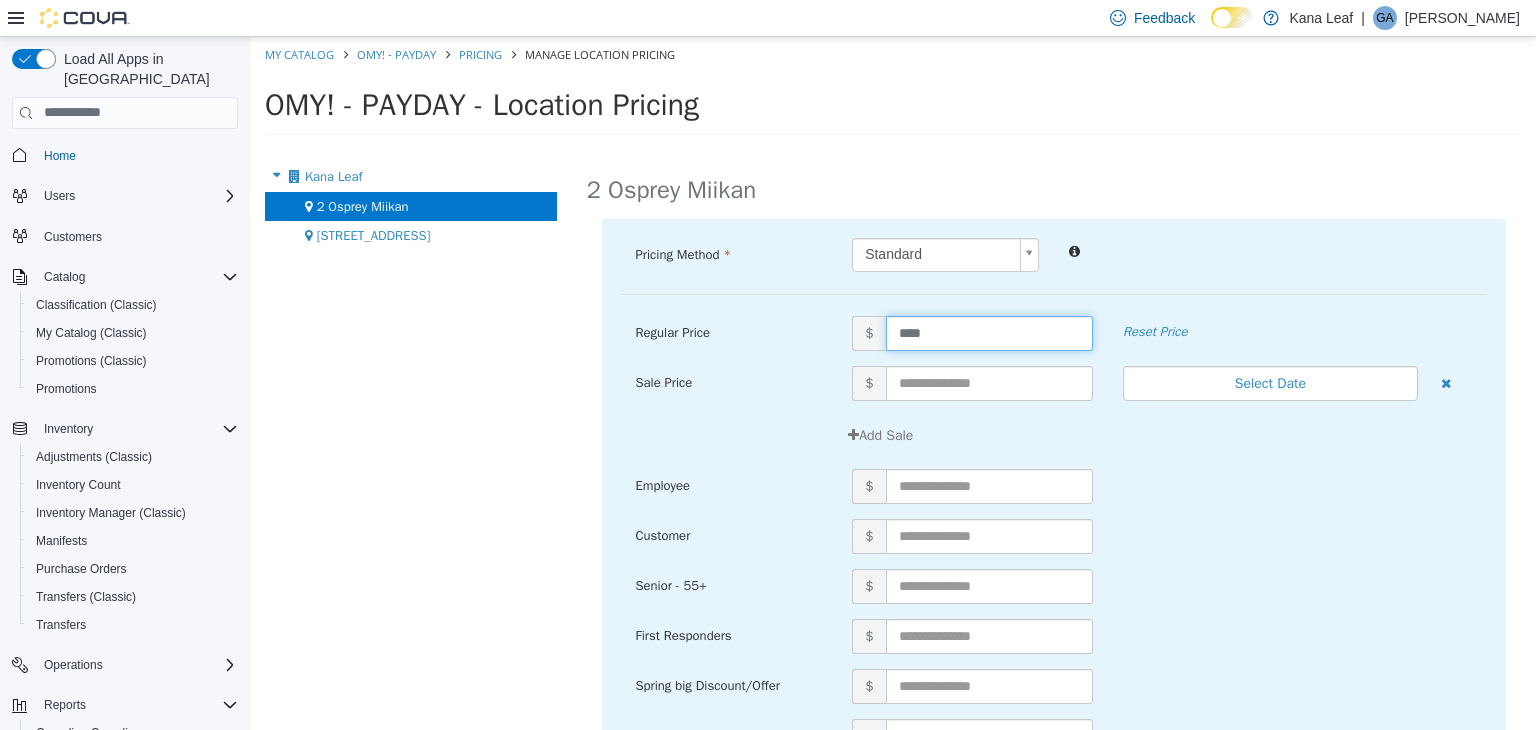 type on "*****" 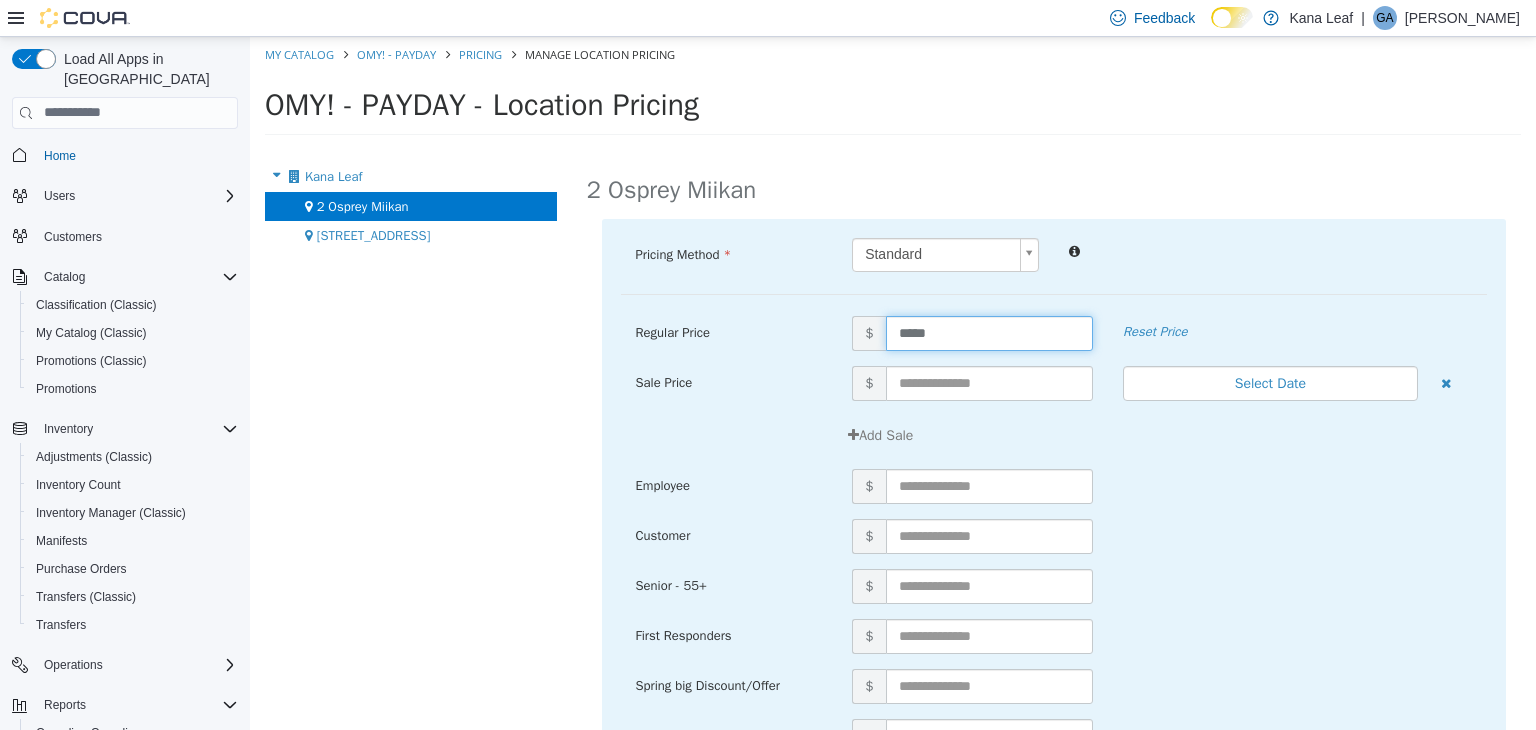 scroll, scrollTop: 214, scrollLeft: 0, axis: vertical 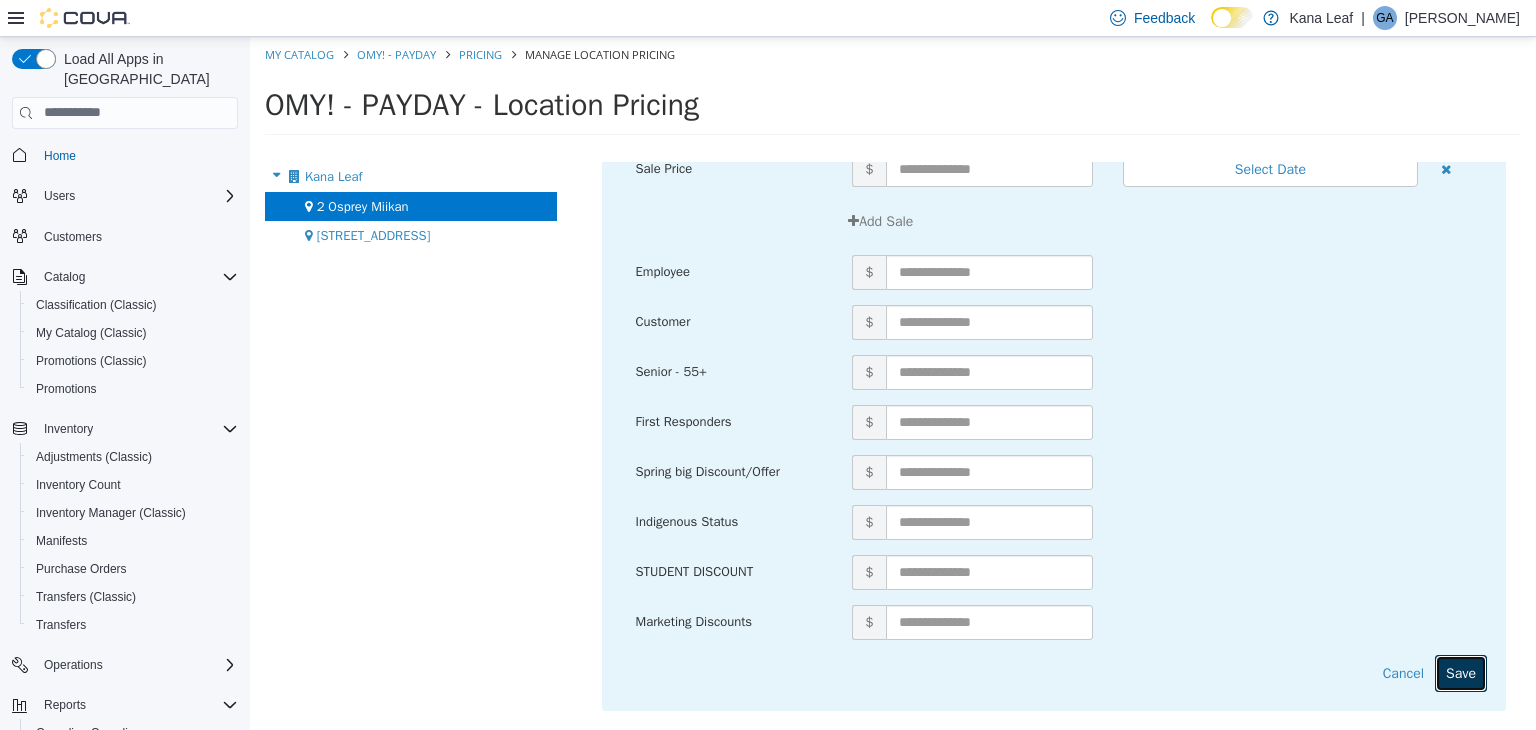 click on "Save" at bounding box center (1461, 672) 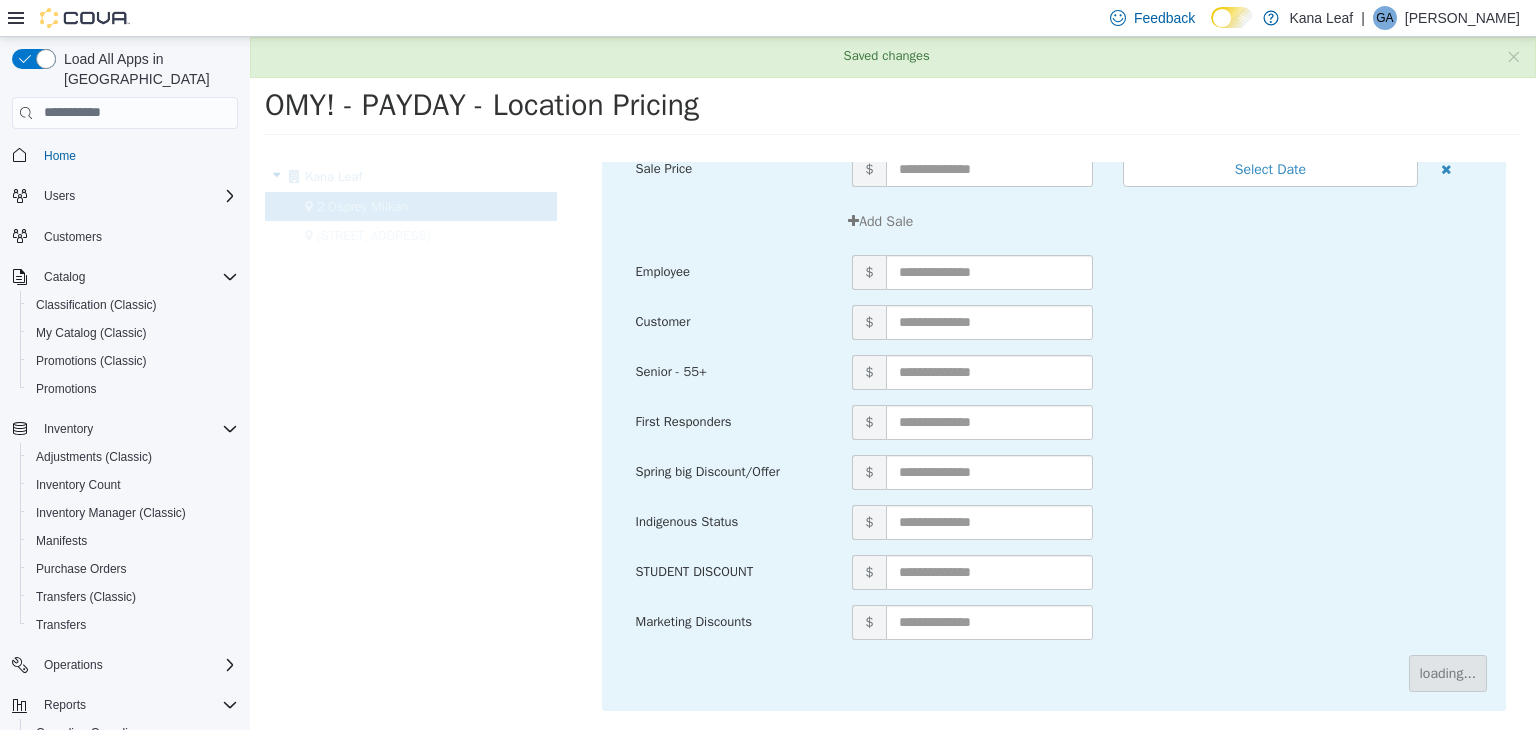scroll, scrollTop: 0, scrollLeft: 0, axis: both 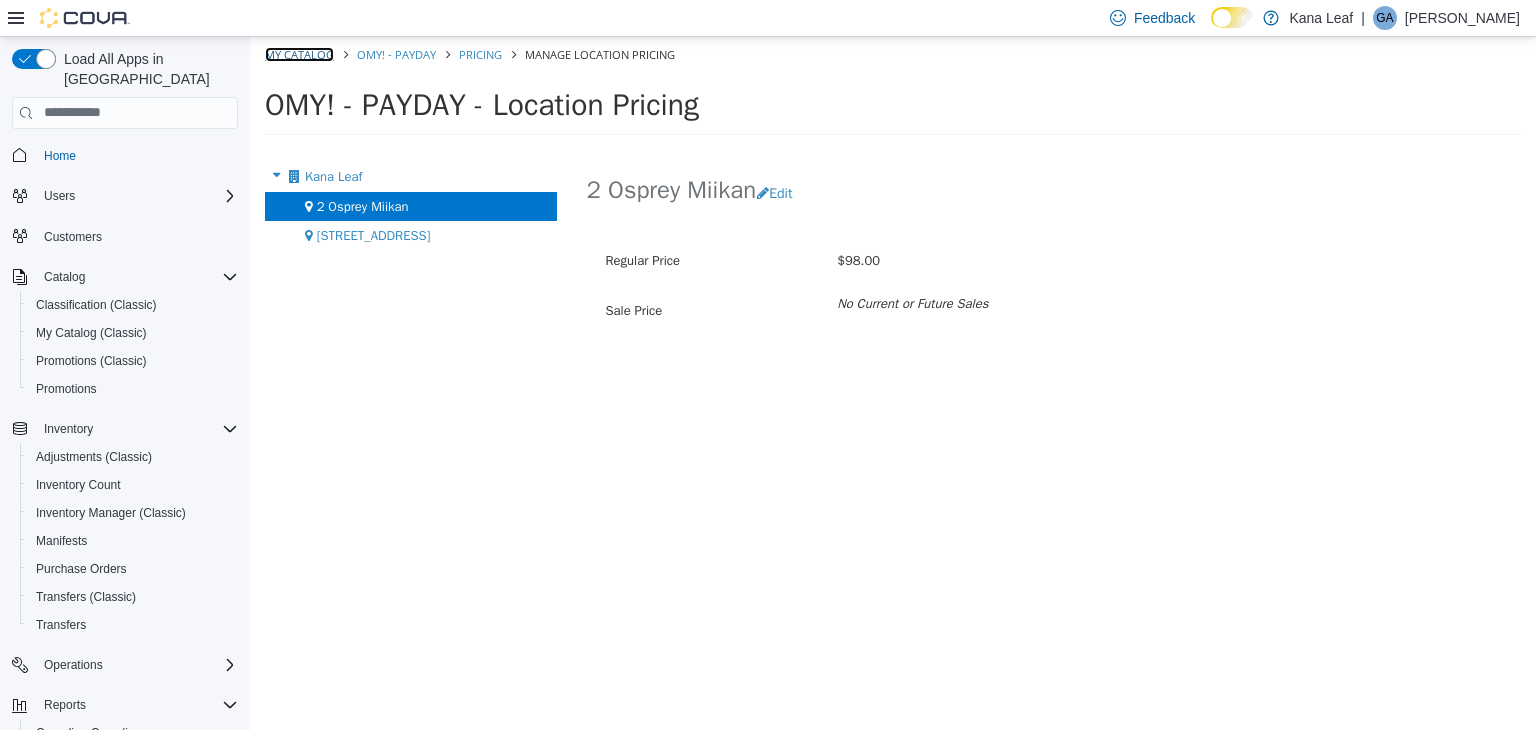 click on "My Catalog" at bounding box center (299, 53) 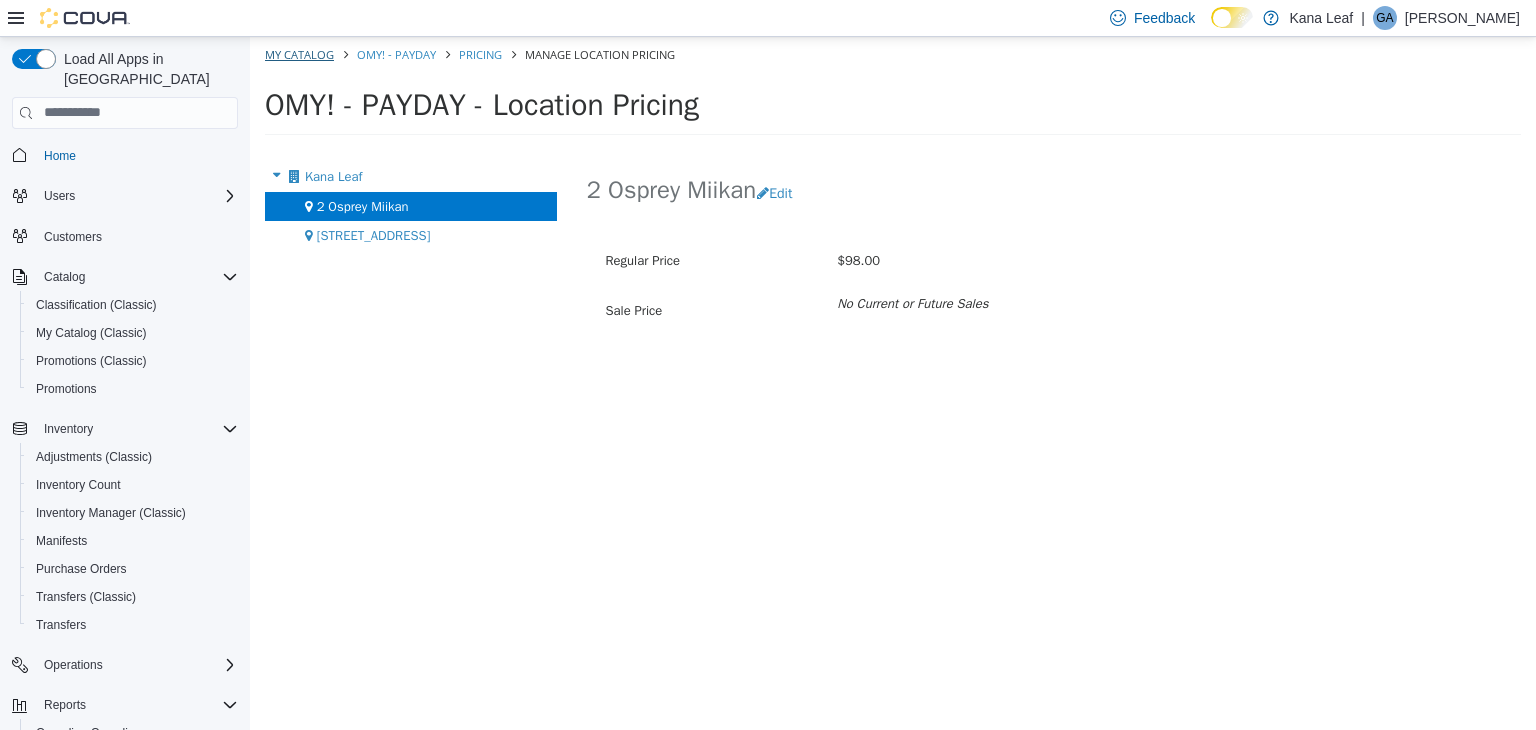 select on "**********" 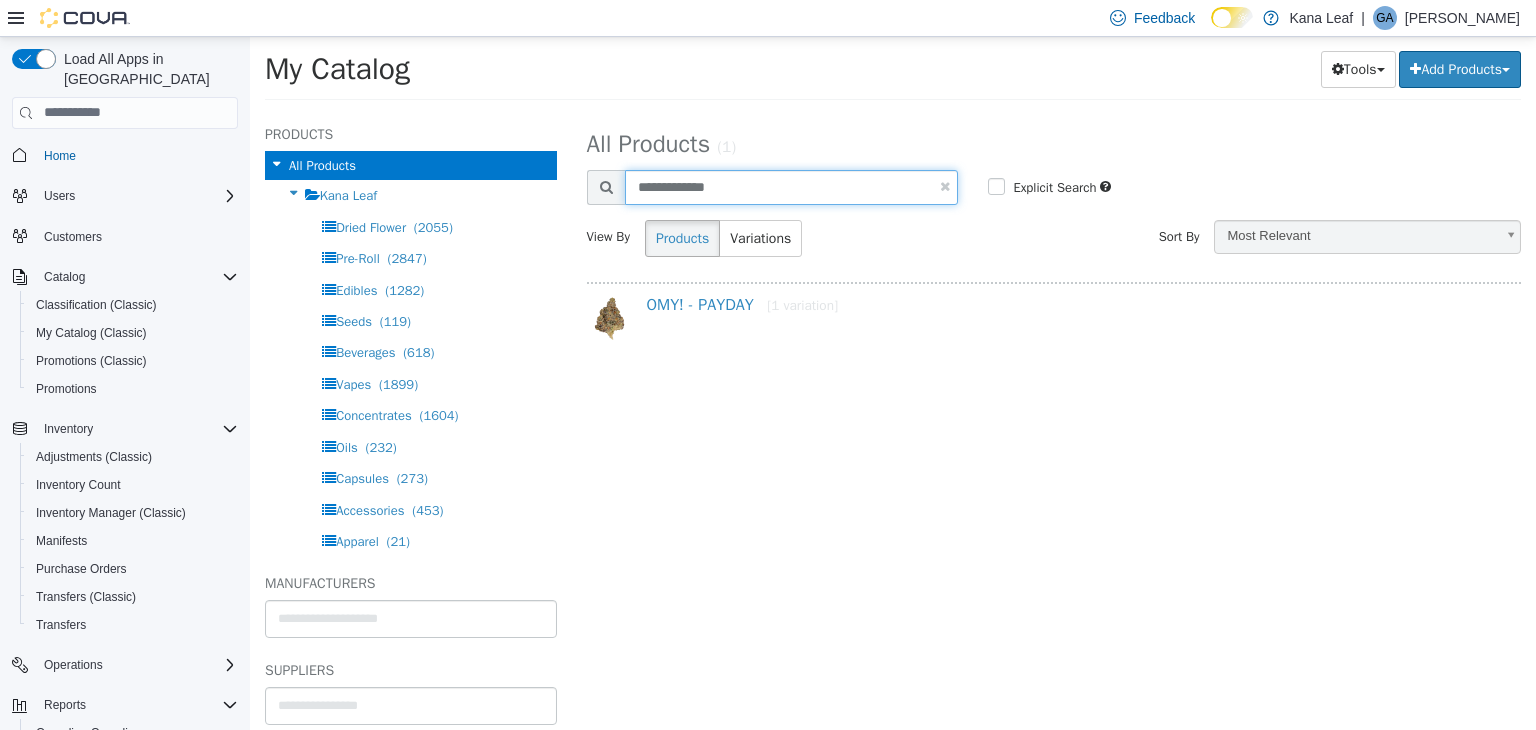 drag, startPoint x: 760, startPoint y: 190, endPoint x: 598, endPoint y: 175, distance: 162.69296 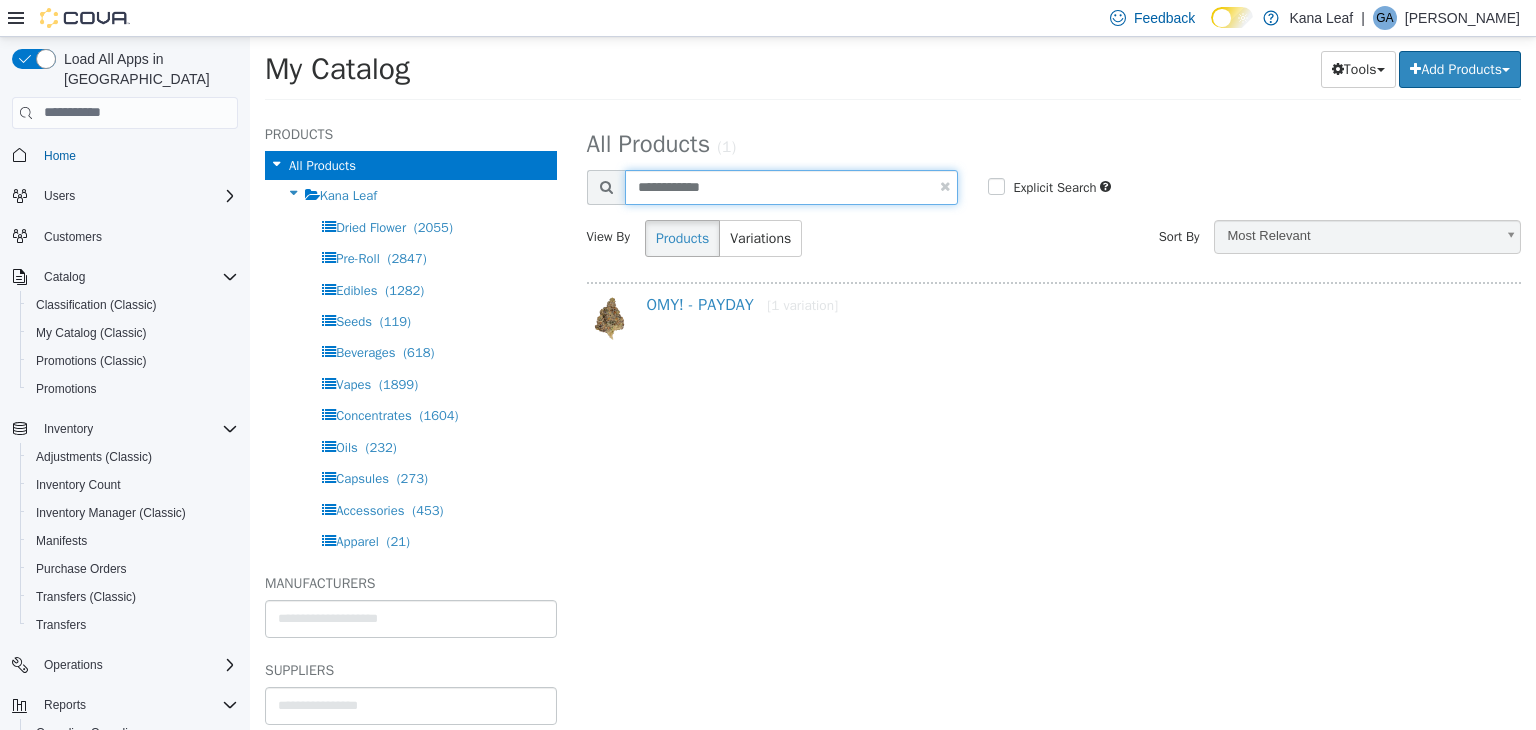type on "**********" 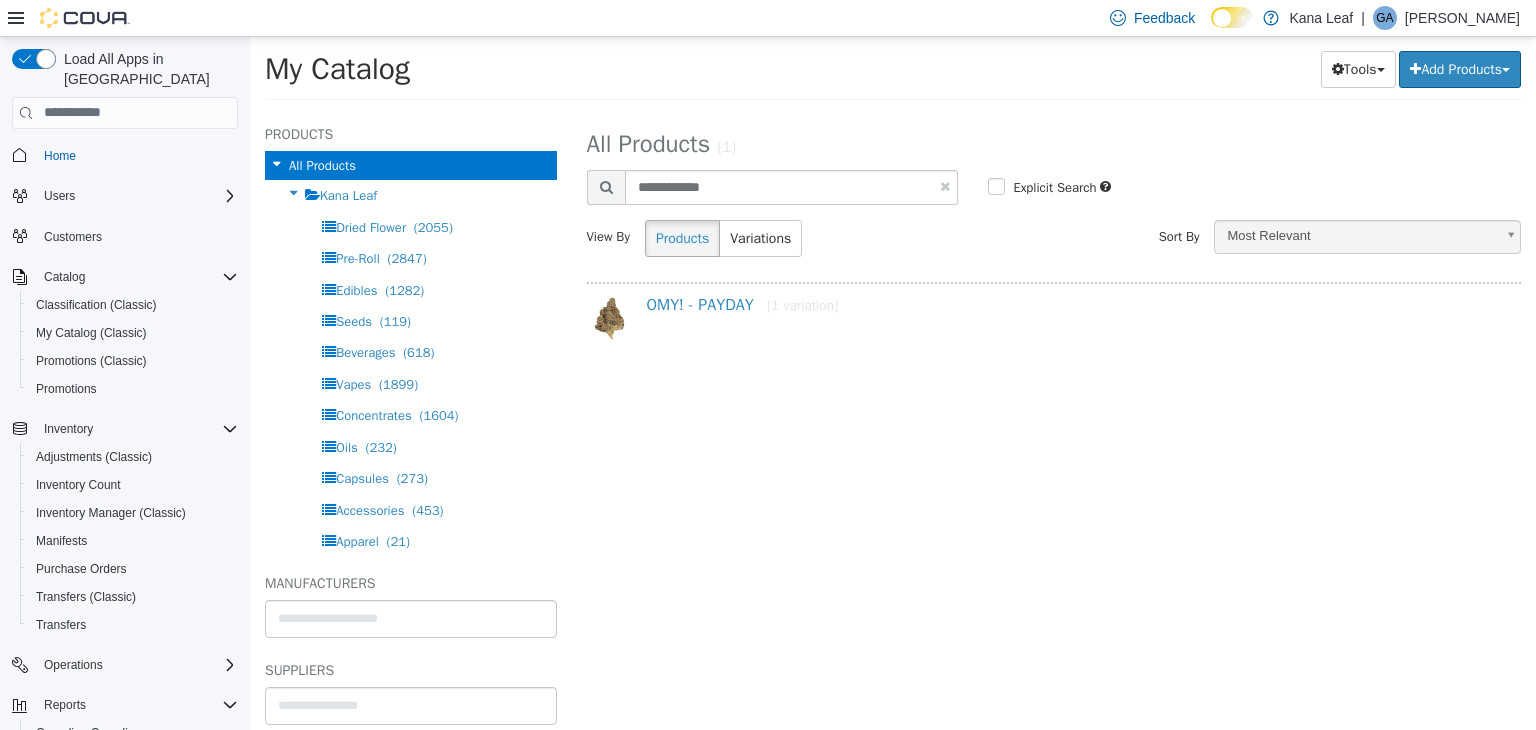 select on "**********" 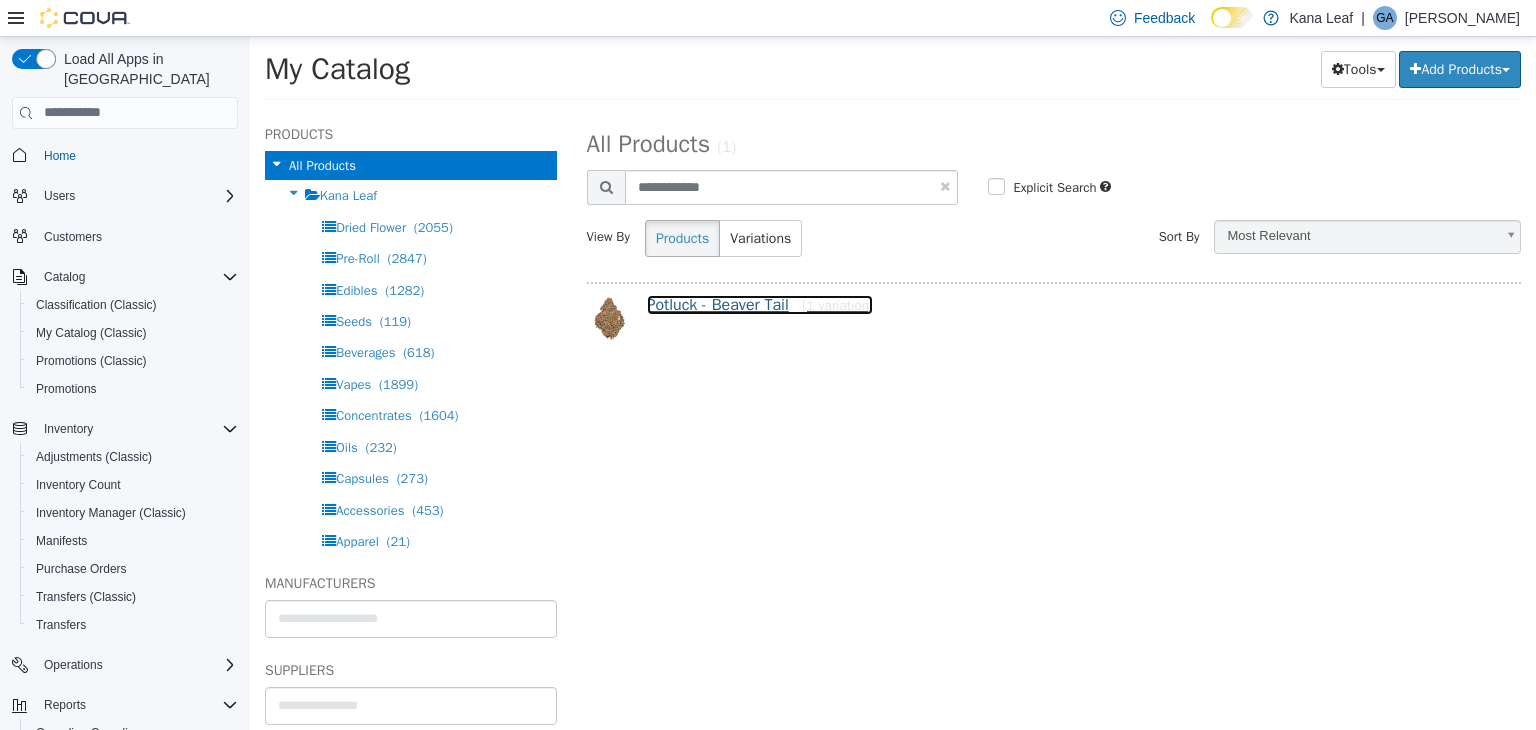 click on "Potluck - Beaver Tail
[1 variation]" at bounding box center (760, 304) 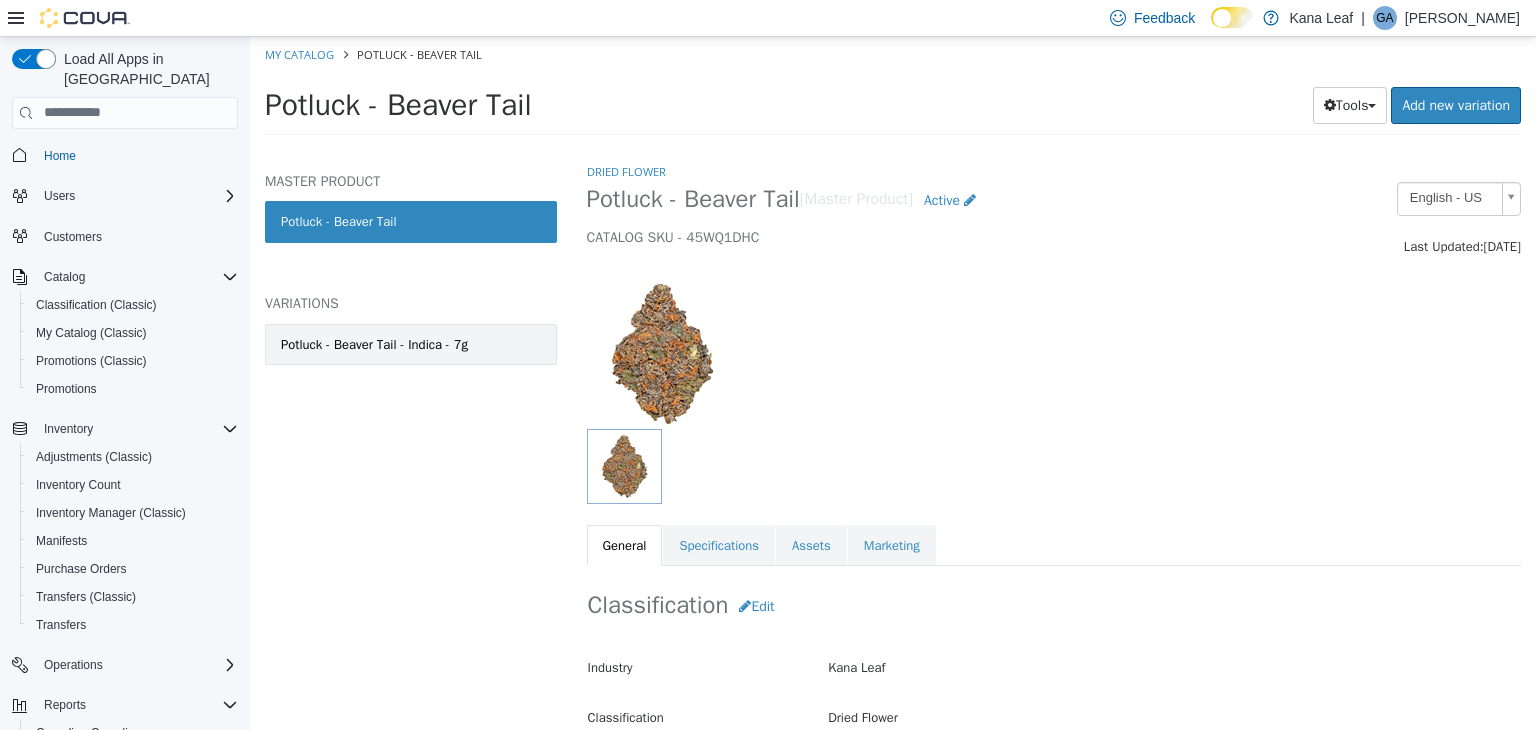 click on "Potluck - Beaver Tail - Indica - 7g" at bounding box center [374, 344] 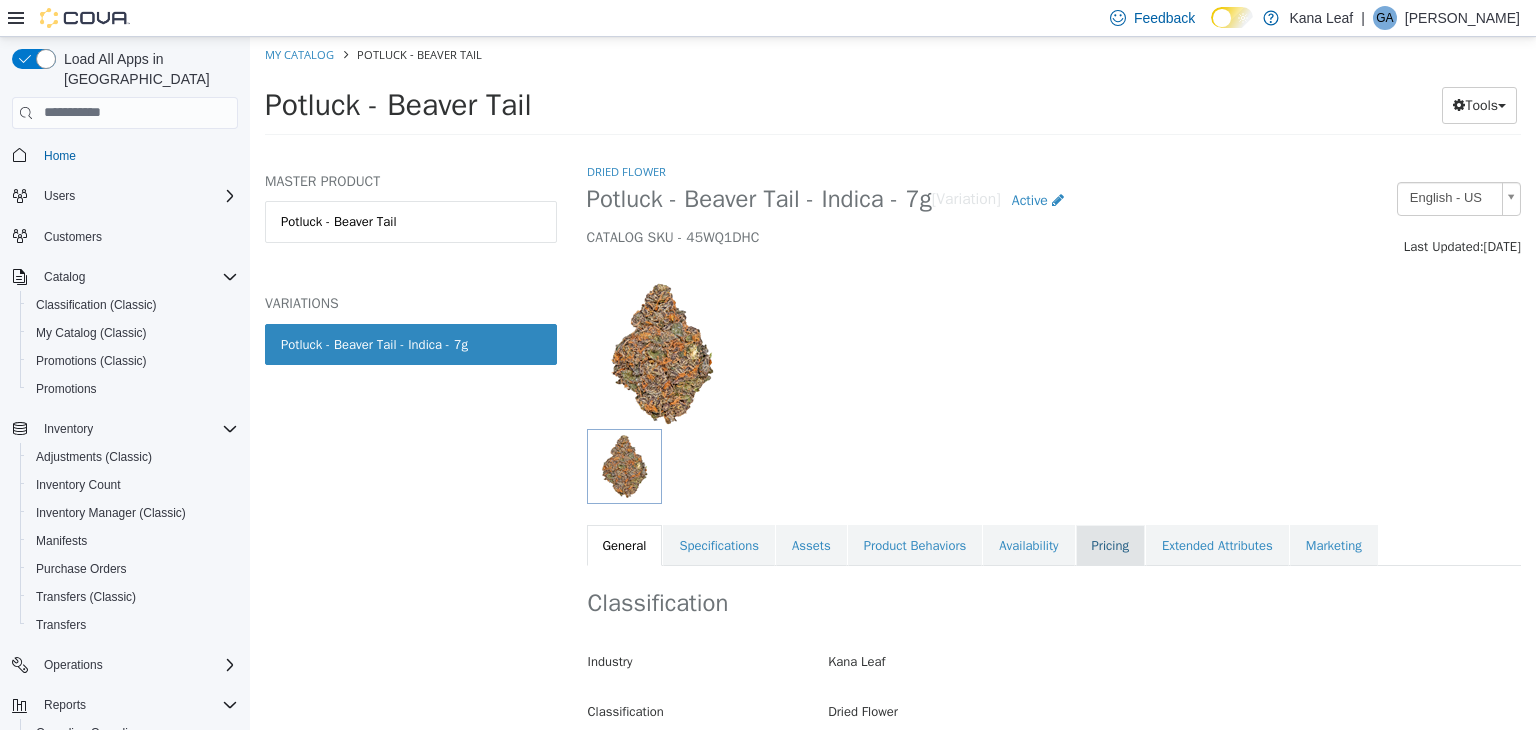 click on "Pricing" at bounding box center (1110, 545) 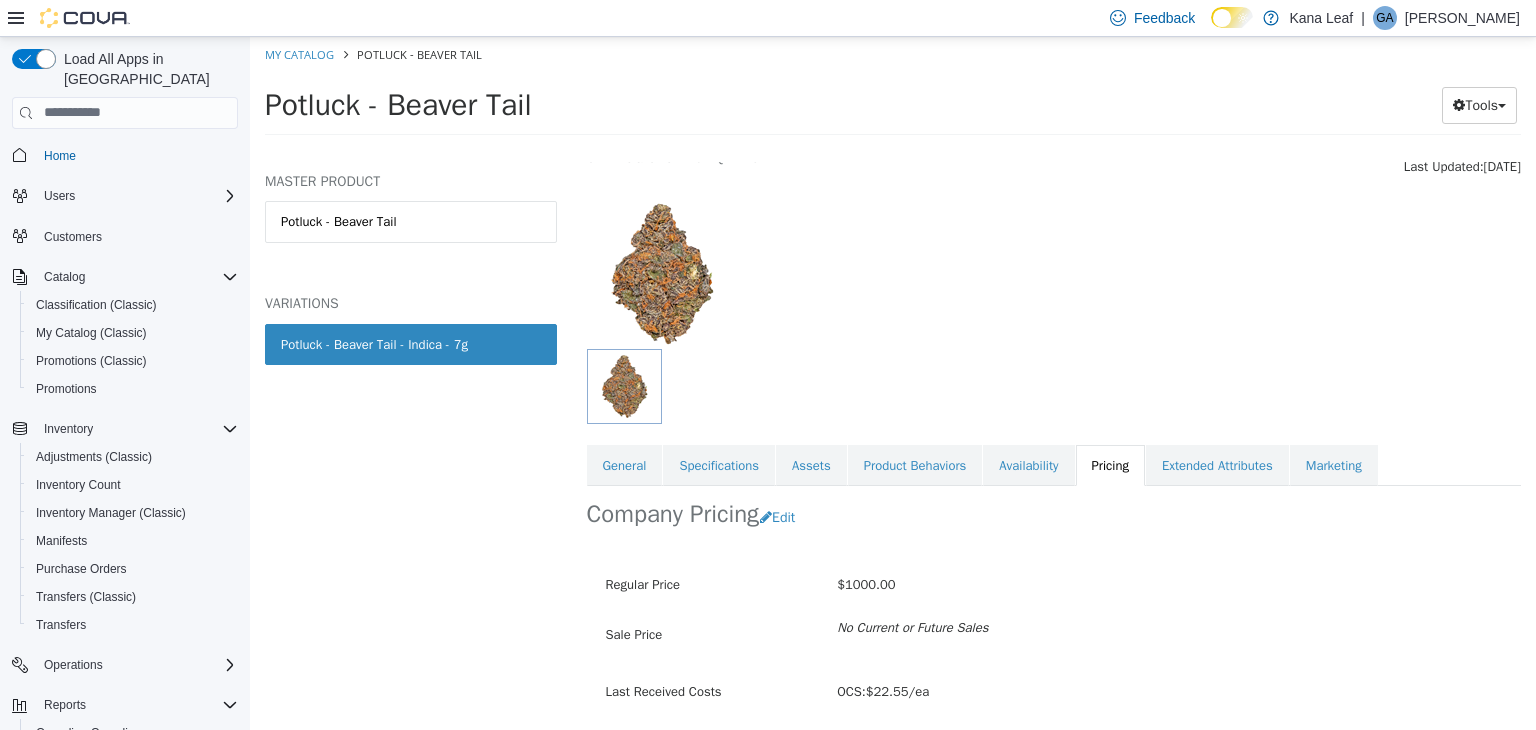 scroll, scrollTop: 147, scrollLeft: 0, axis: vertical 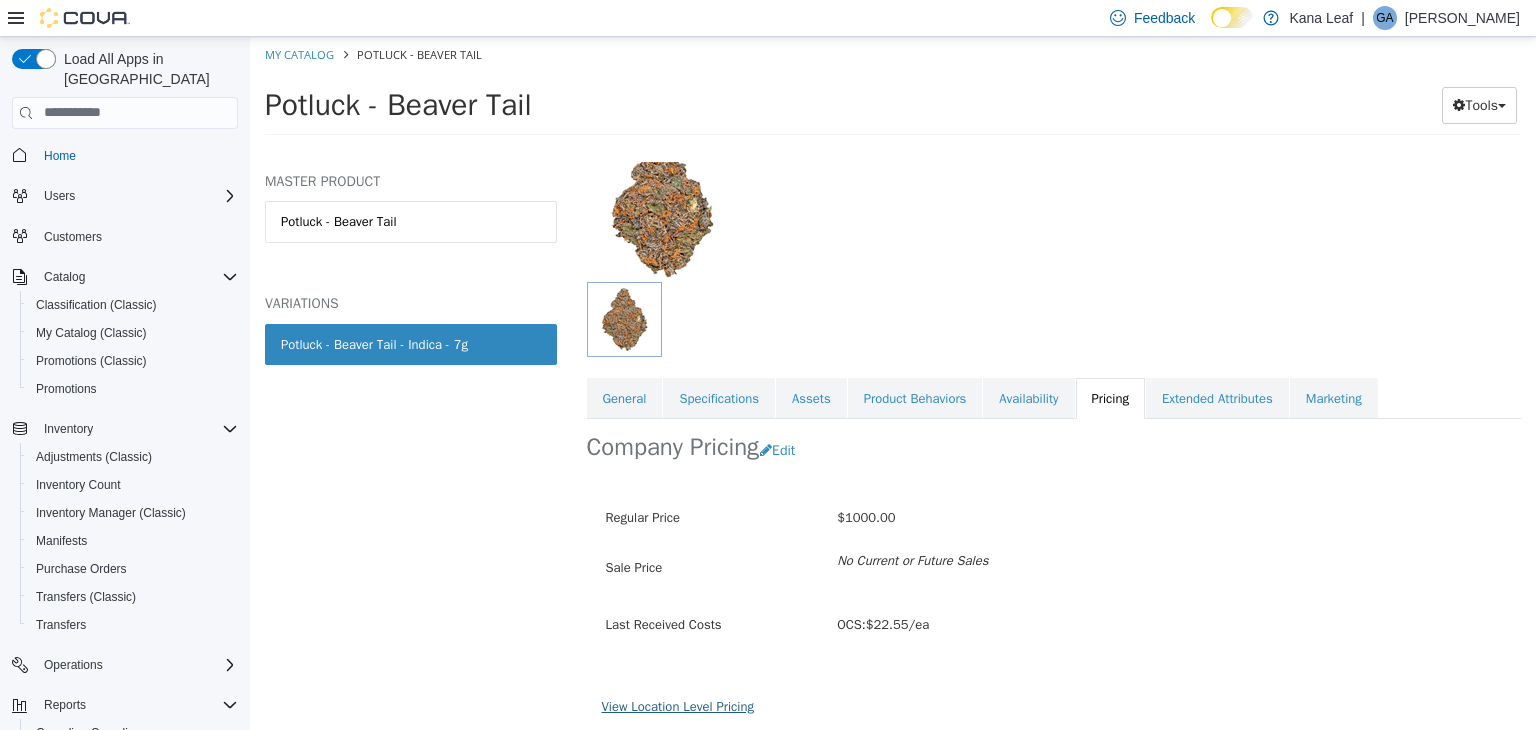 click on "View Location Level Pricing" at bounding box center (678, 705) 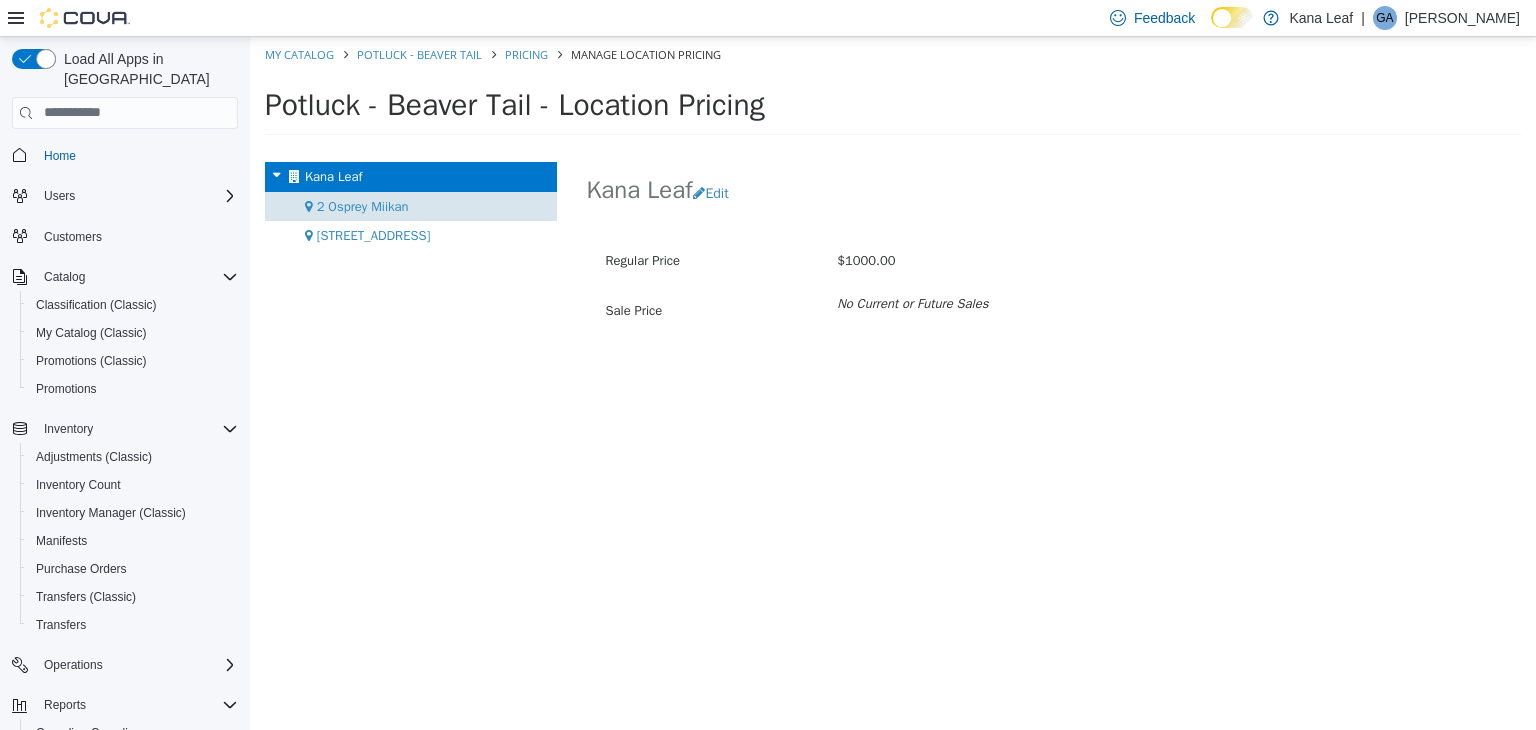 click on "2 Osprey Miikan" at bounding box center [411, 206] 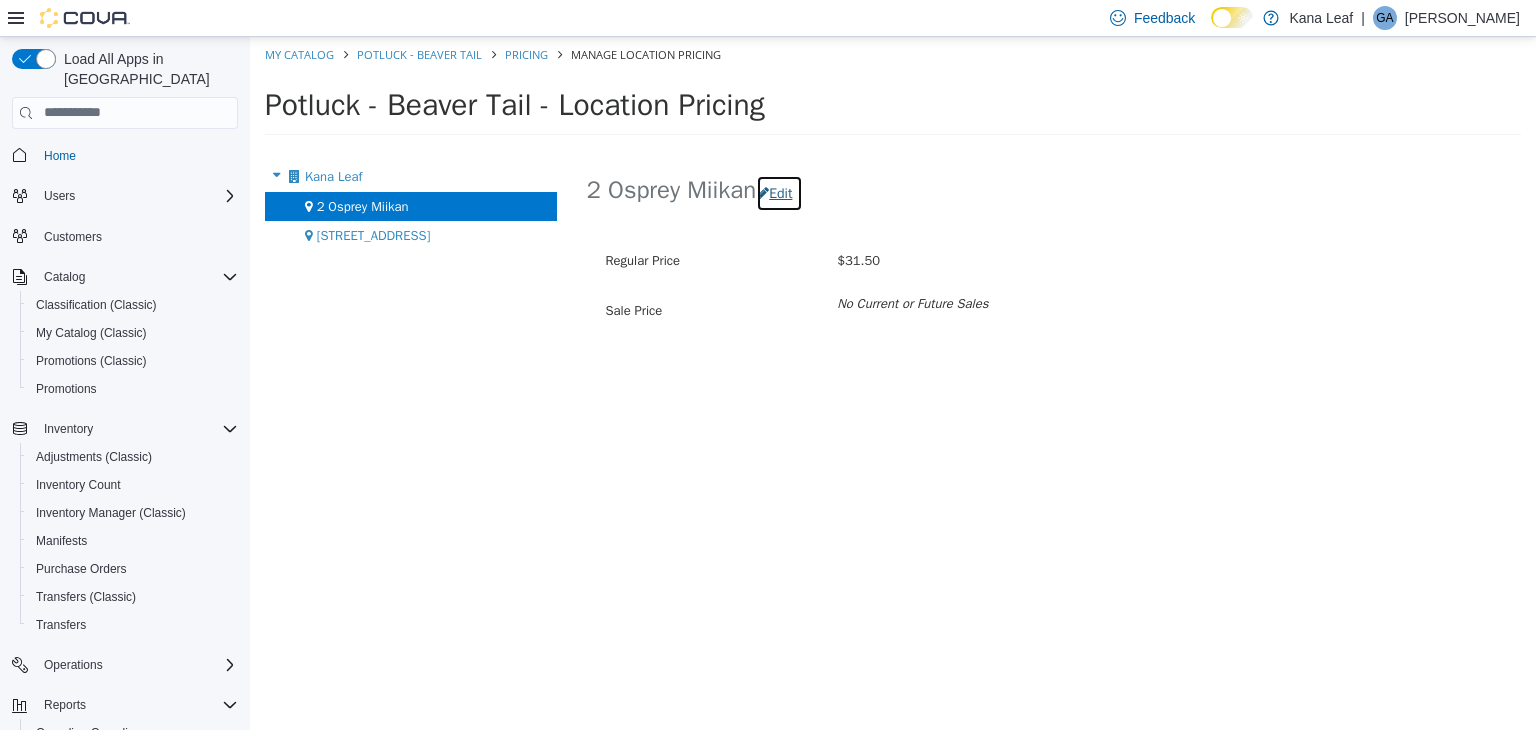 click on "Edit" at bounding box center (779, 192) 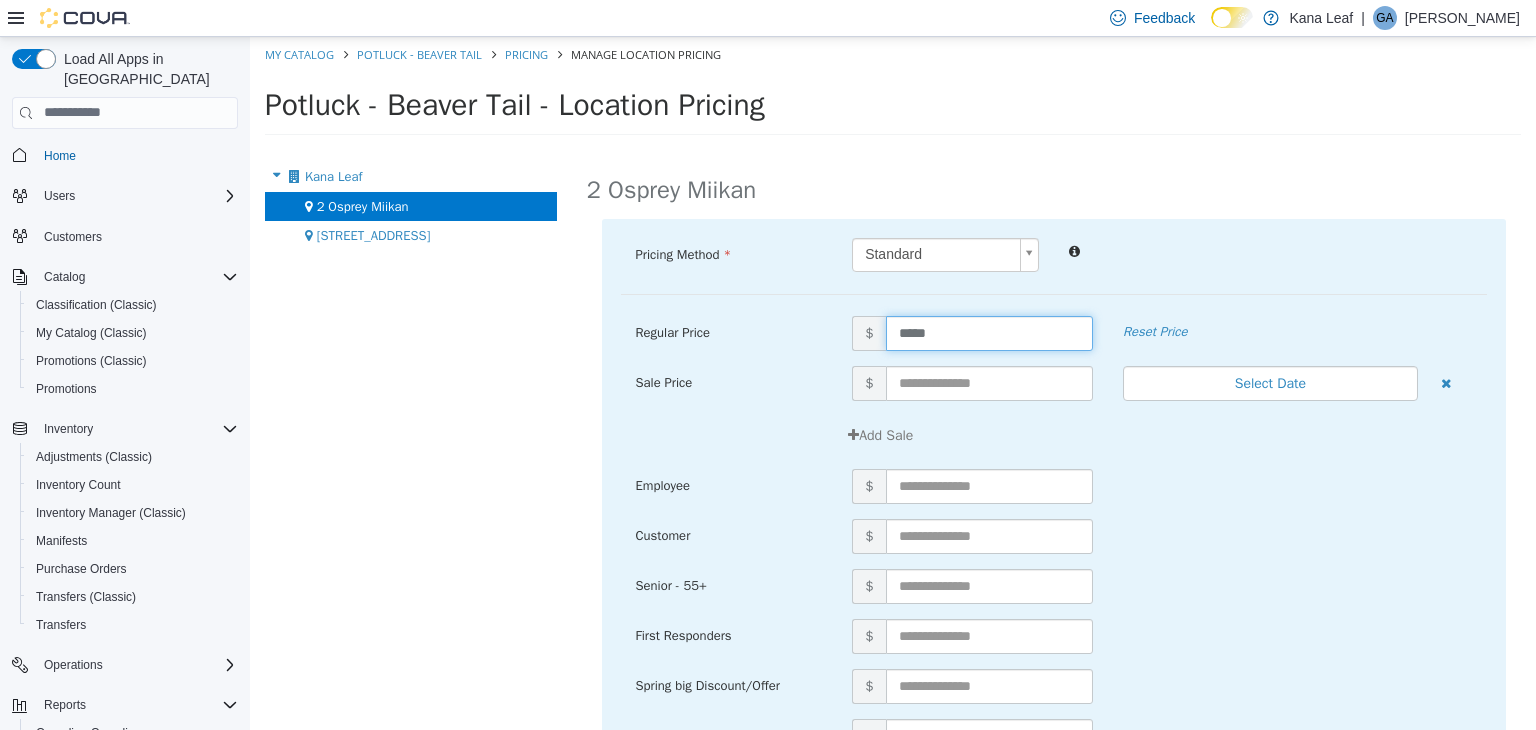 drag, startPoint x: 957, startPoint y: 331, endPoint x: 872, endPoint y: 326, distance: 85.146935 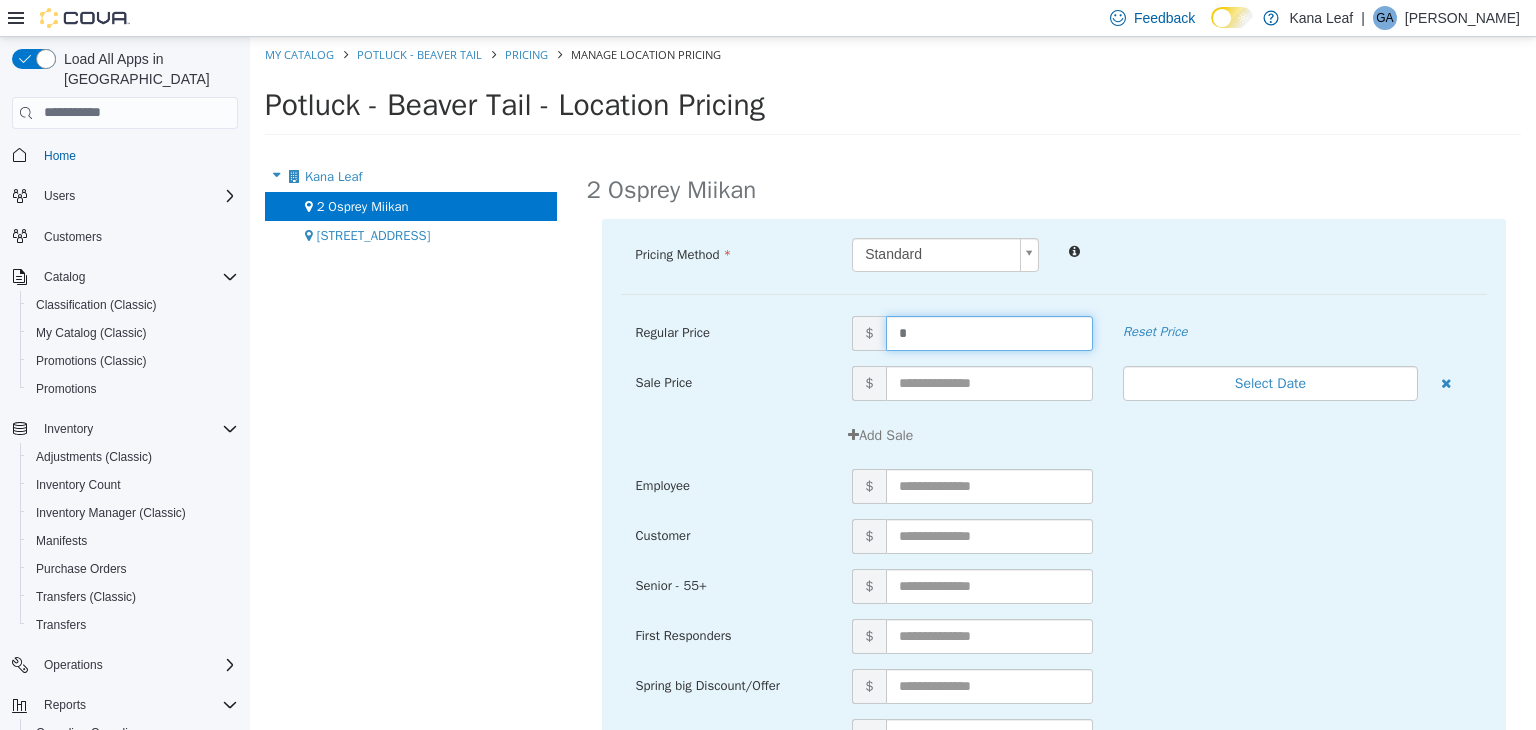 type on "**" 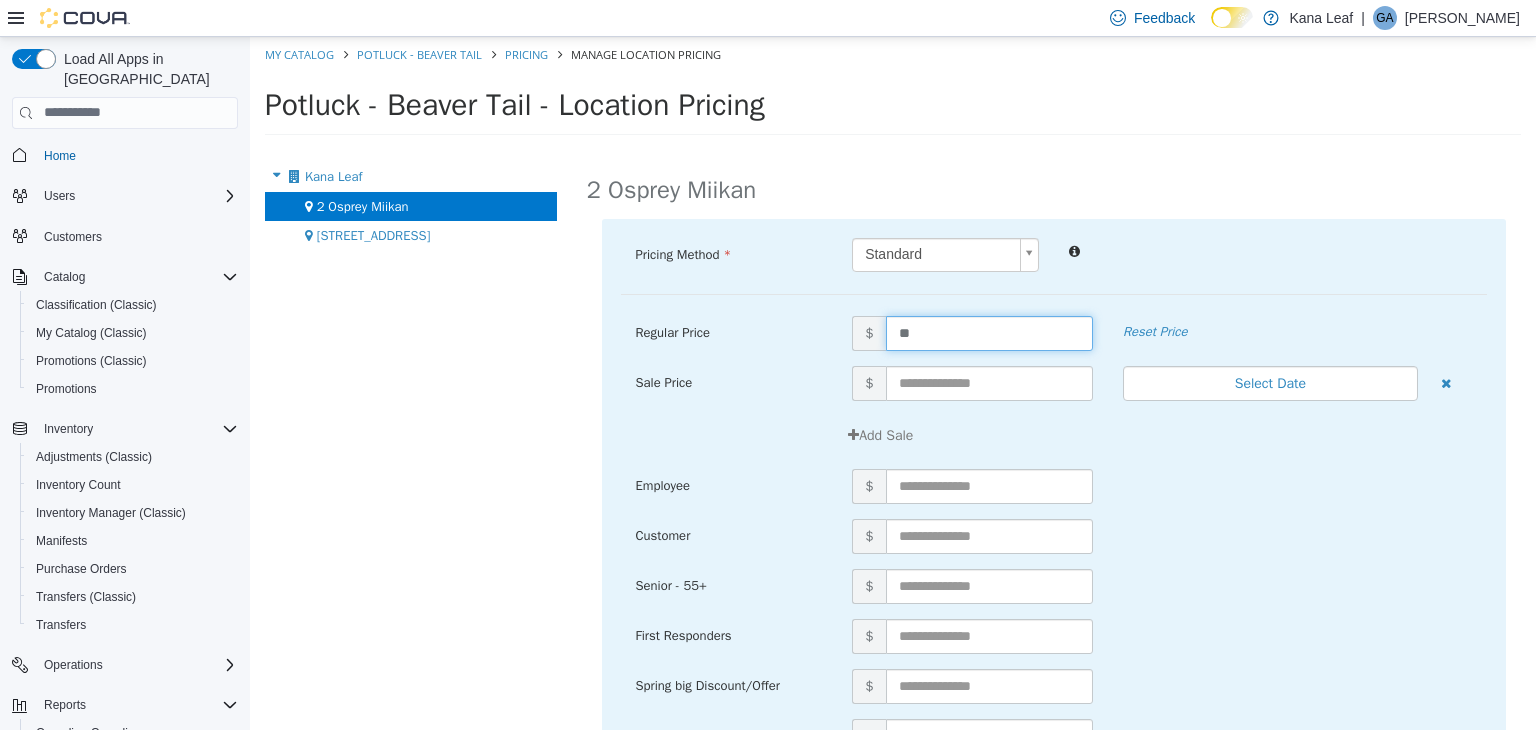 click on "Employee $" at bounding box center [1054, 493] 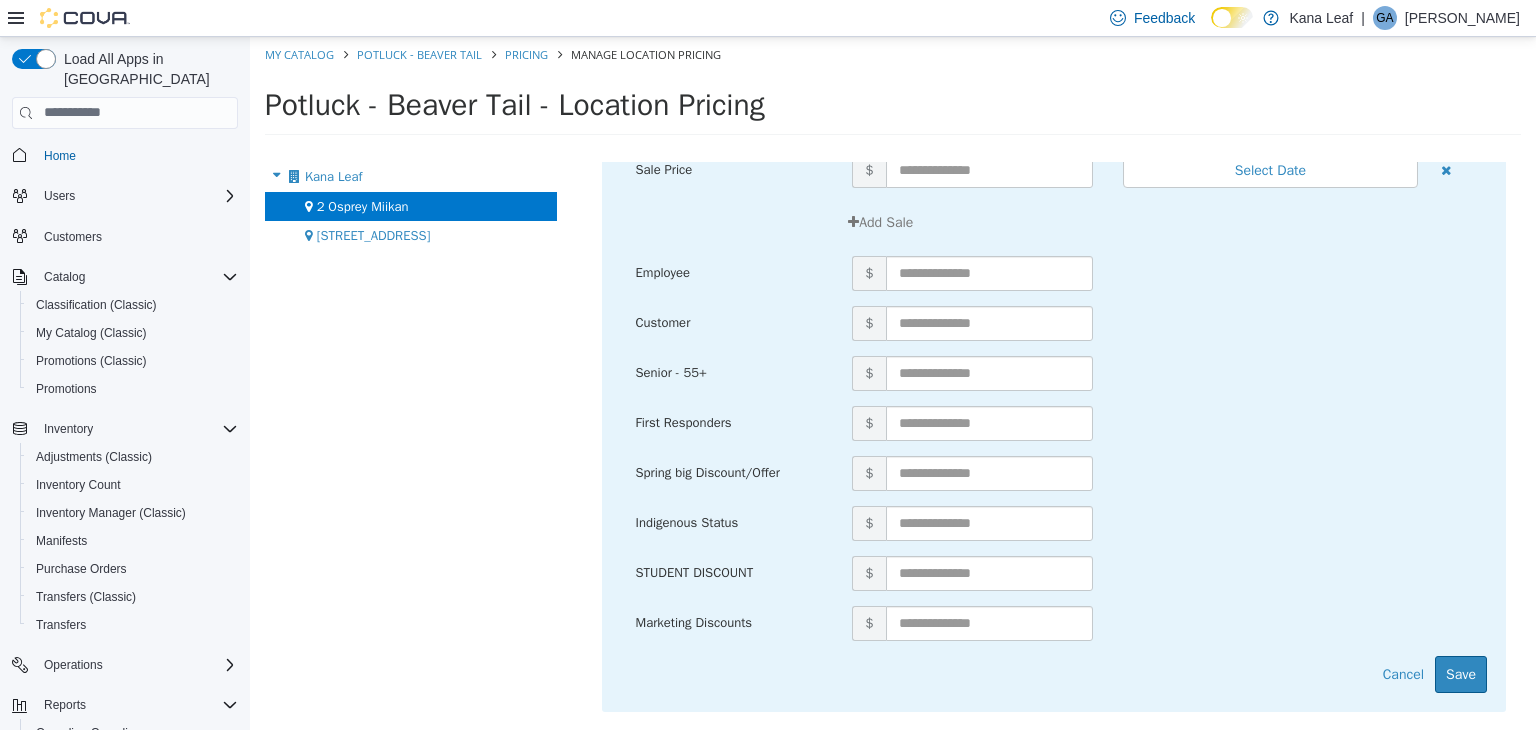 scroll, scrollTop: 214, scrollLeft: 0, axis: vertical 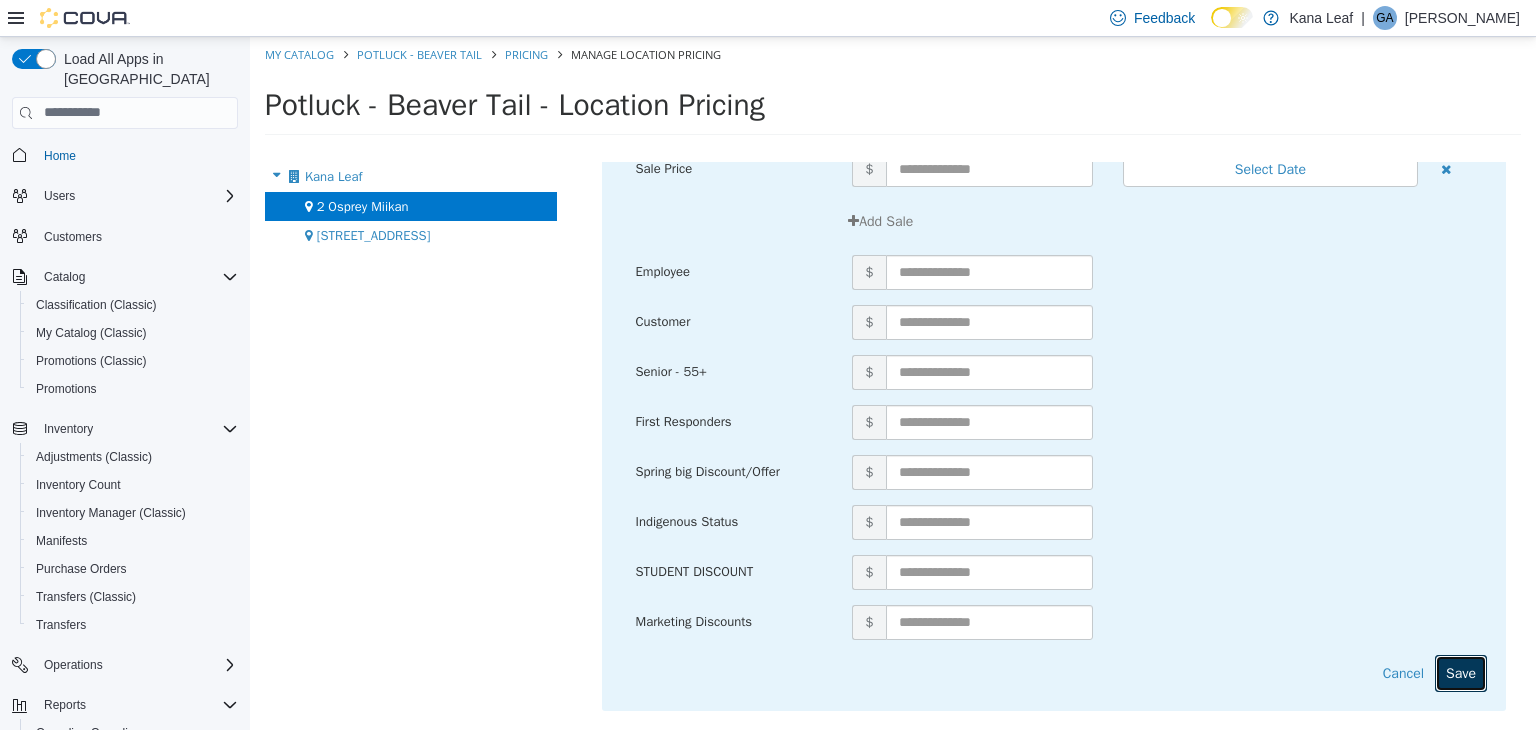 click on "Save" at bounding box center [1461, 672] 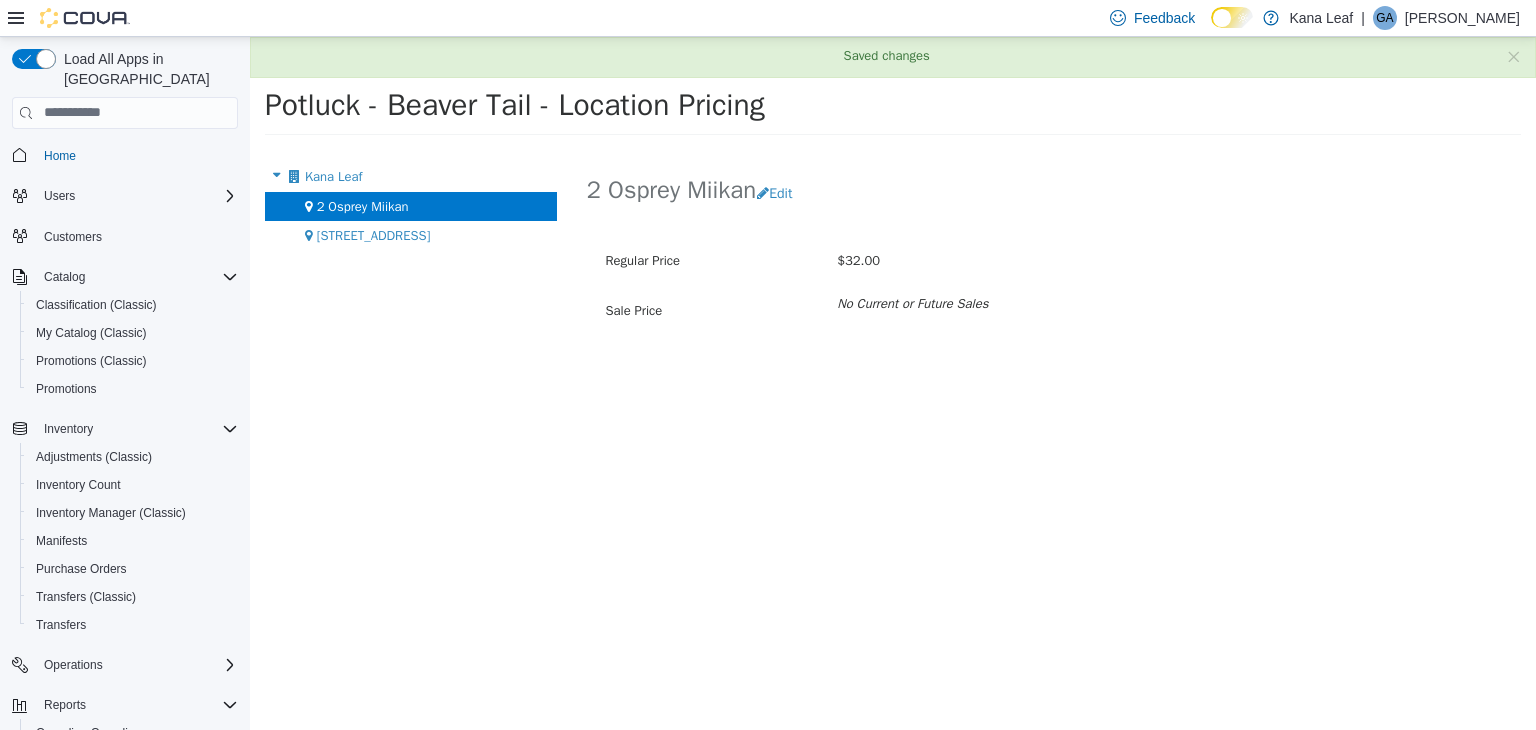 scroll, scrollTop: 0, scrollLeft: 0, axis: both 